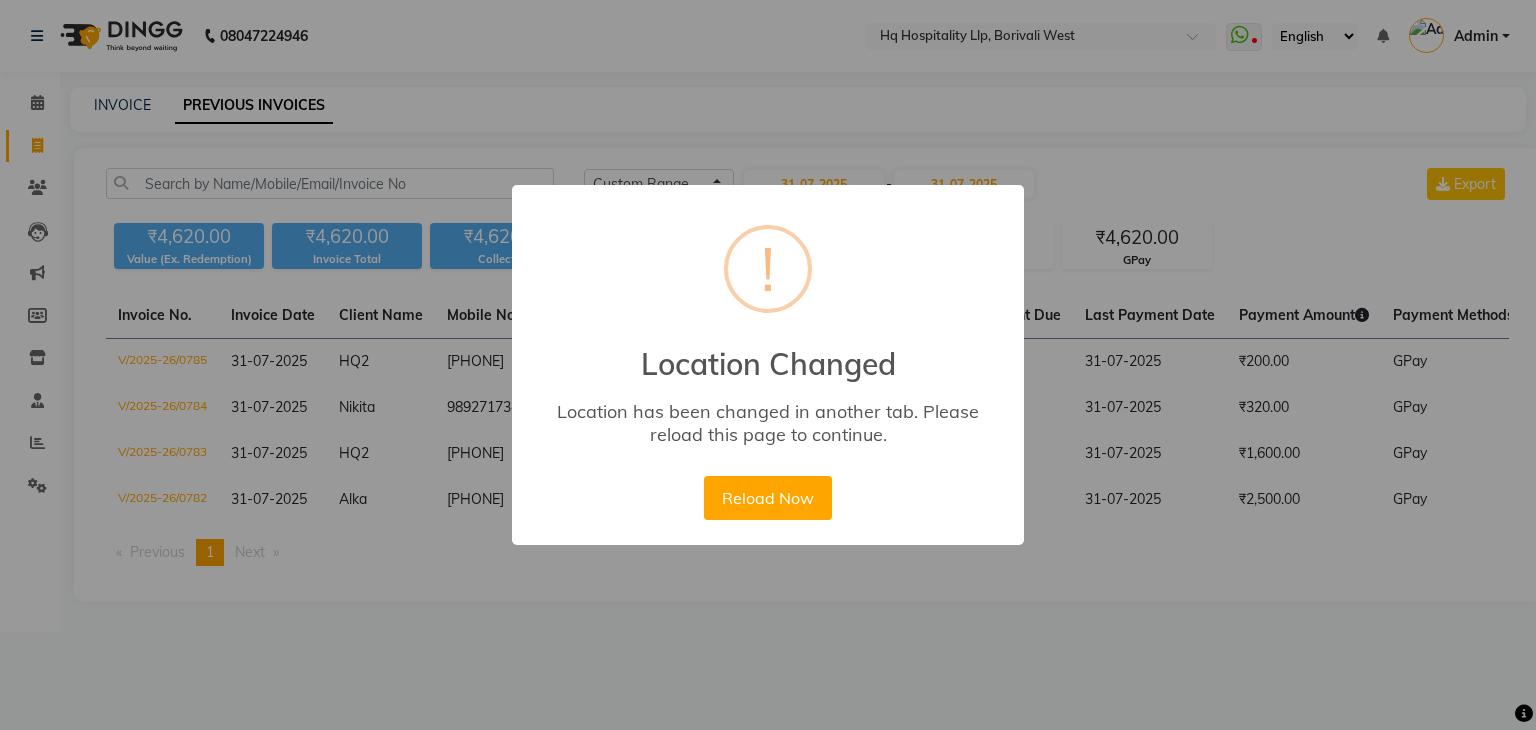 select on "range" 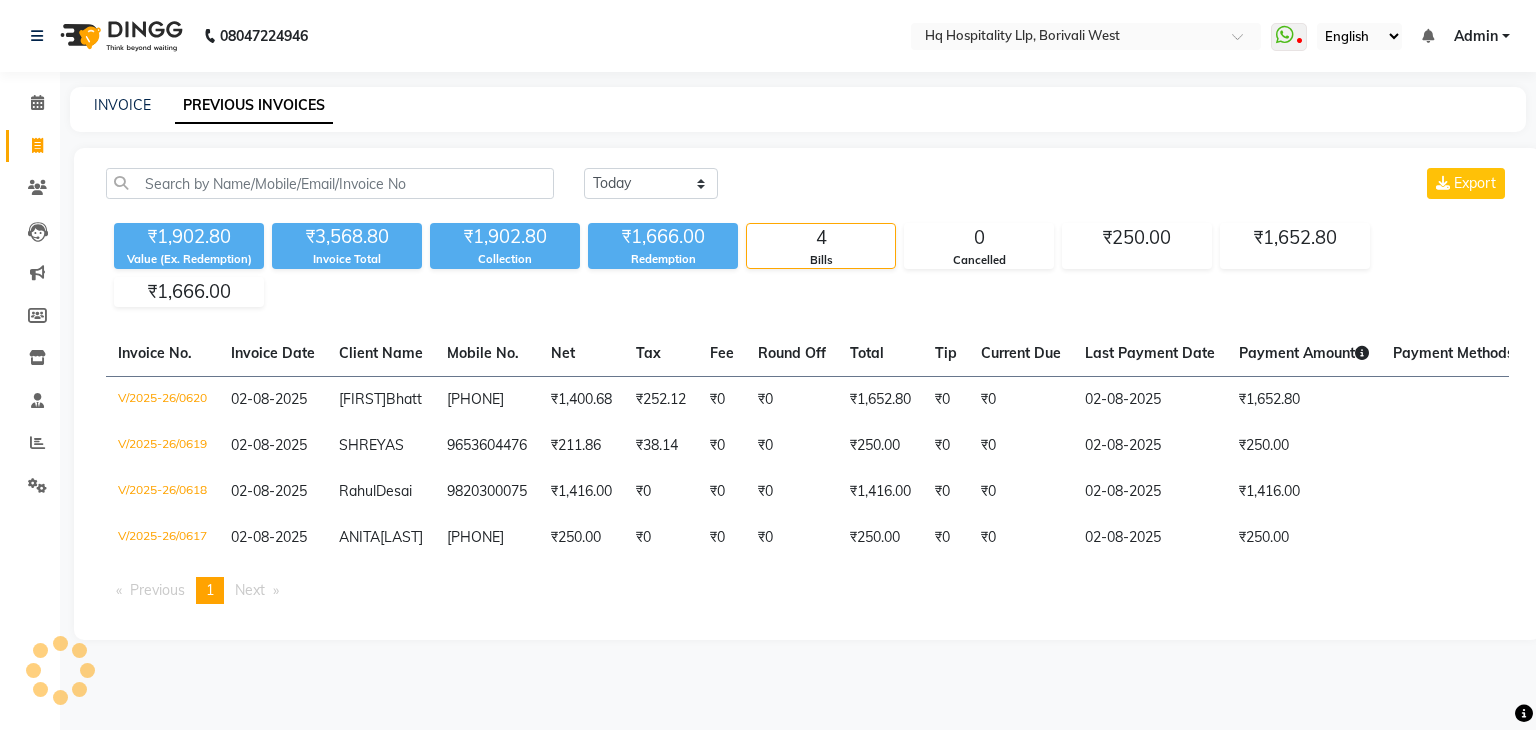 scroll, scrollTop: 0, scrollLeft: 0, axis: both 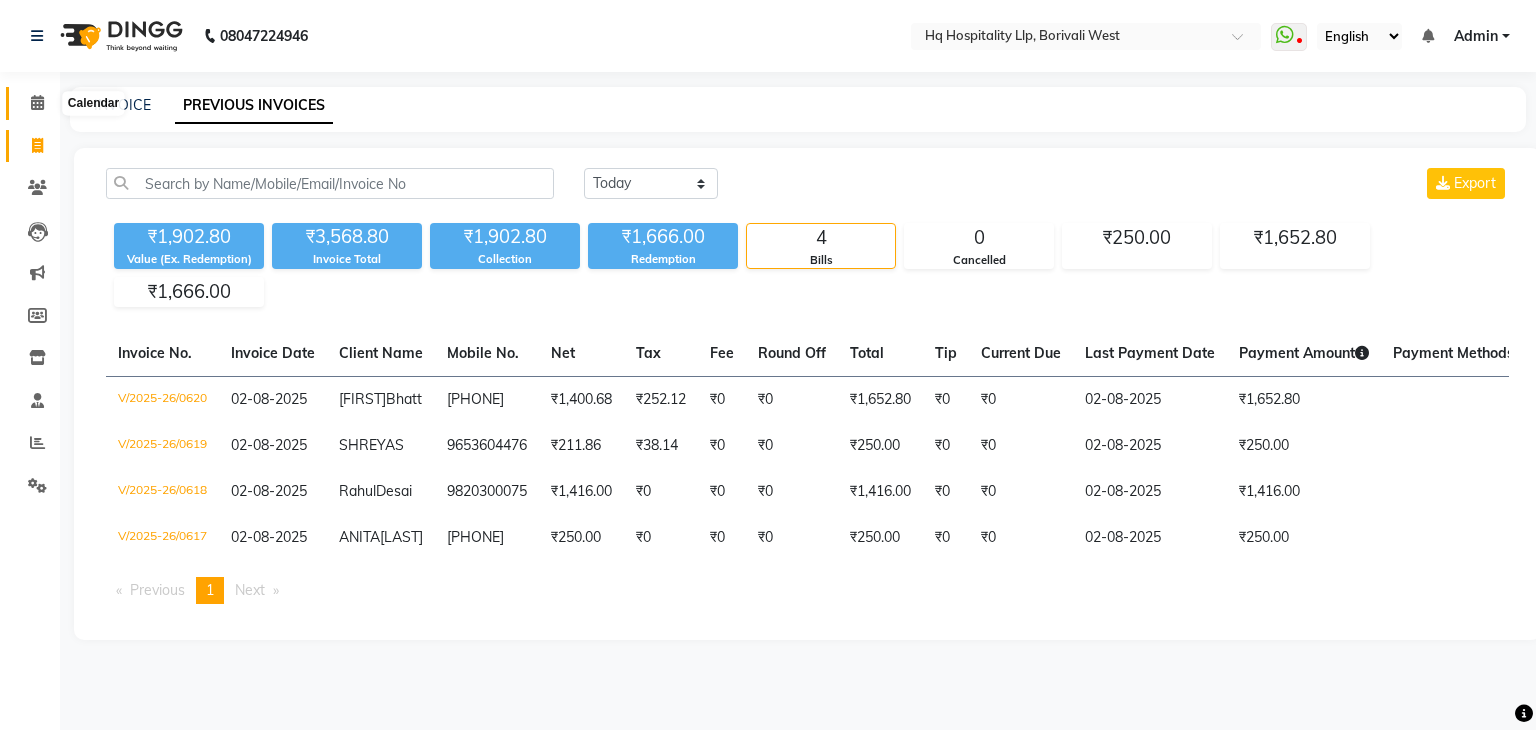 click 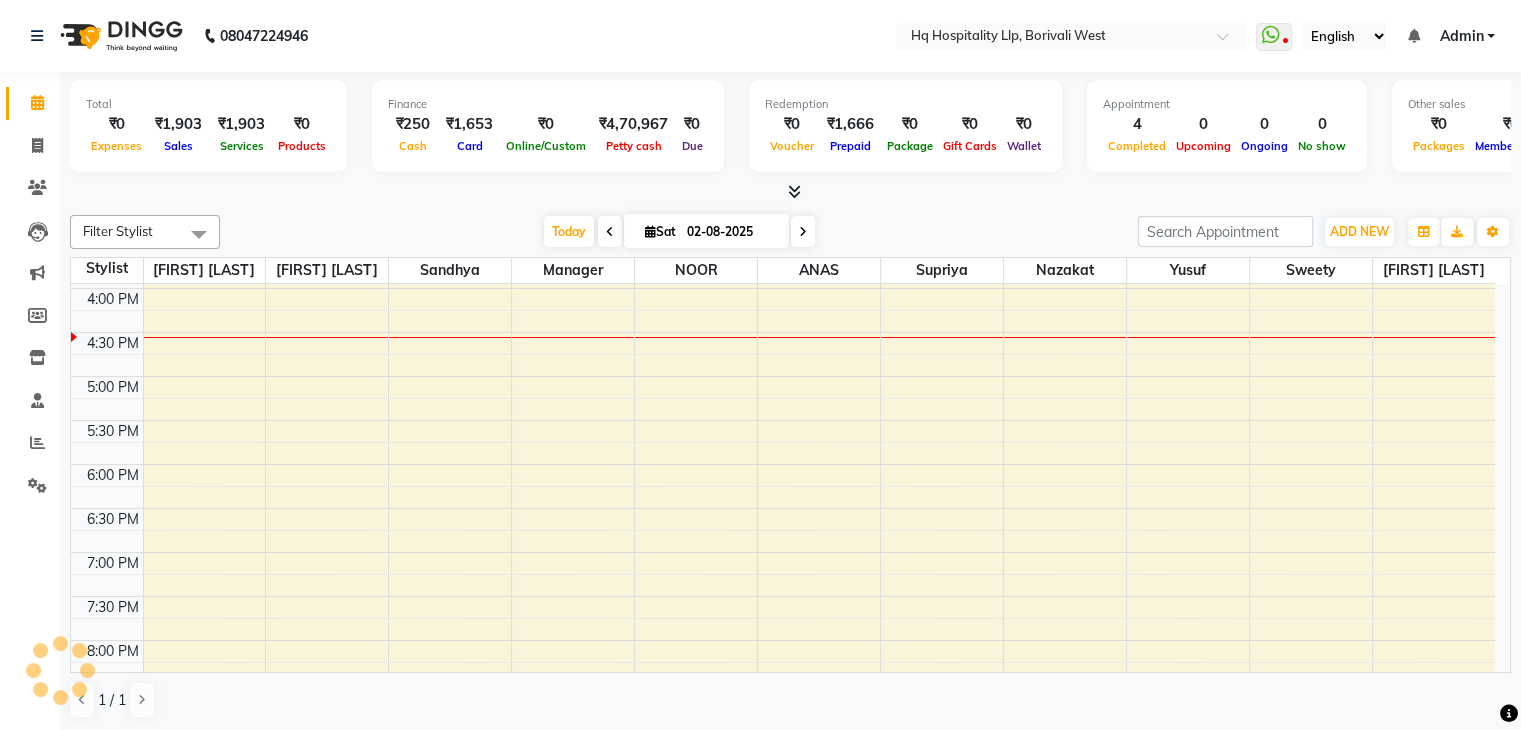 scroll, scrollTop: 0, scrollLeft: 0, axis: both 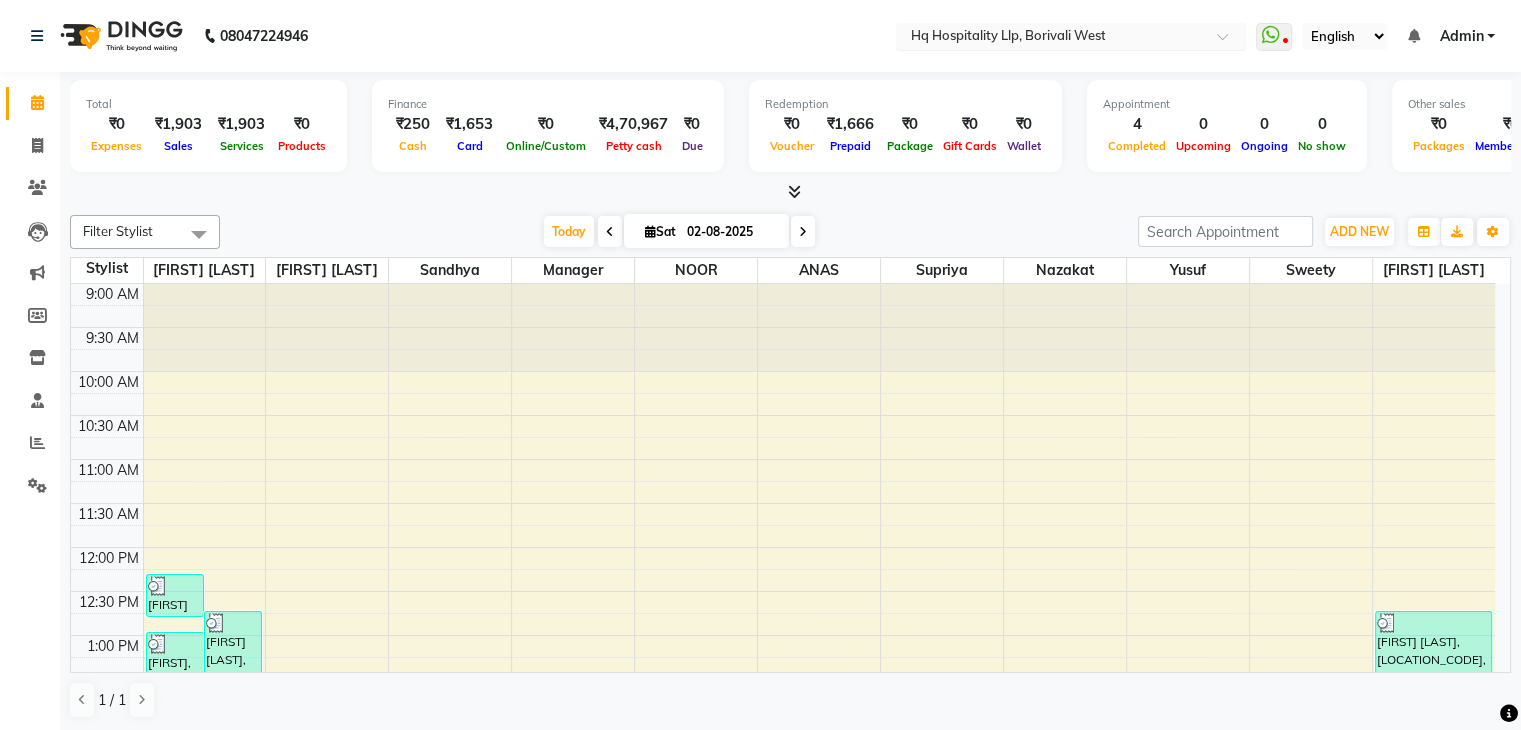 click at bounding box center [1051, 38] 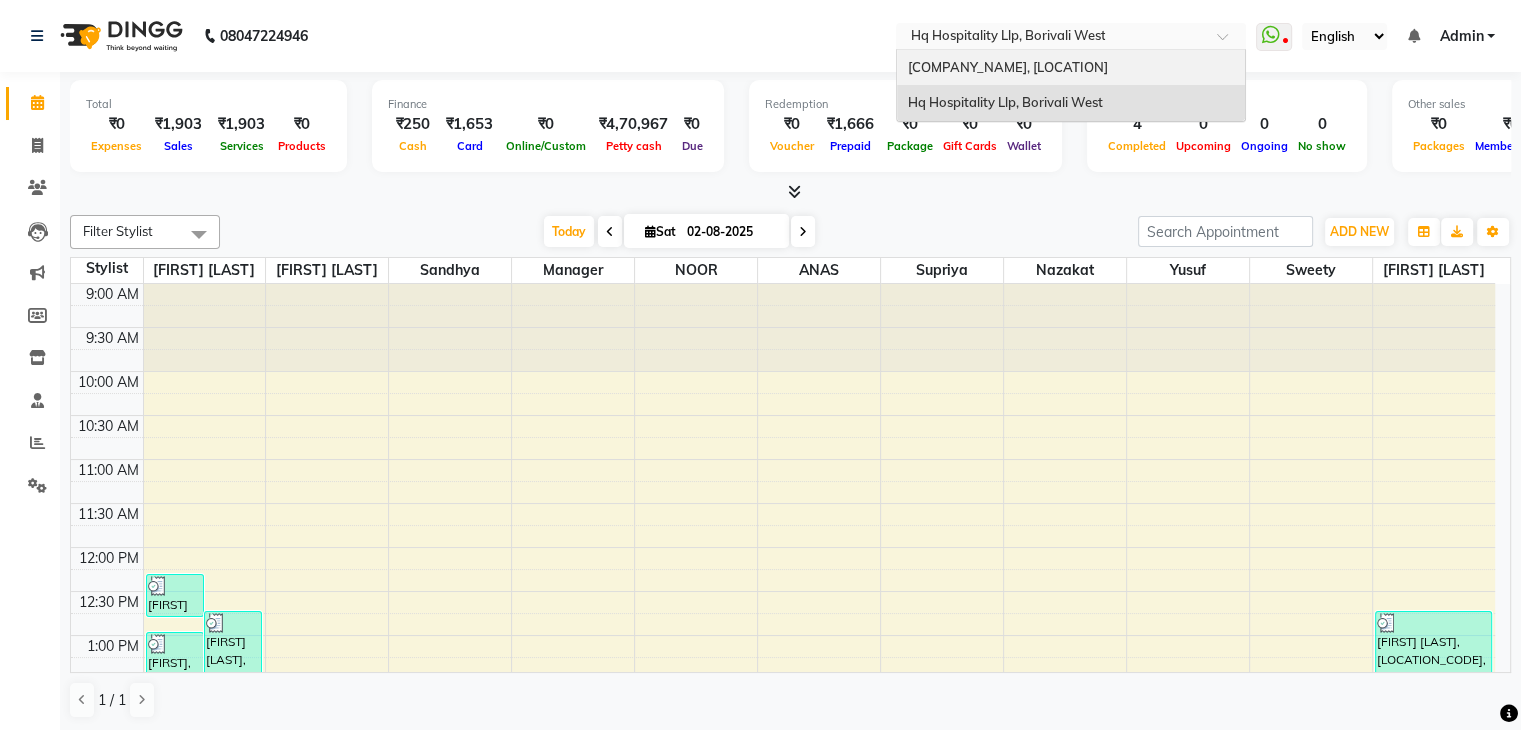 click on "Hq Hospitality Llp	,  Kandivali E" at bounding box center (1071, 68) 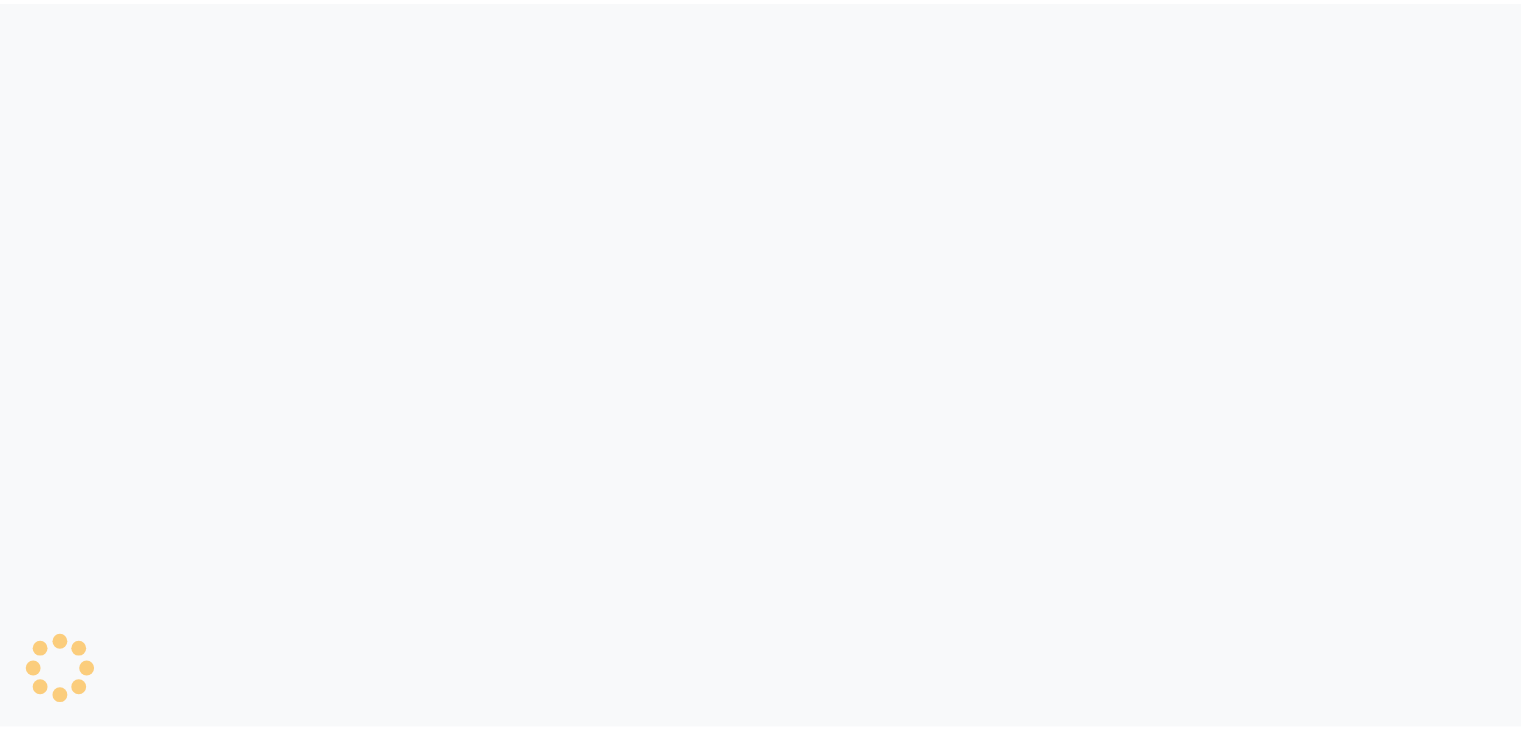 scroll, scrollTop: 0, scrollLeft: 0, axis: both 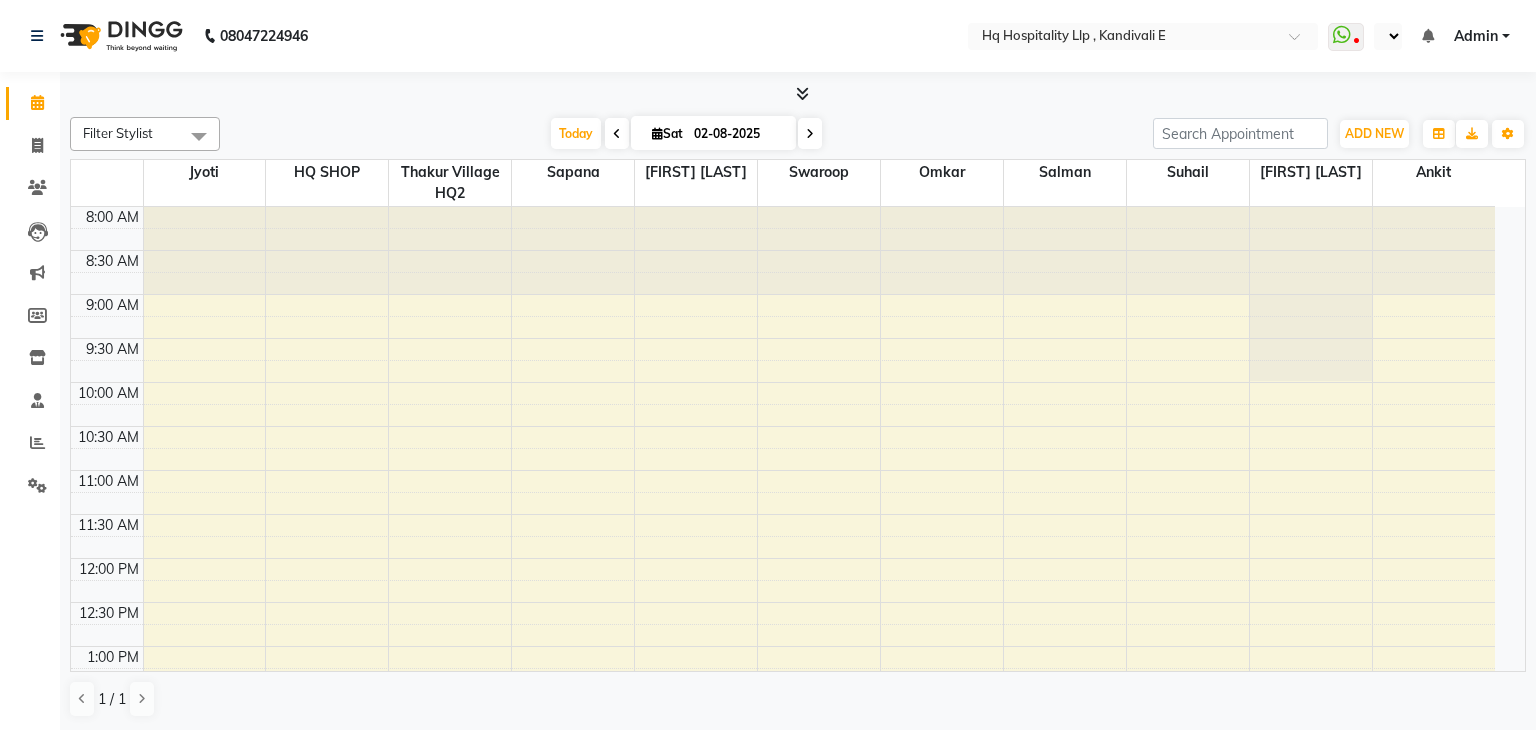 select on "en" 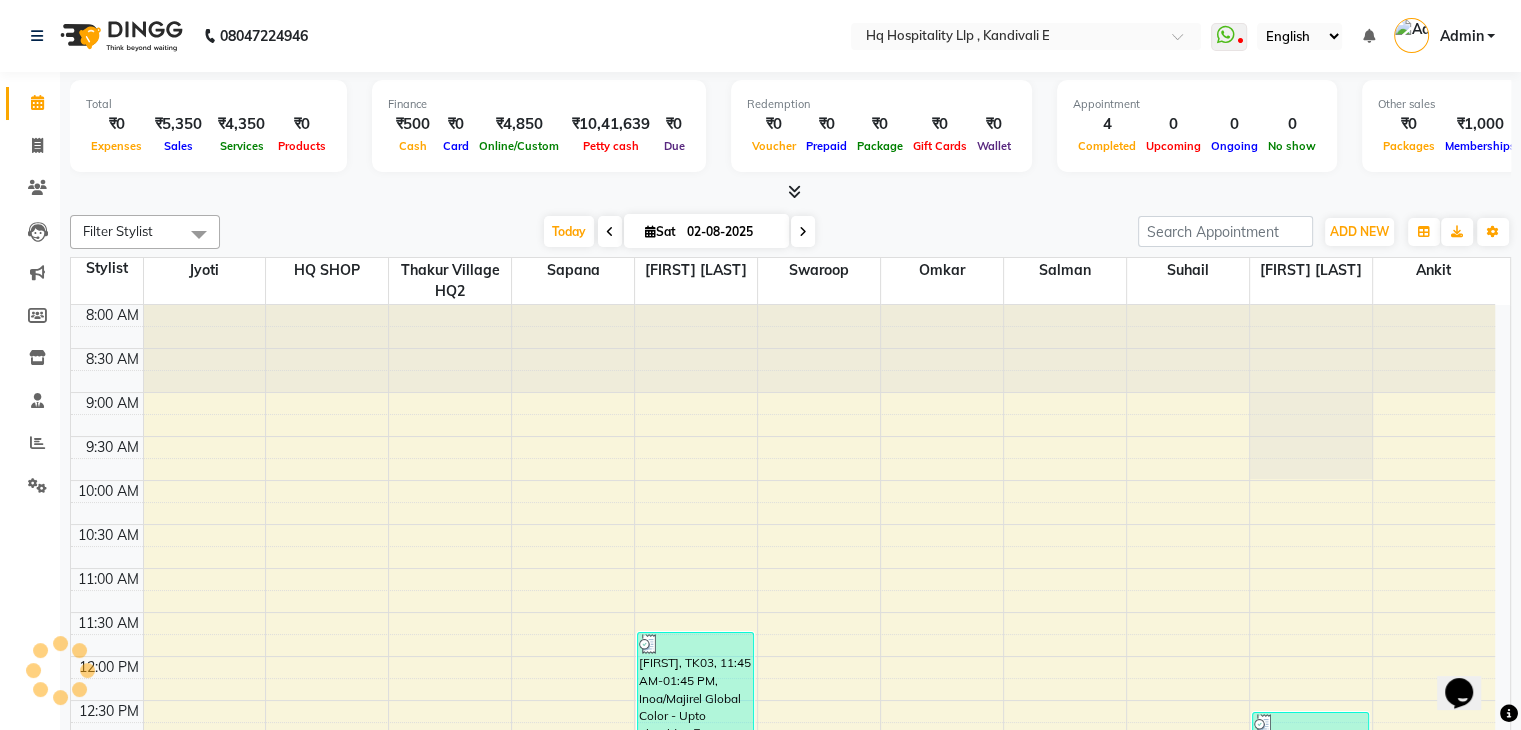 scroll, scrollTop: 0, scrollLeft: 0, axis: both 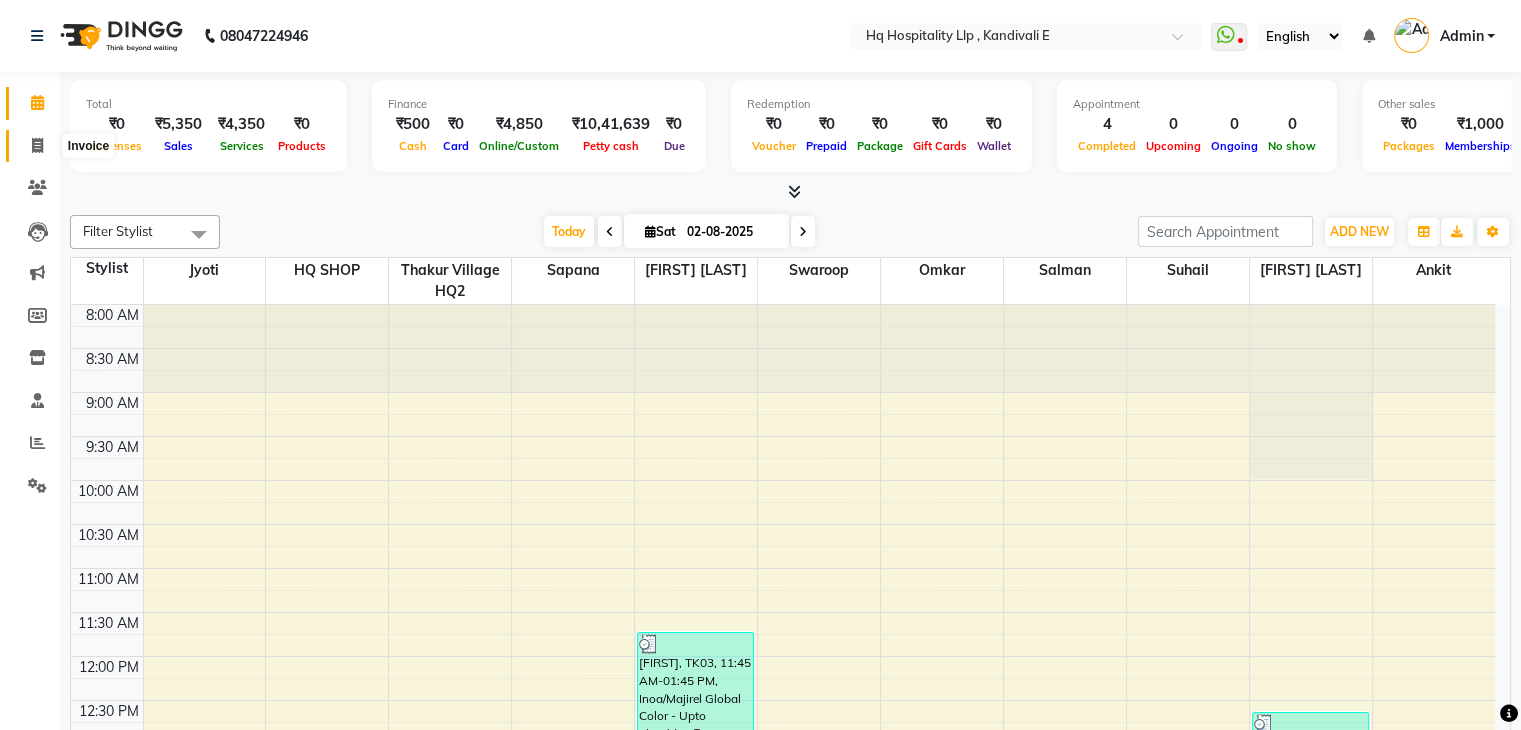 click 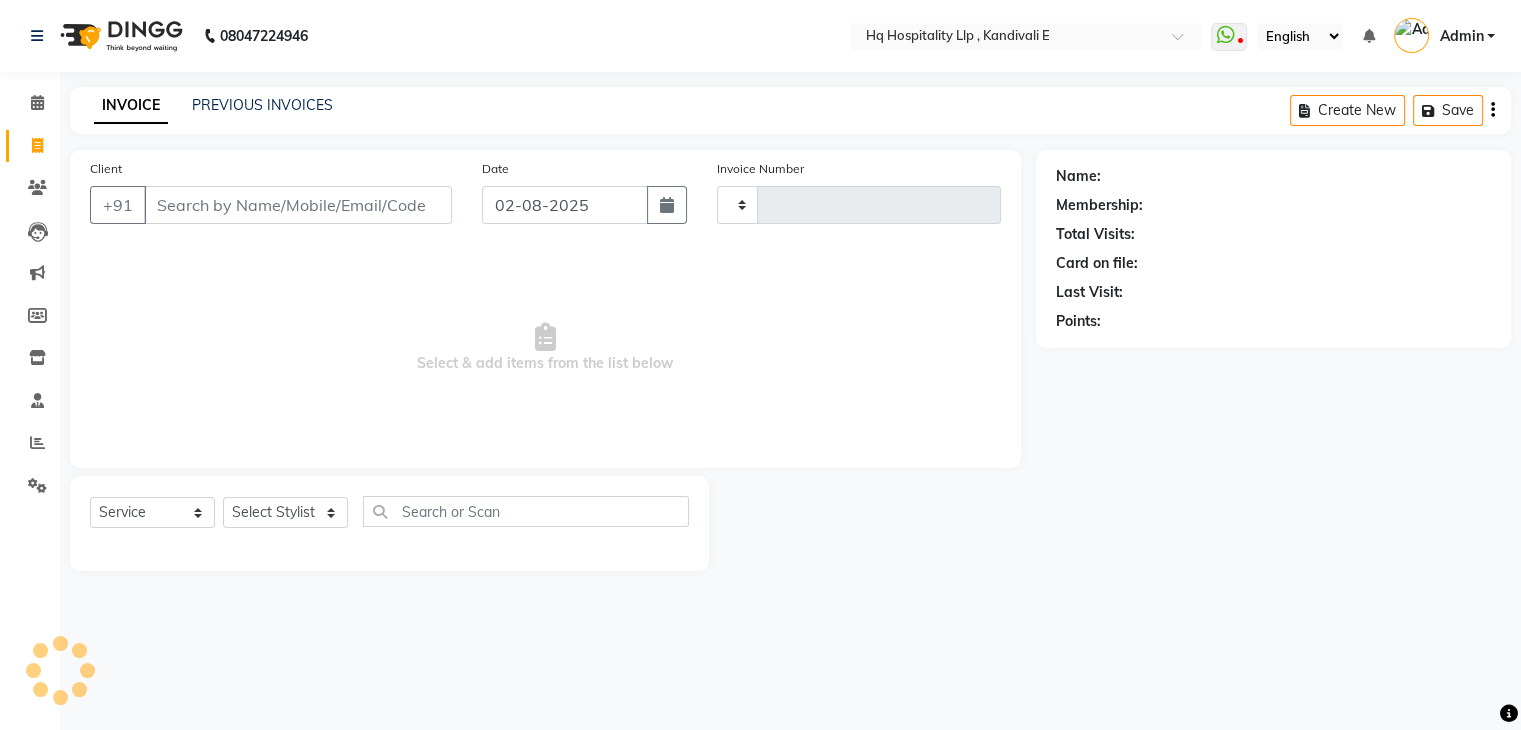 type on "0797" 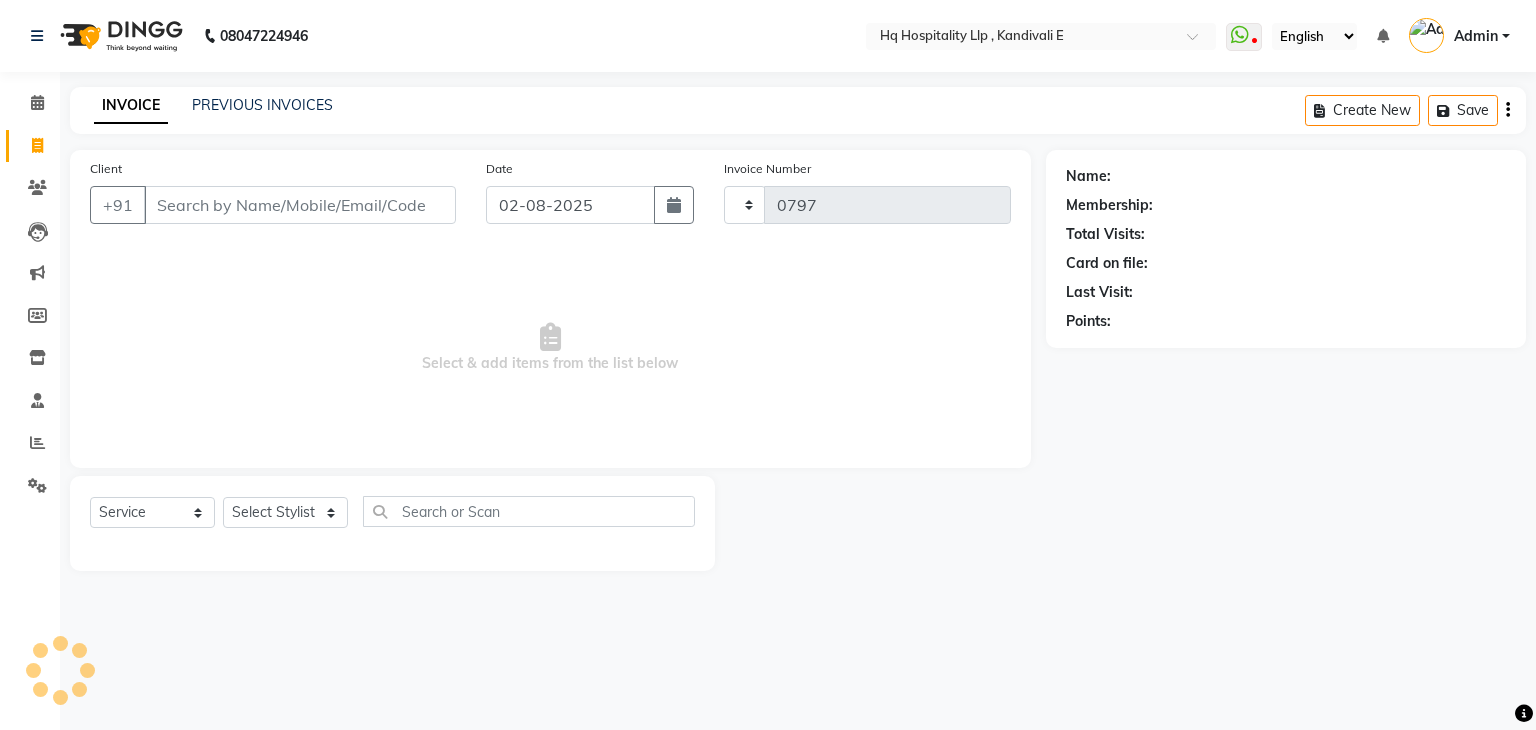select on "5407" 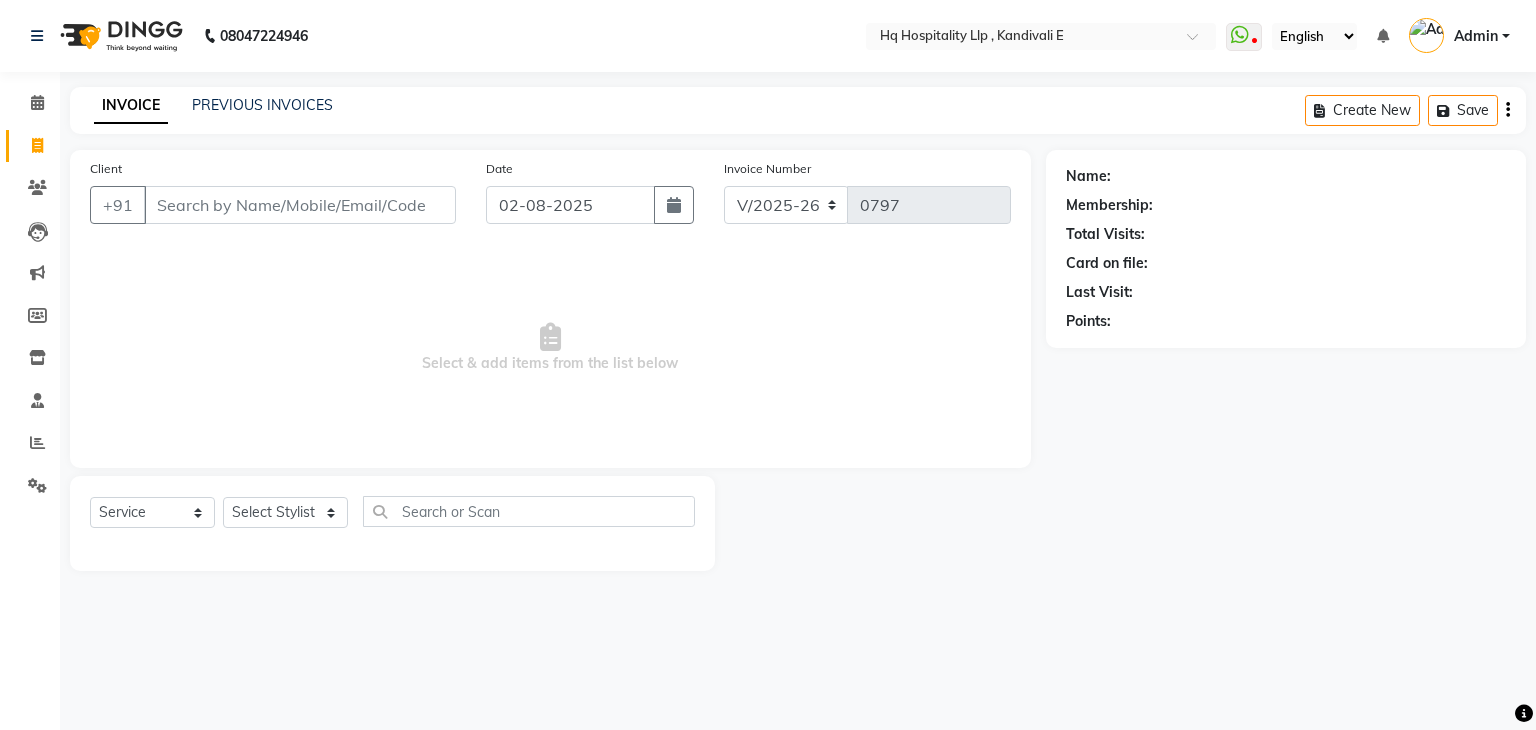 click on "Client" at bounding box center (300, 205) 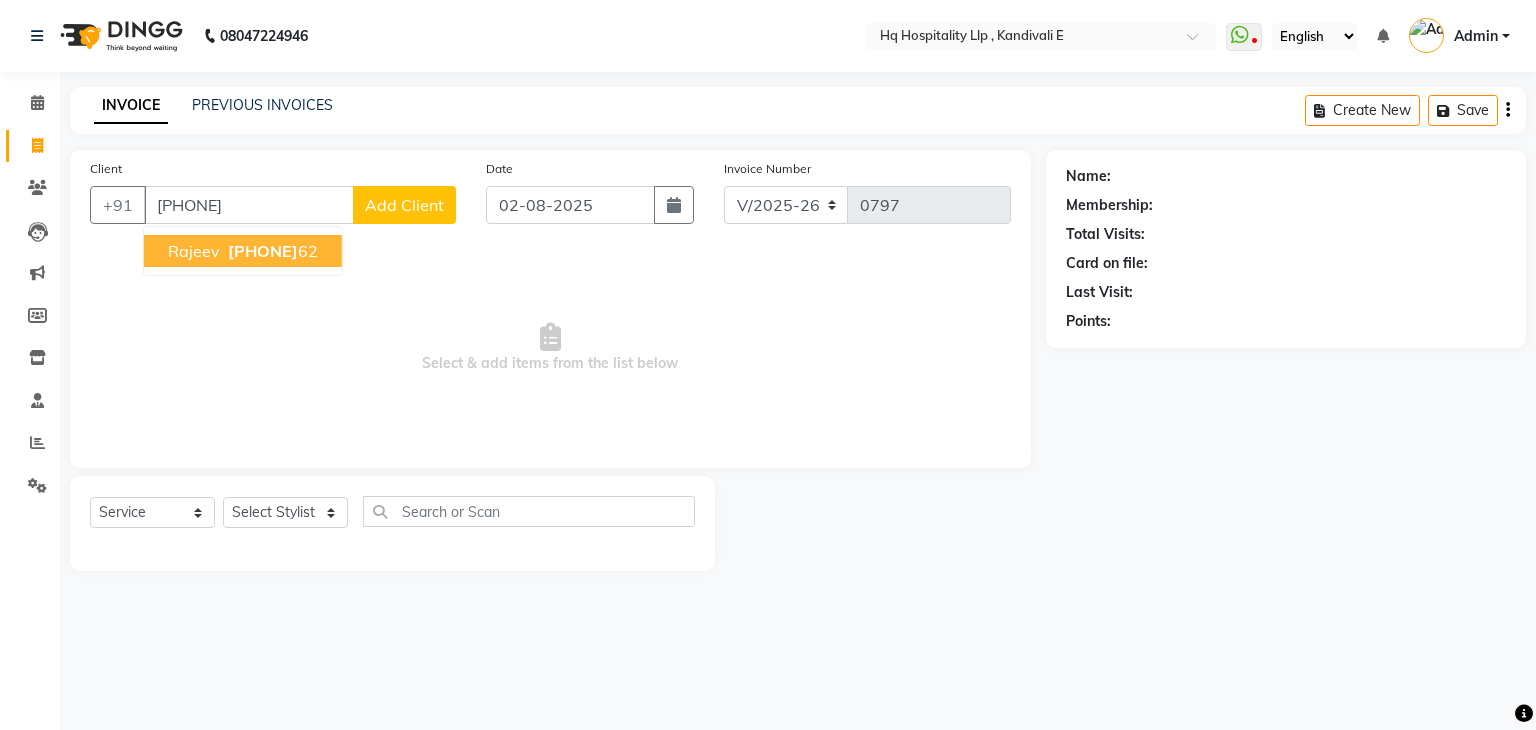 click on "75060669" at bounding box center [263, 251] 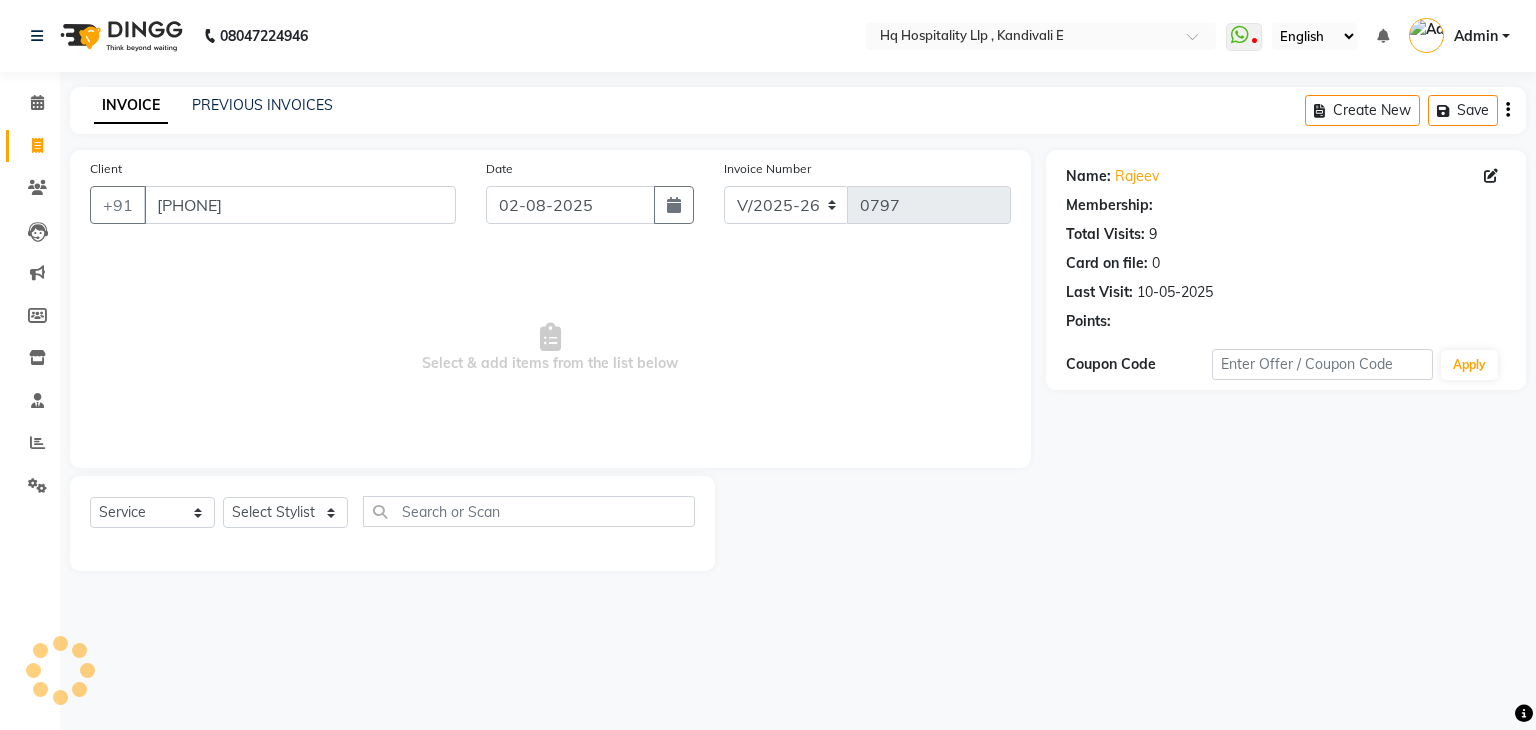 select on "1: Object" 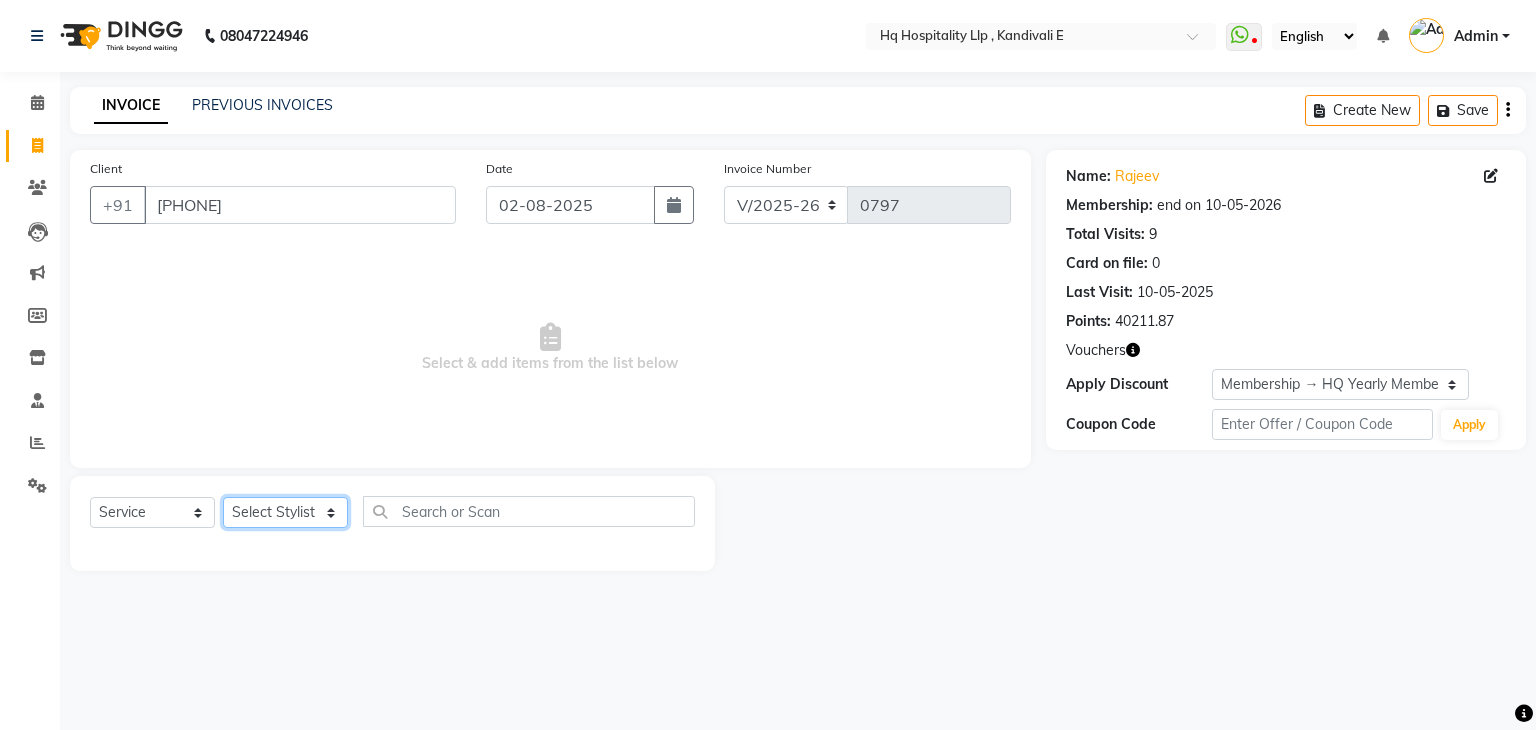 click on "Select Stylist Ankit DIPALI HQ SHOP jyoti Omkar Reshma Mustari Salman Sameer Ahmad Sapana Suhail Swaroop Thakur Village HQ2" 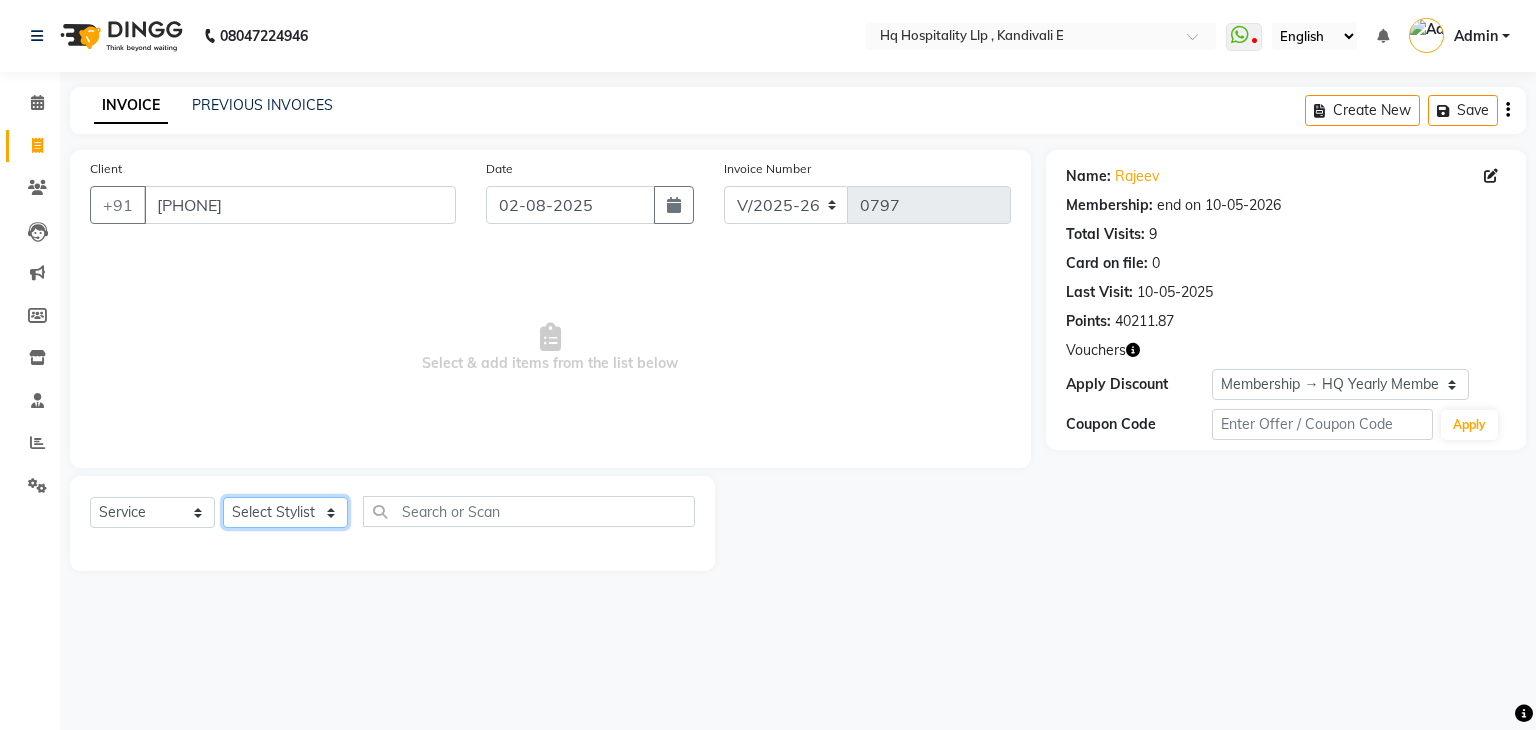 select on "85818" 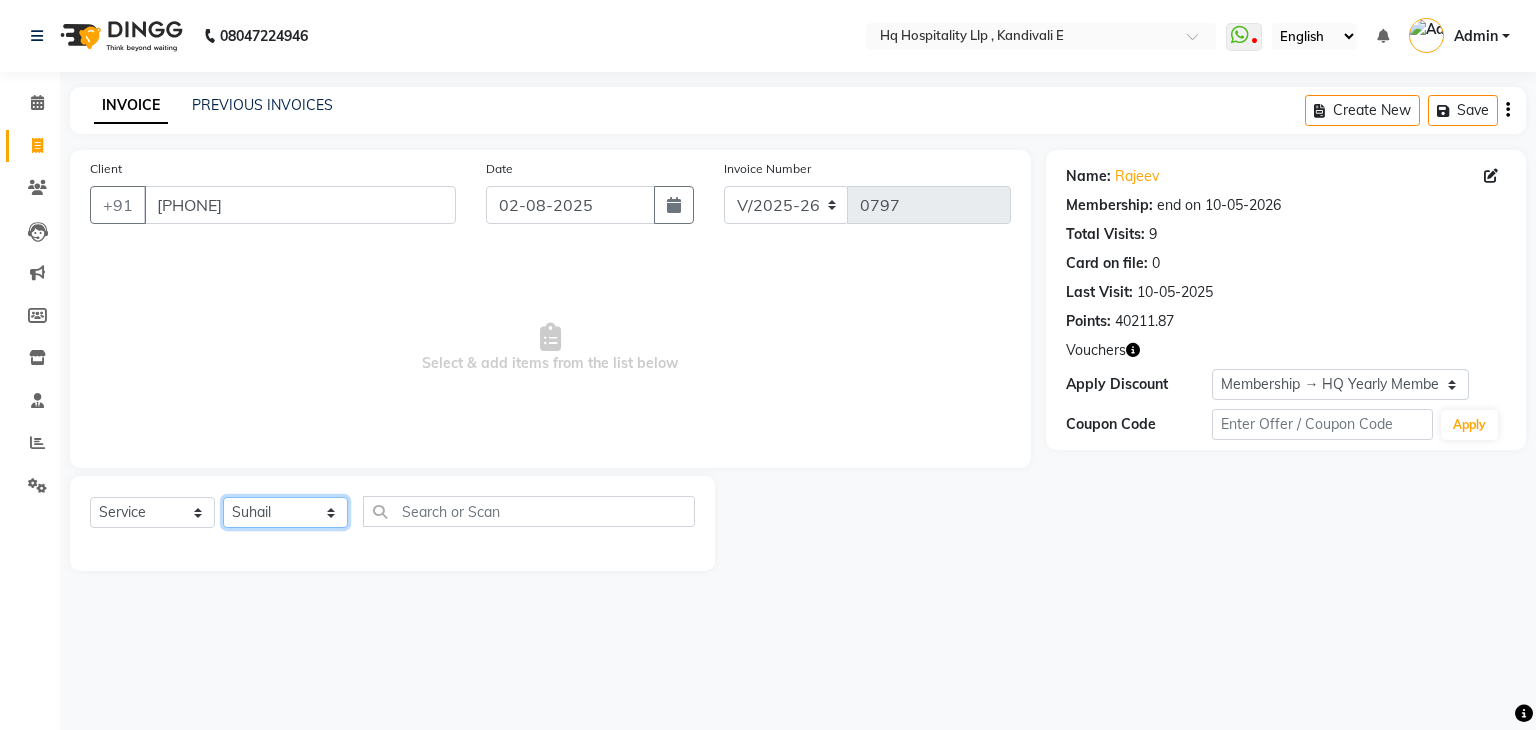 click on "Select Stylist Ankit DIPALI HQ SHOP jyoti Omkar Reshma Mustari Salman Sameer Ahmad Sapana Suhail Swaroop Thakur Village HQ2" 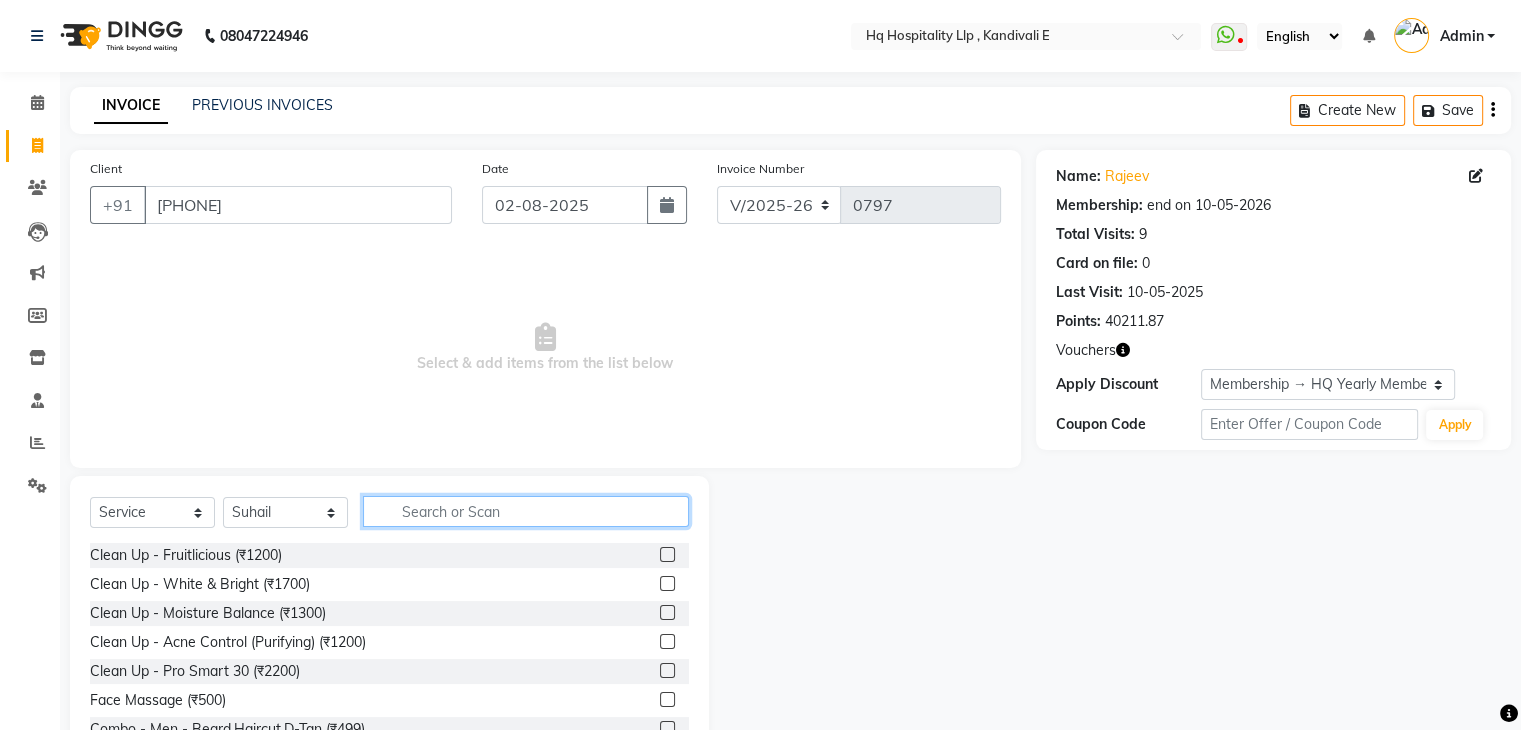 click 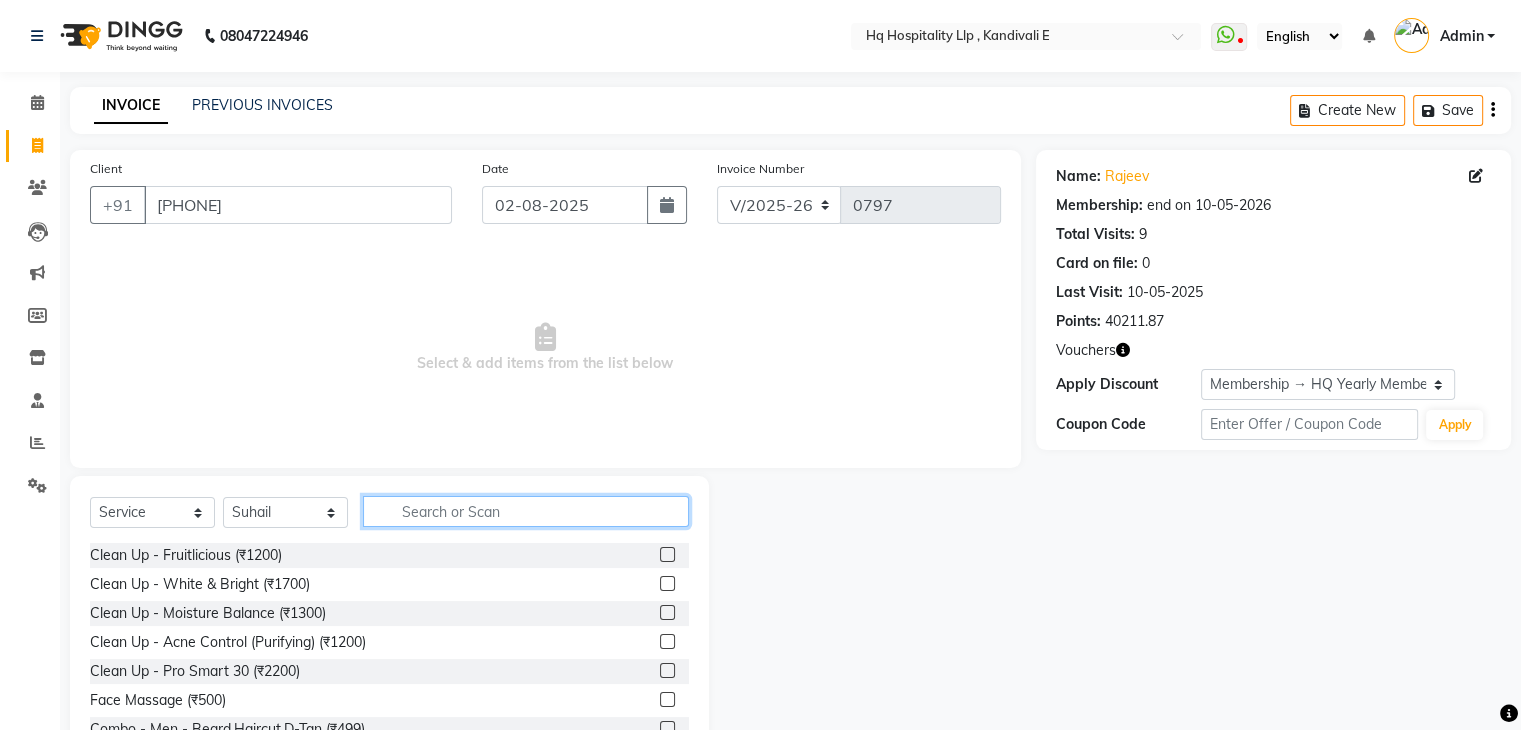 type on "x" 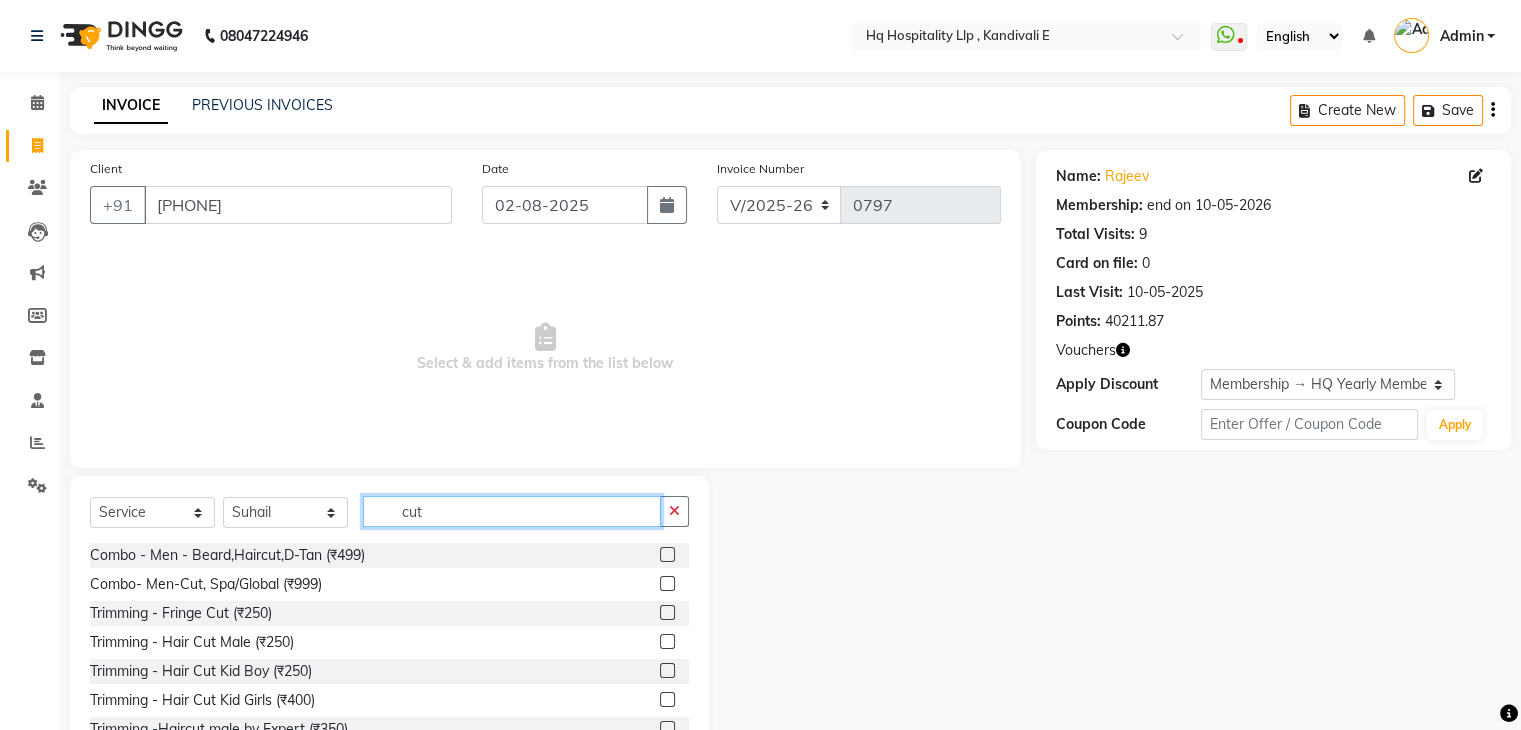 type on "cut" 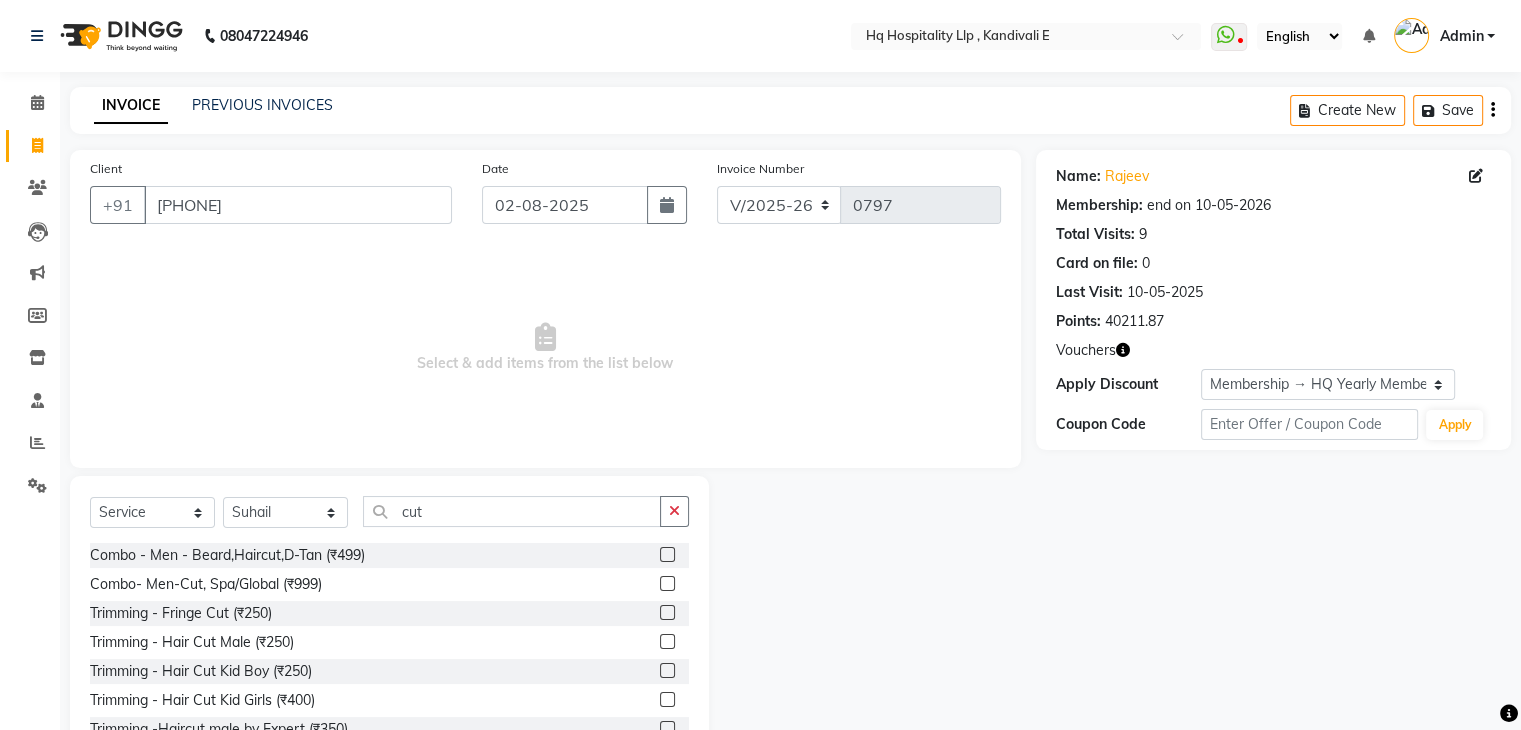 click 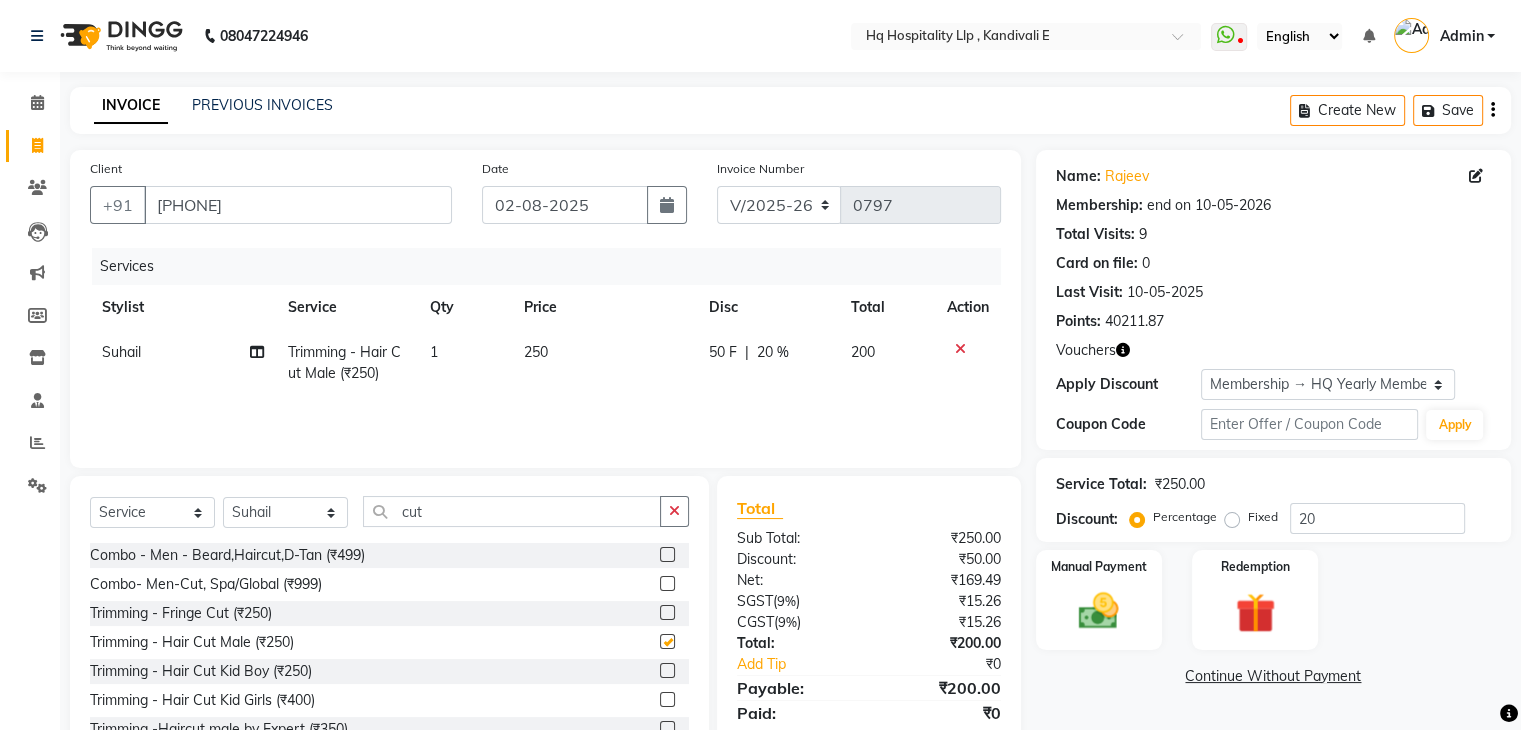 checkbox on "false" 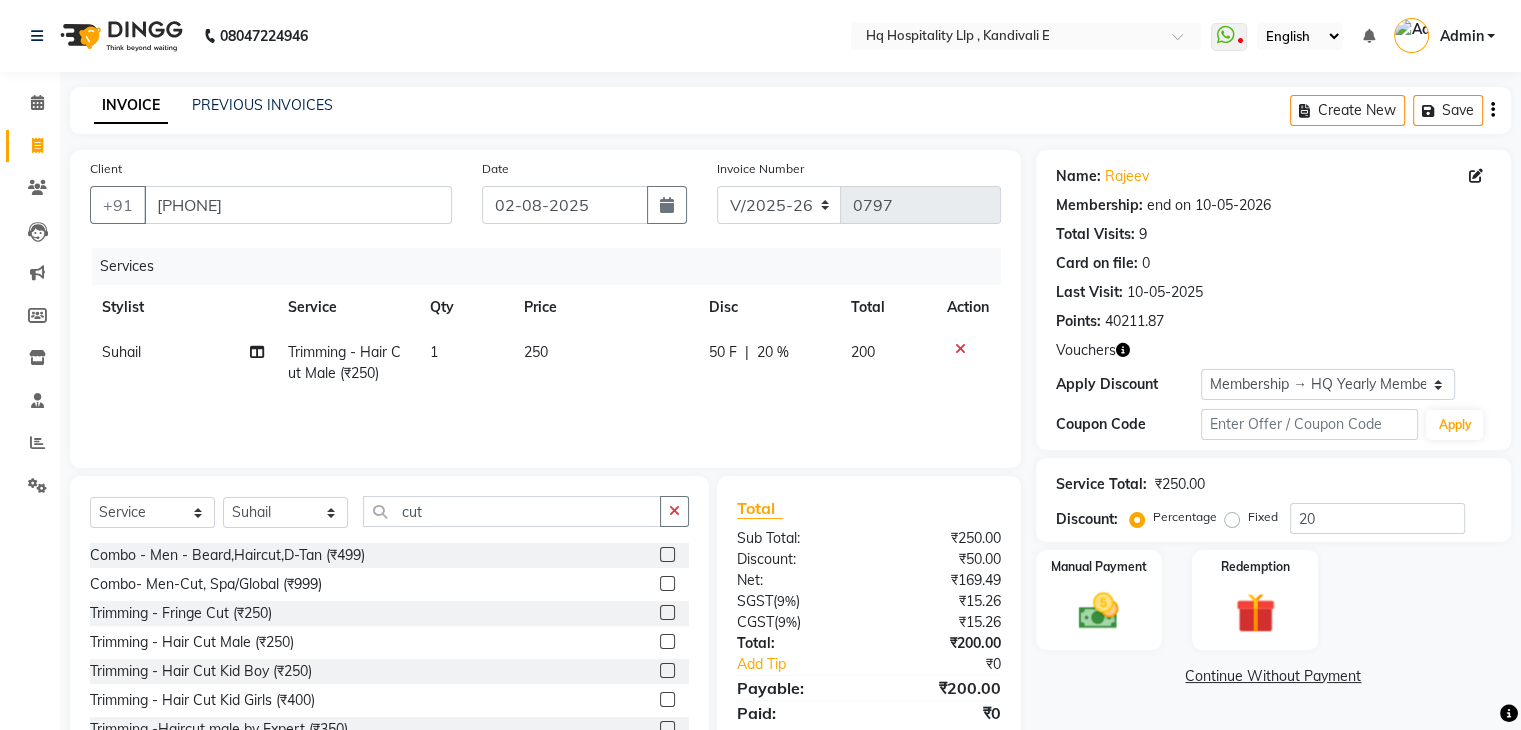 click on "Service Total:  ₹250.00" 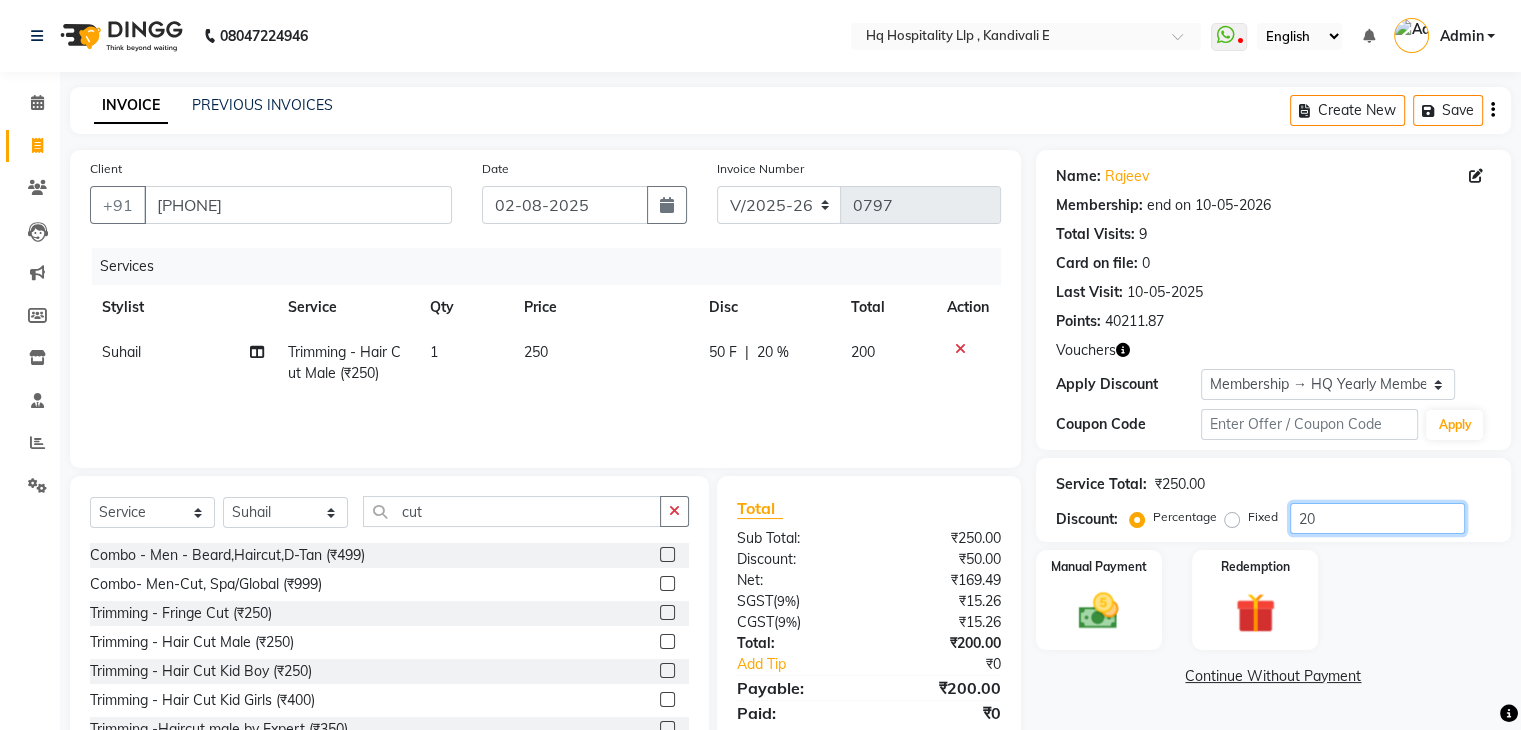 click on "20" 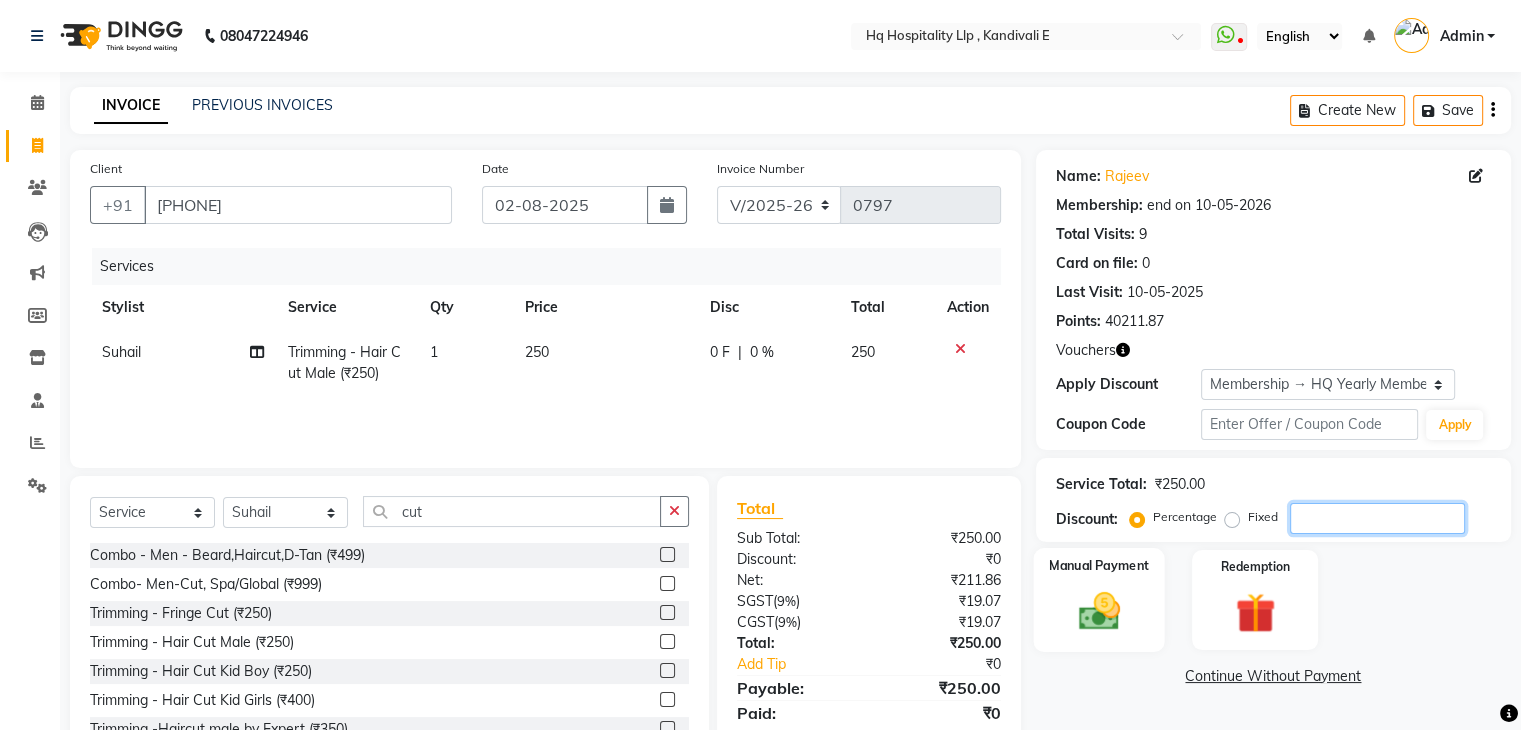 type 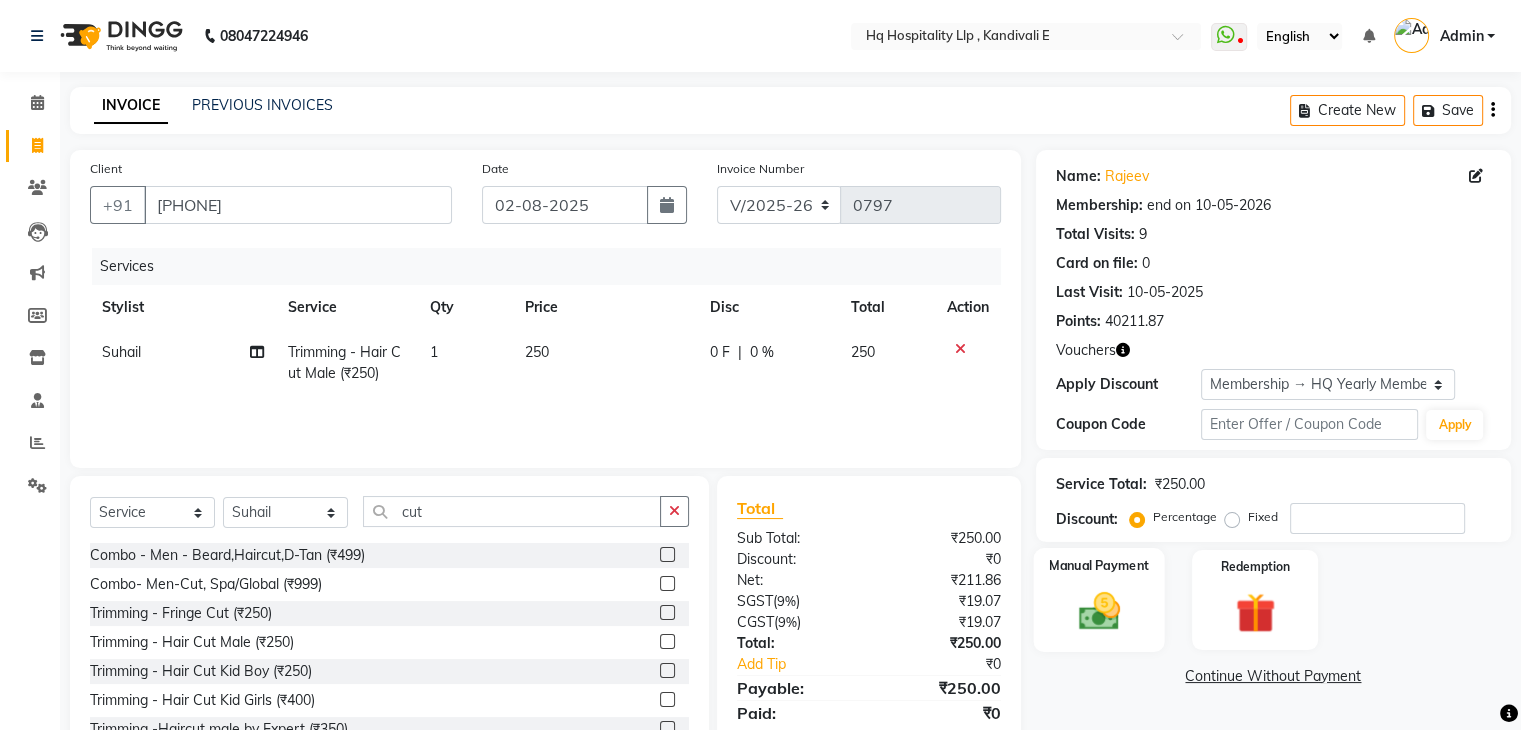 click 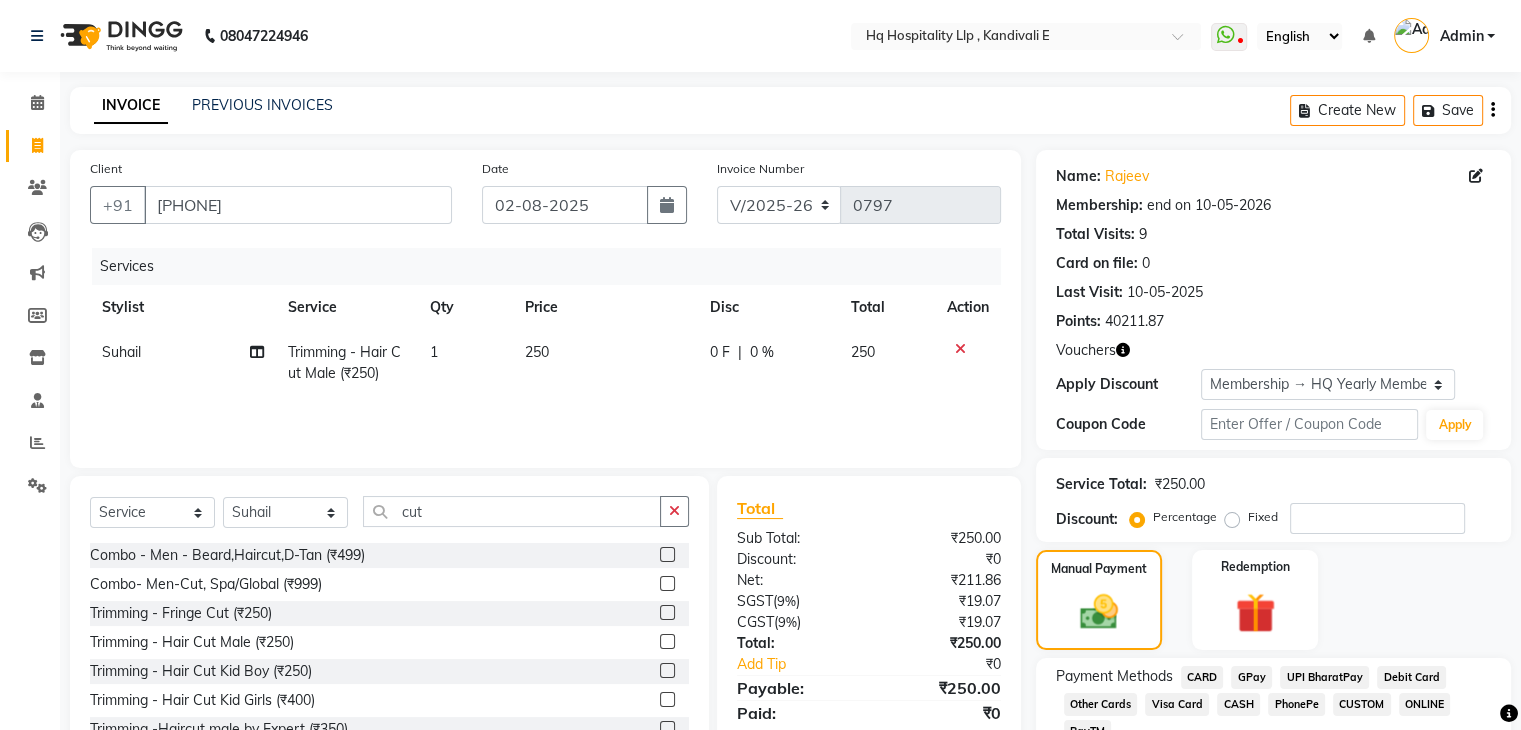 click on "GPay" 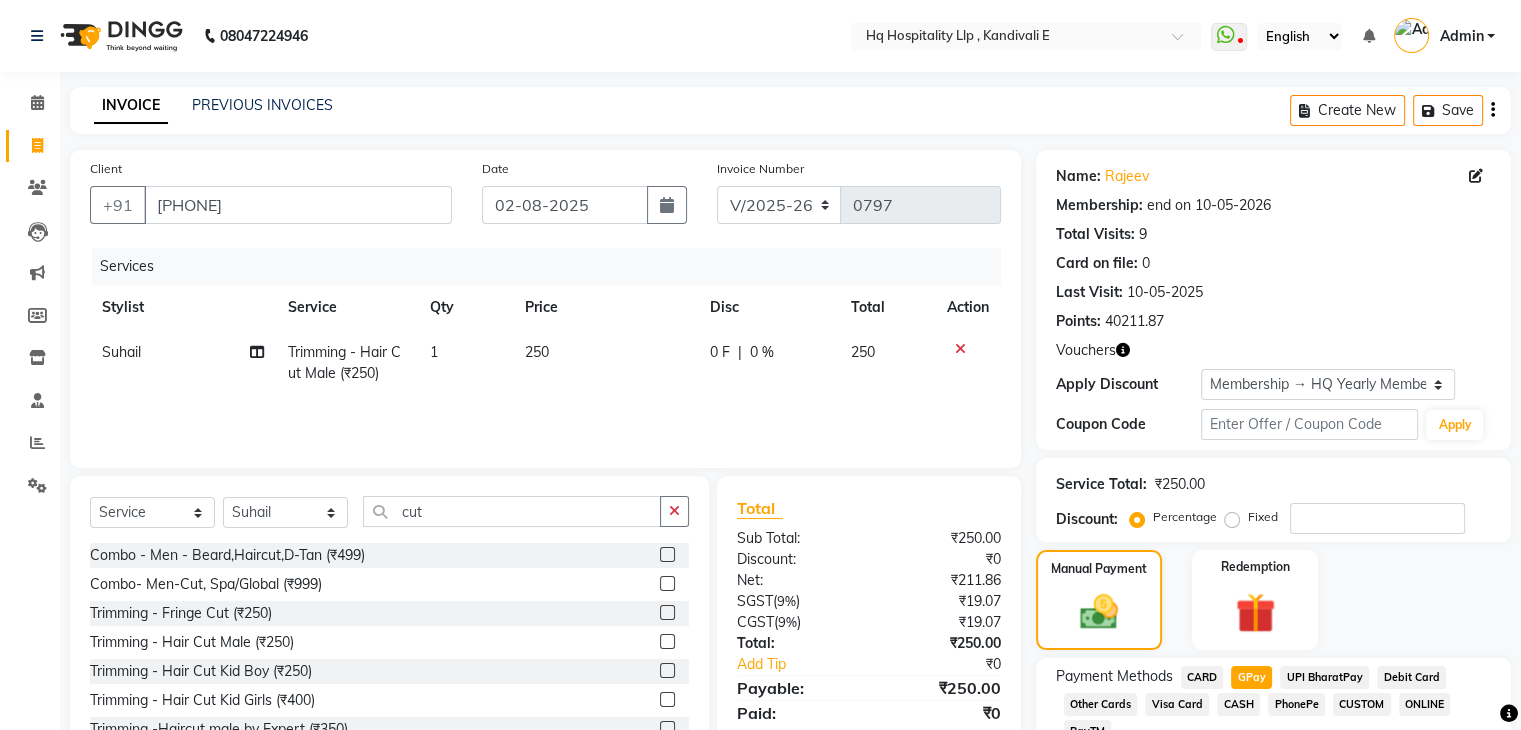 scroll, scrollTop: 205, scrollLeft: 0, axis: vertical 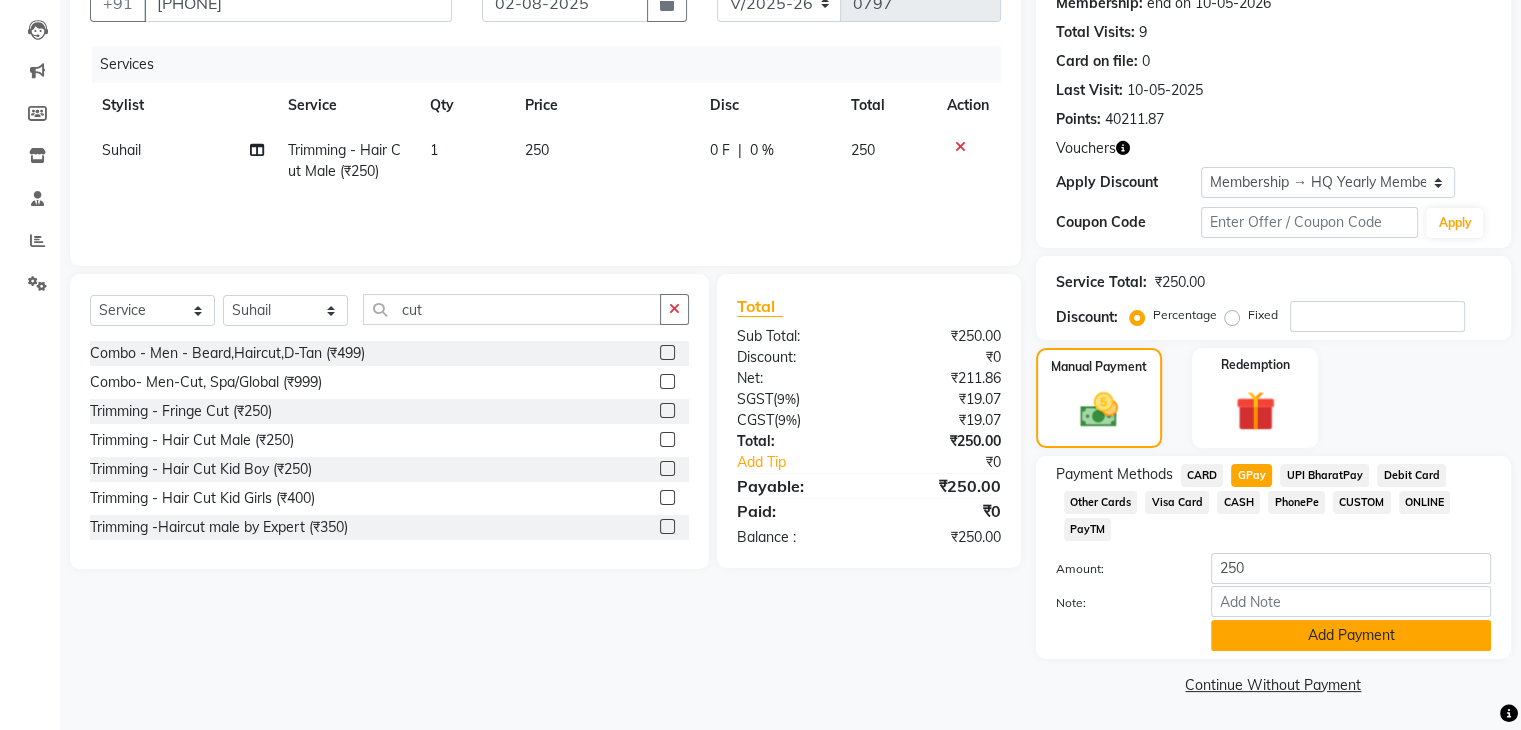 click on "Add Payment" 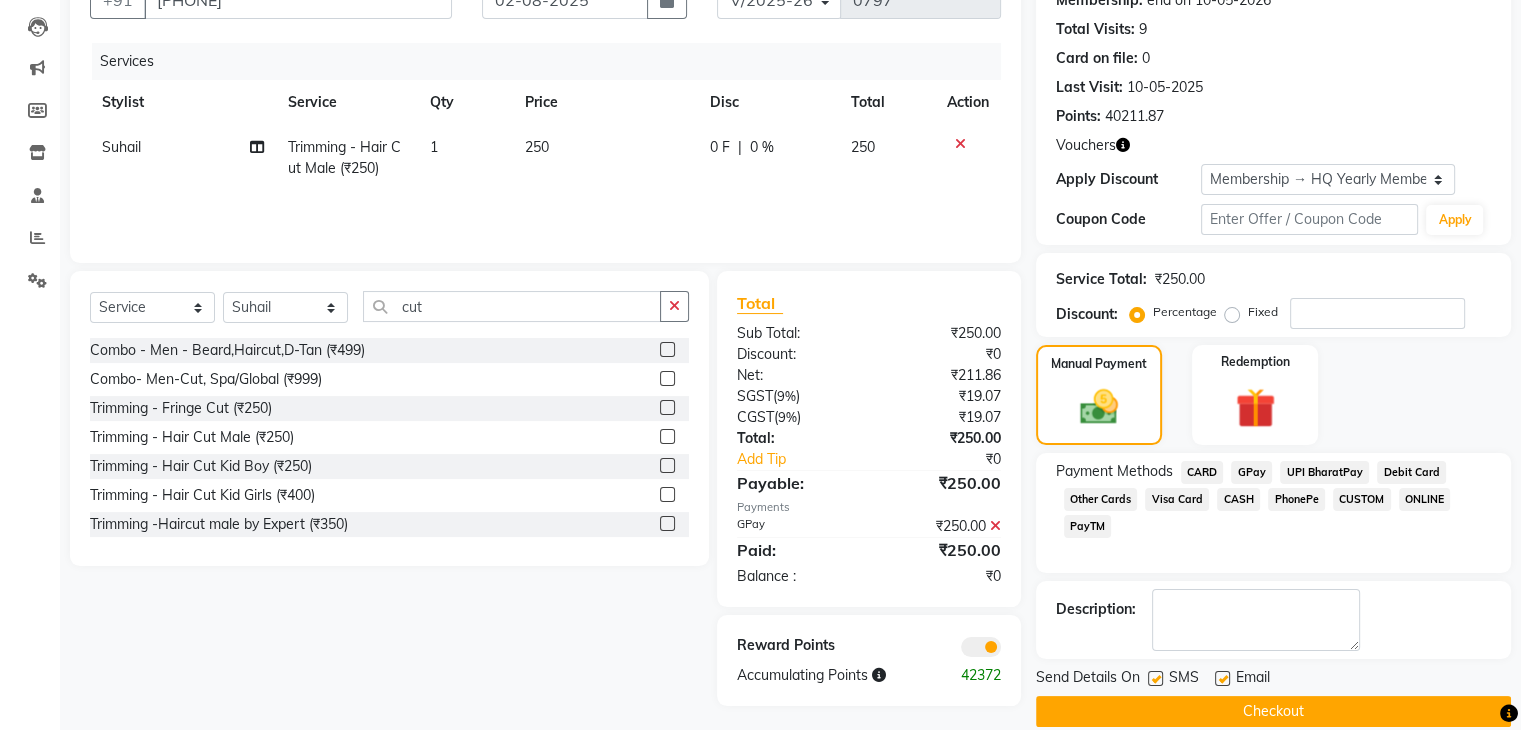 scroll, scrollTop: 231, scrollLeft: 0, axis: vertical 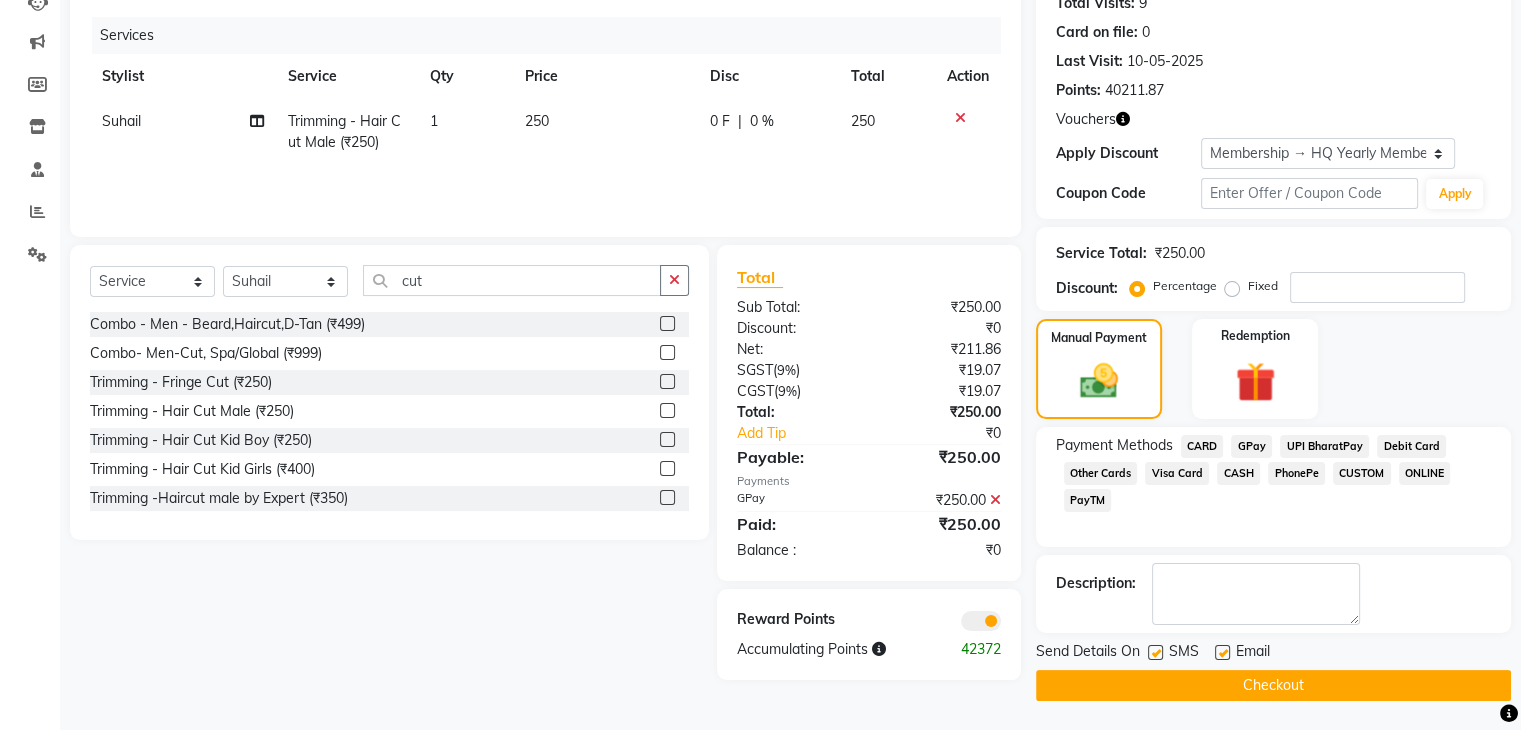 click 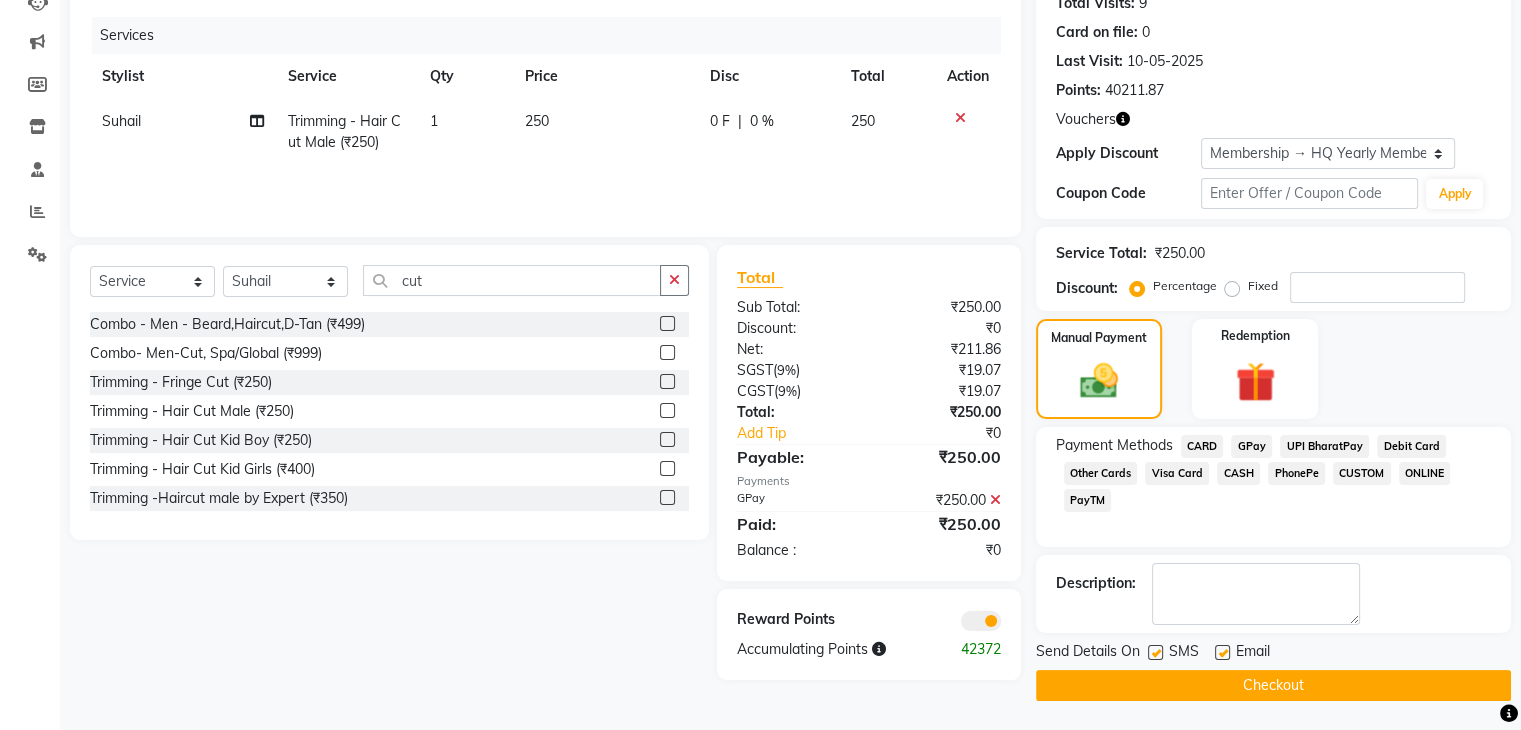 click 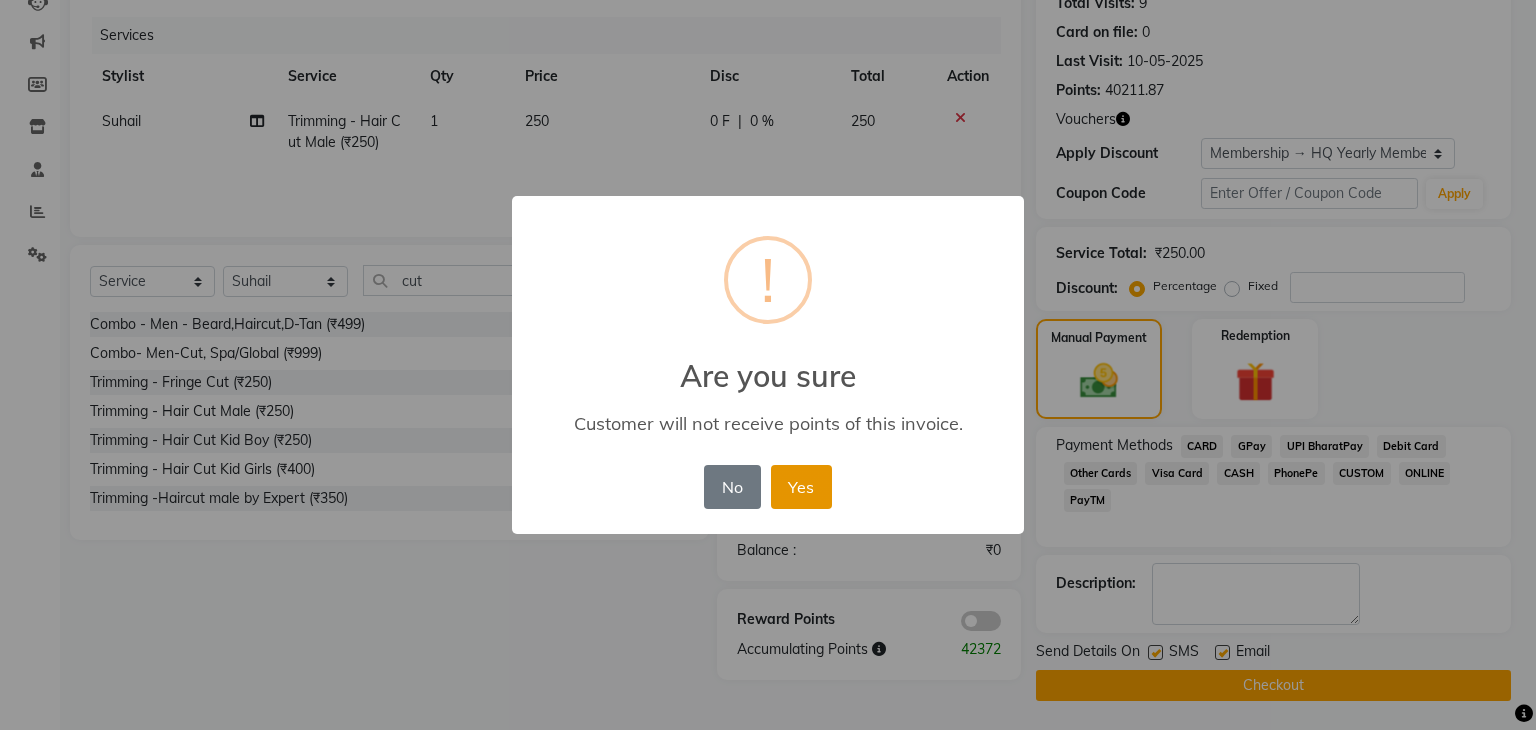 click on "Yes" at bounding box center (801, 487) 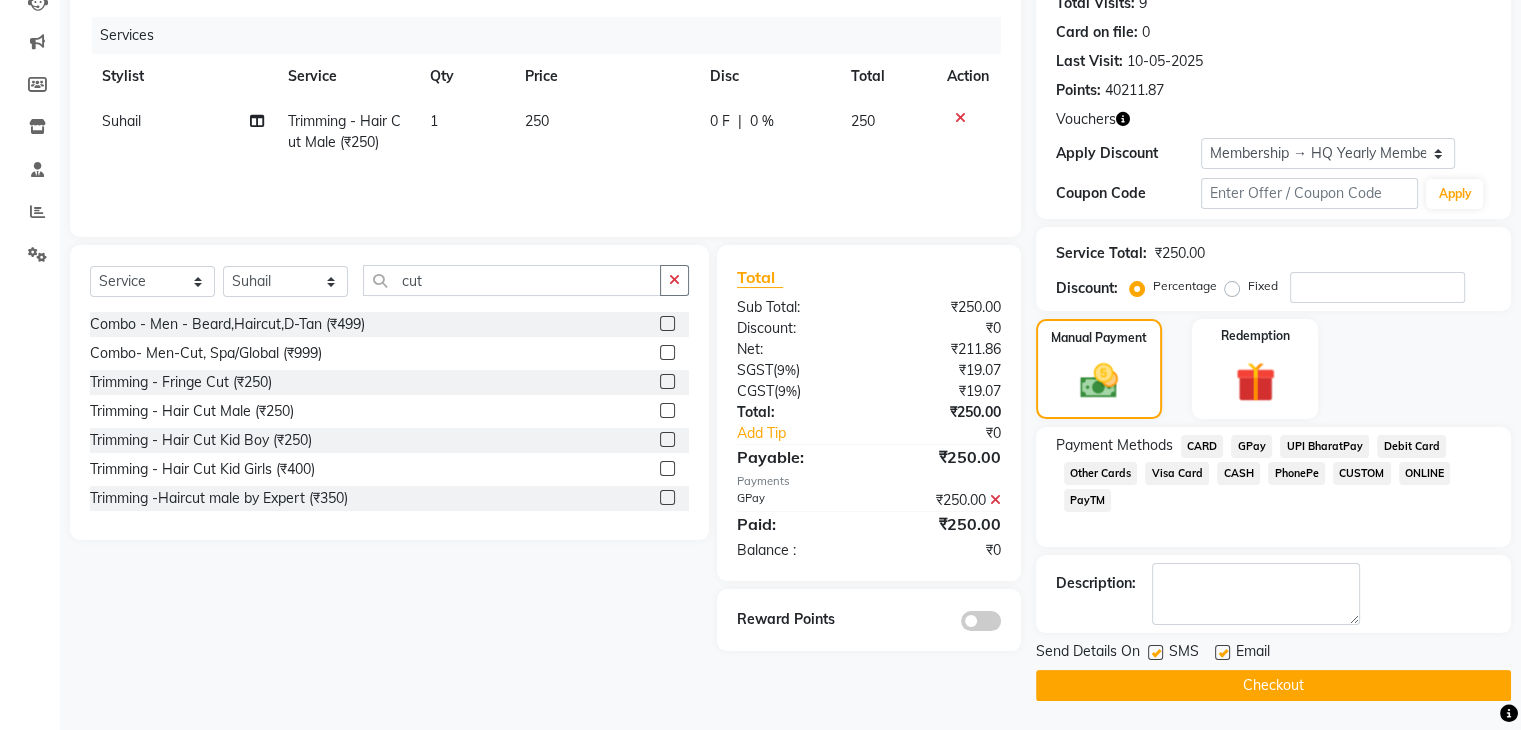 click on "Checkout" 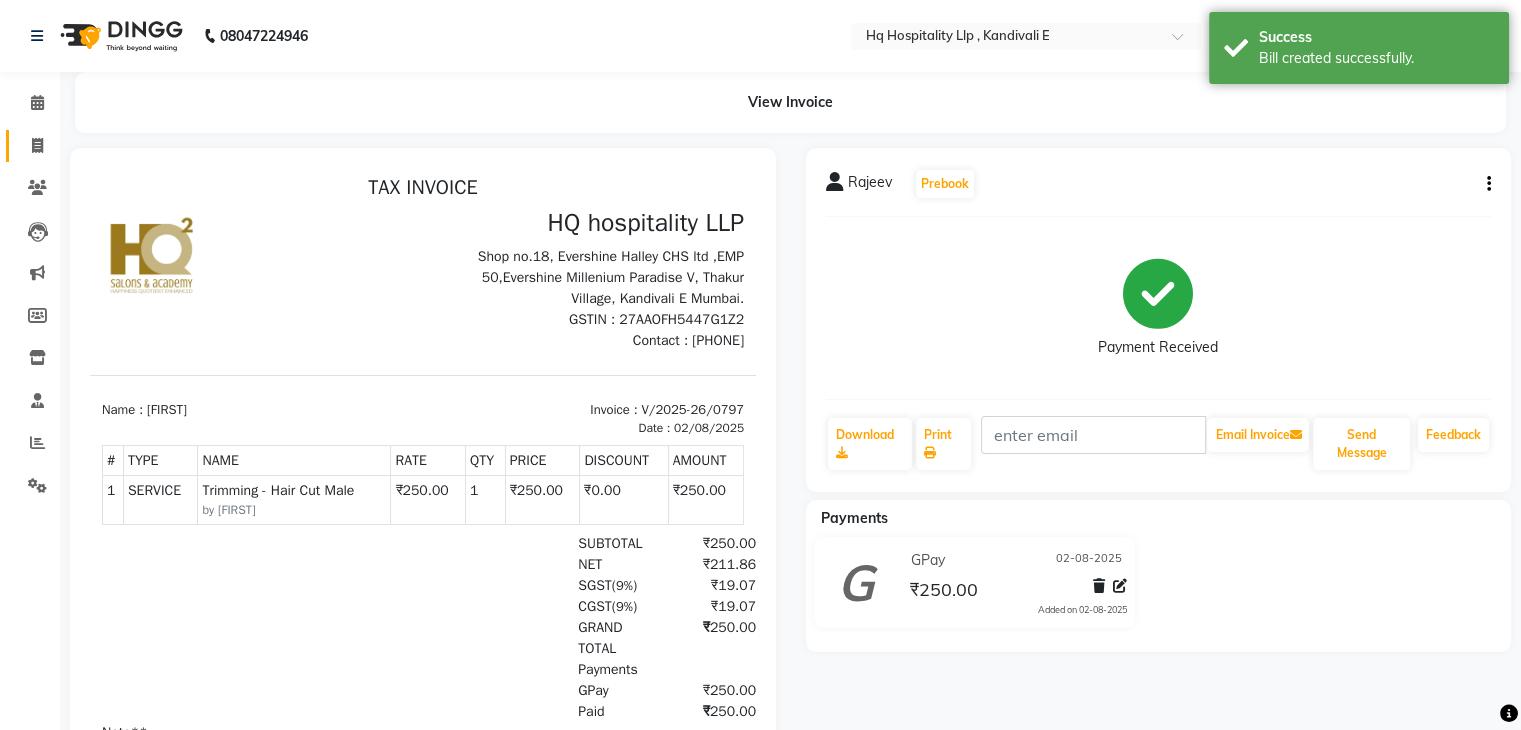 scroll, scrollTop: 0, scrollLeft: 0, axis: both 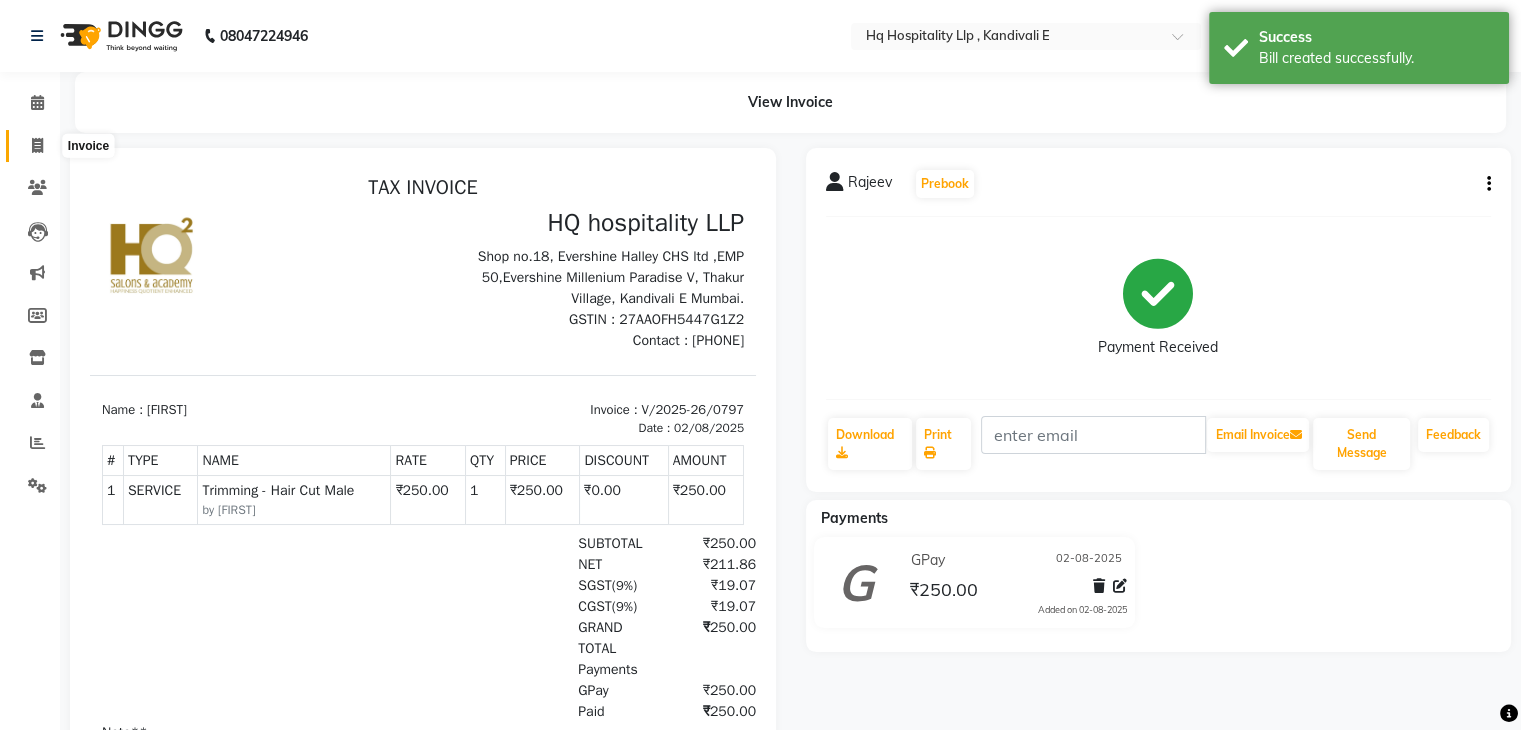 click 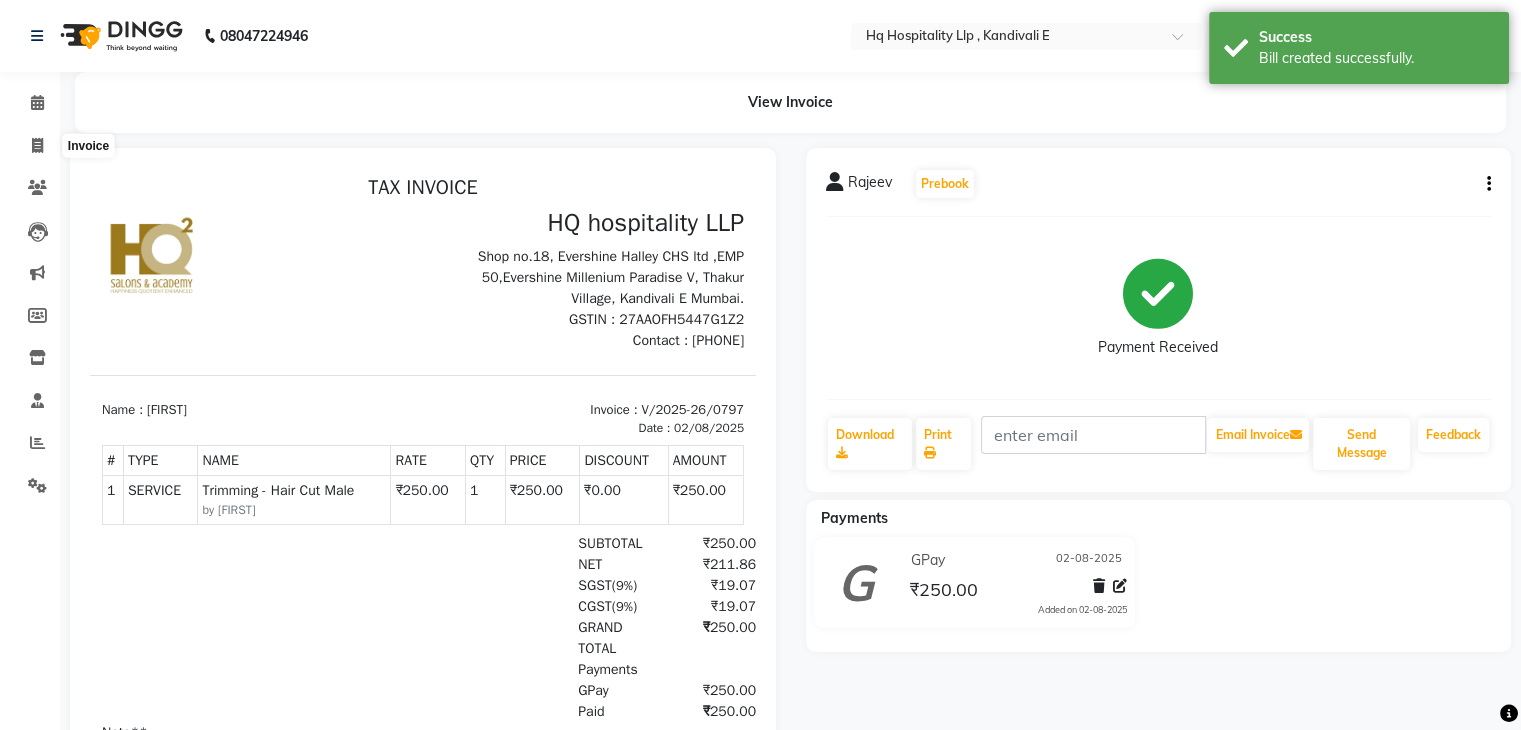 select on "service" 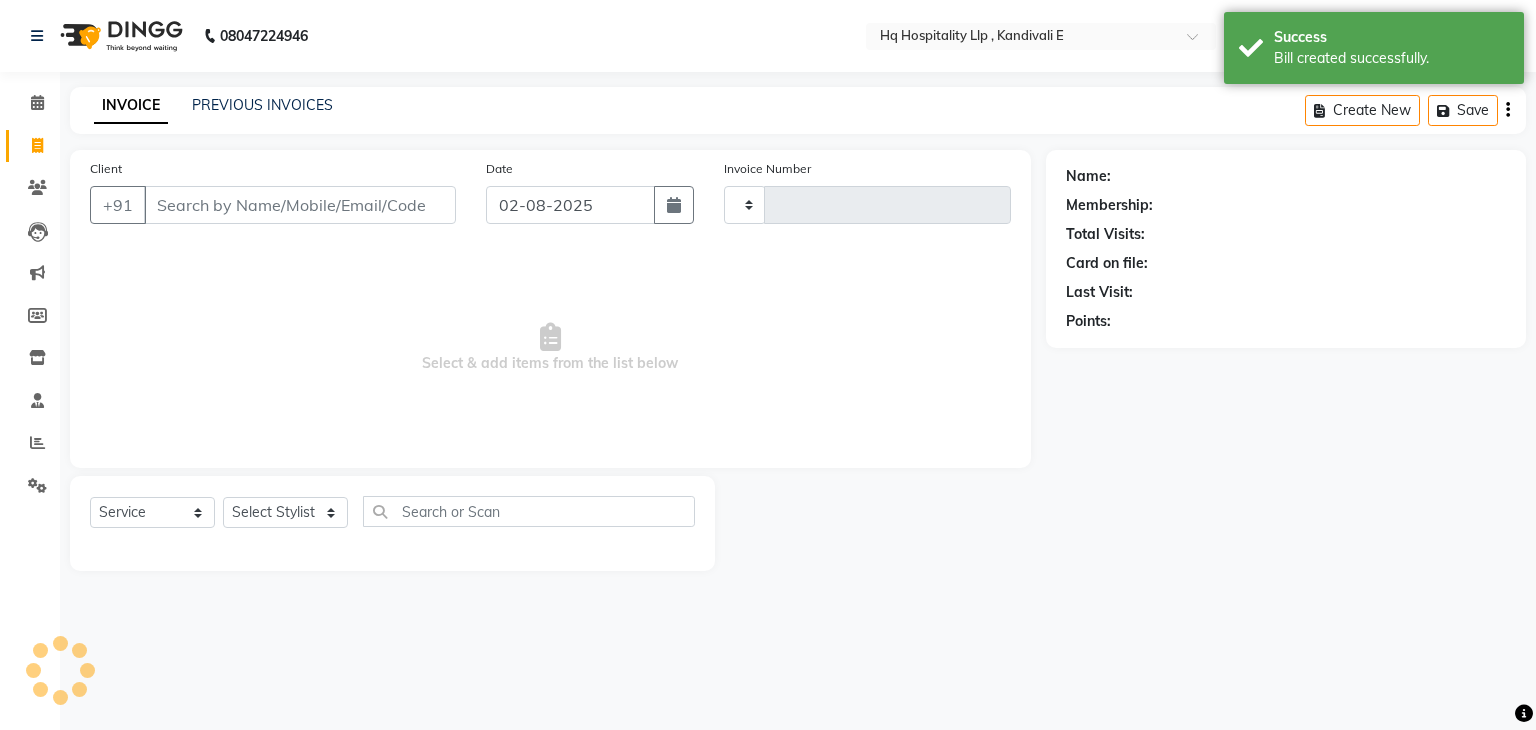 type on "0798" 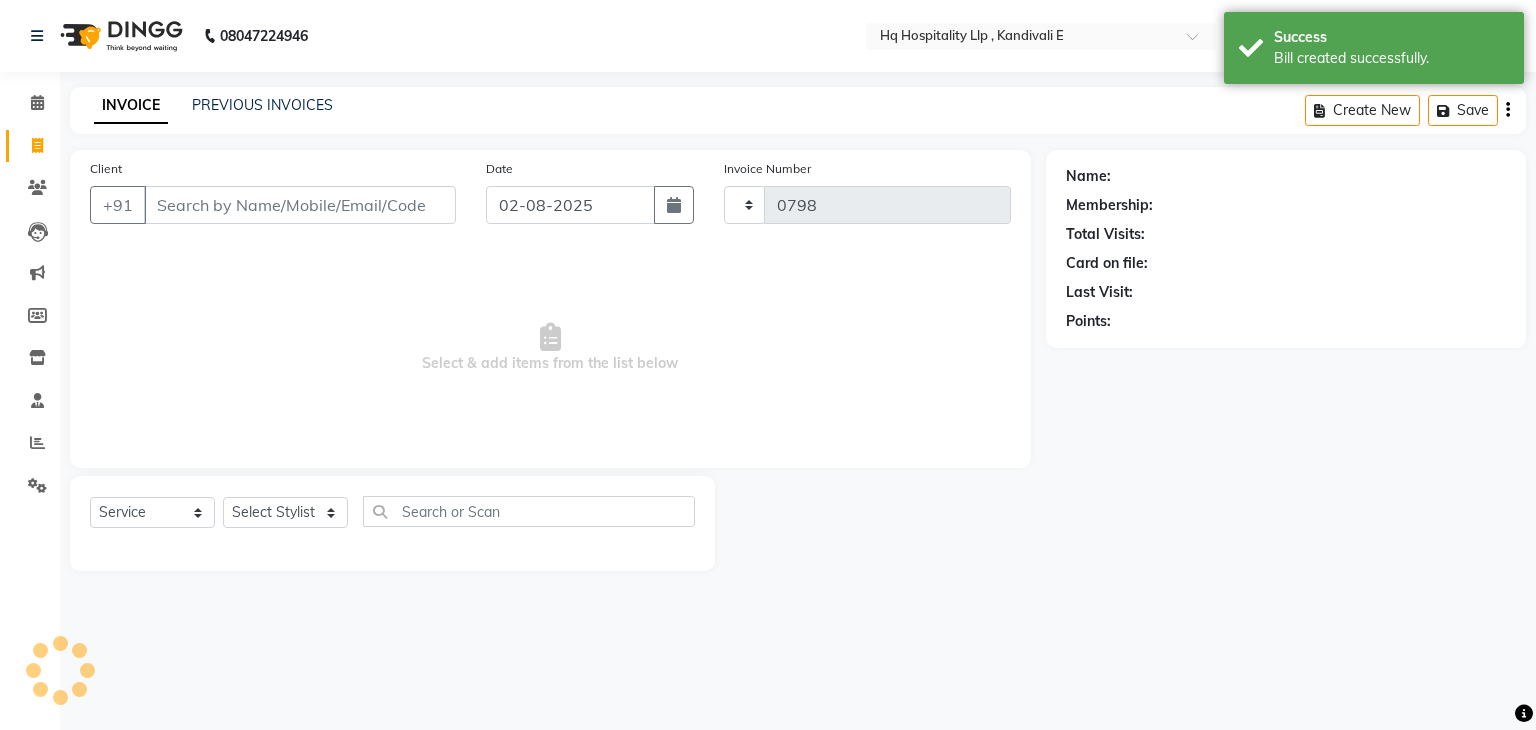 select on "5407" 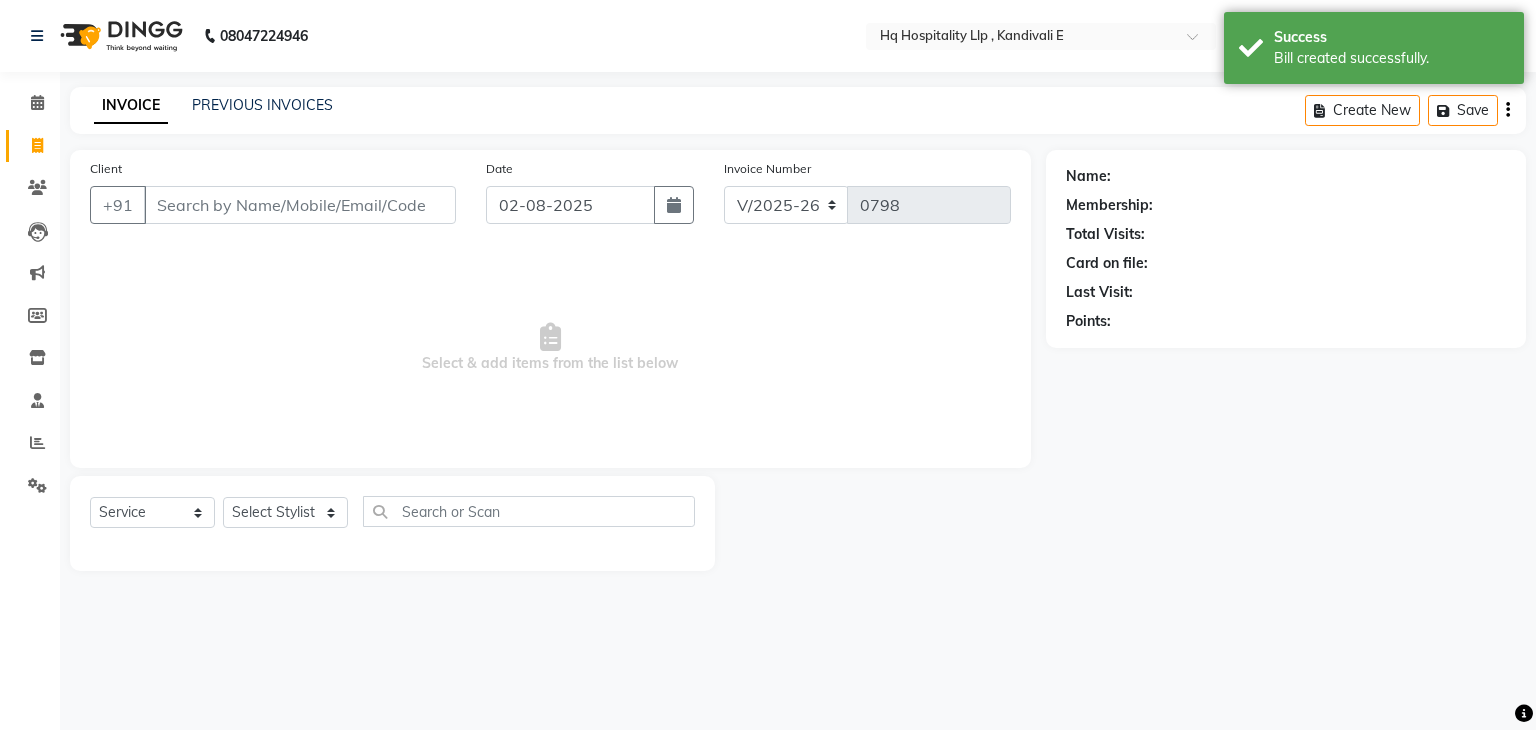 click on "Client" at bounding box center (300, 205) 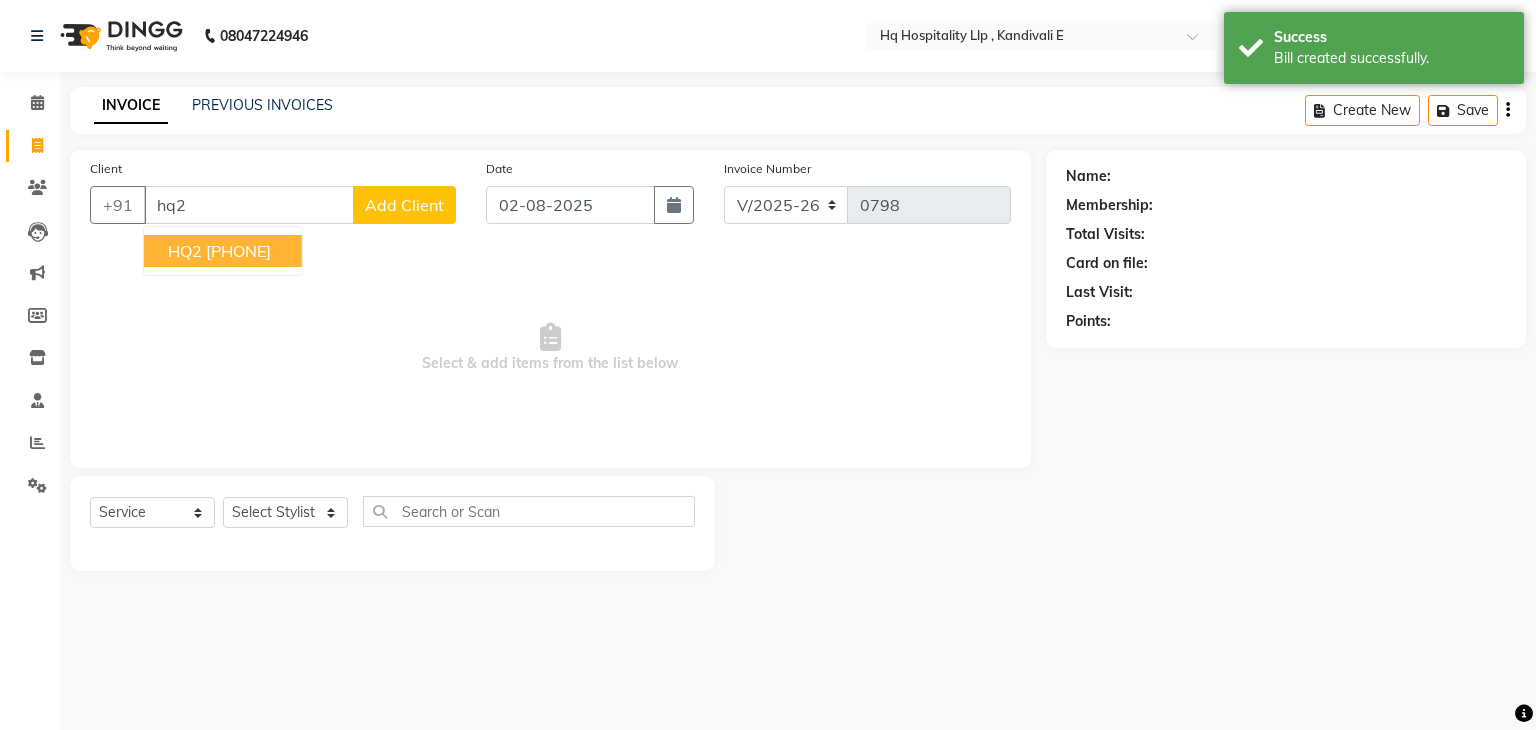 click on "9769765650" at bounding box center [238, 251] 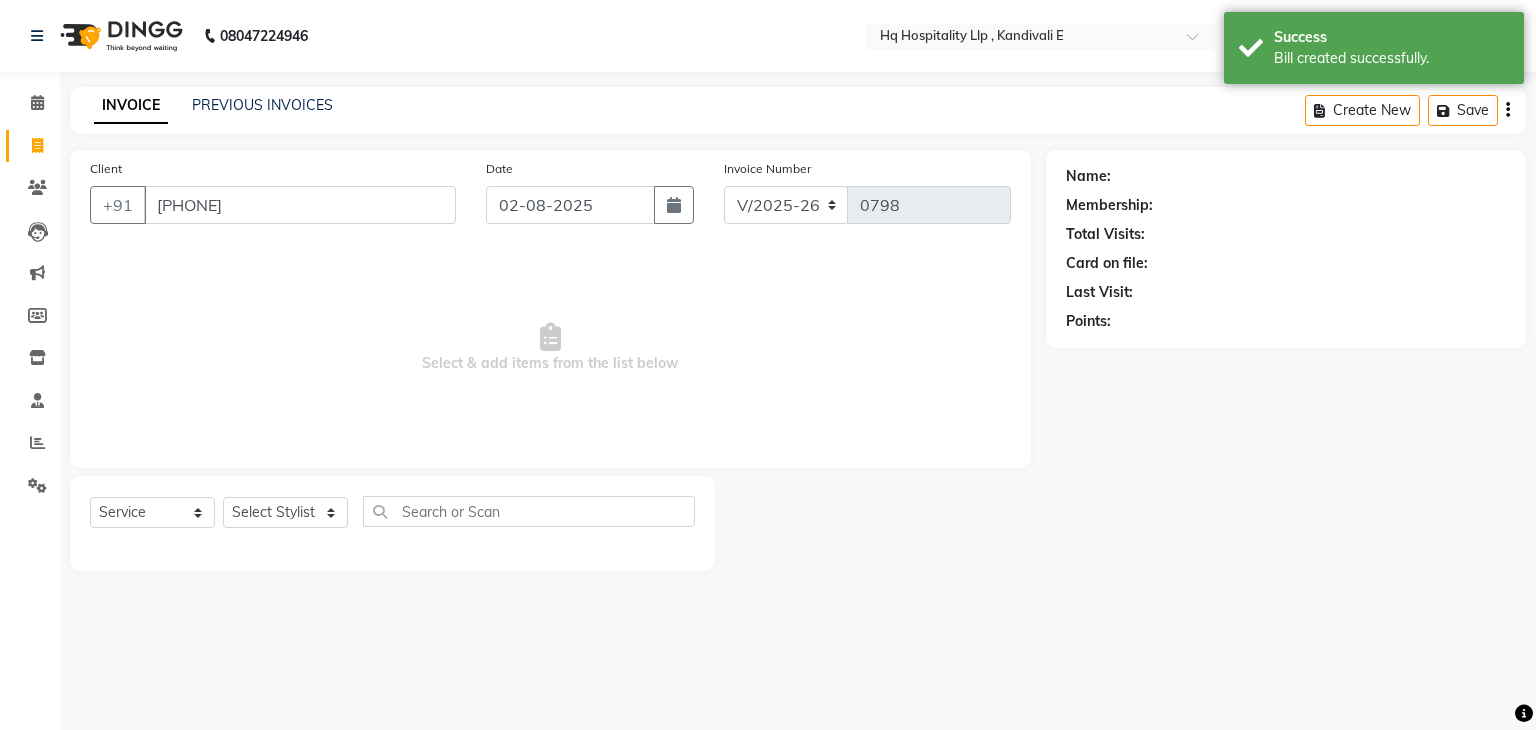 type on "9769765650" 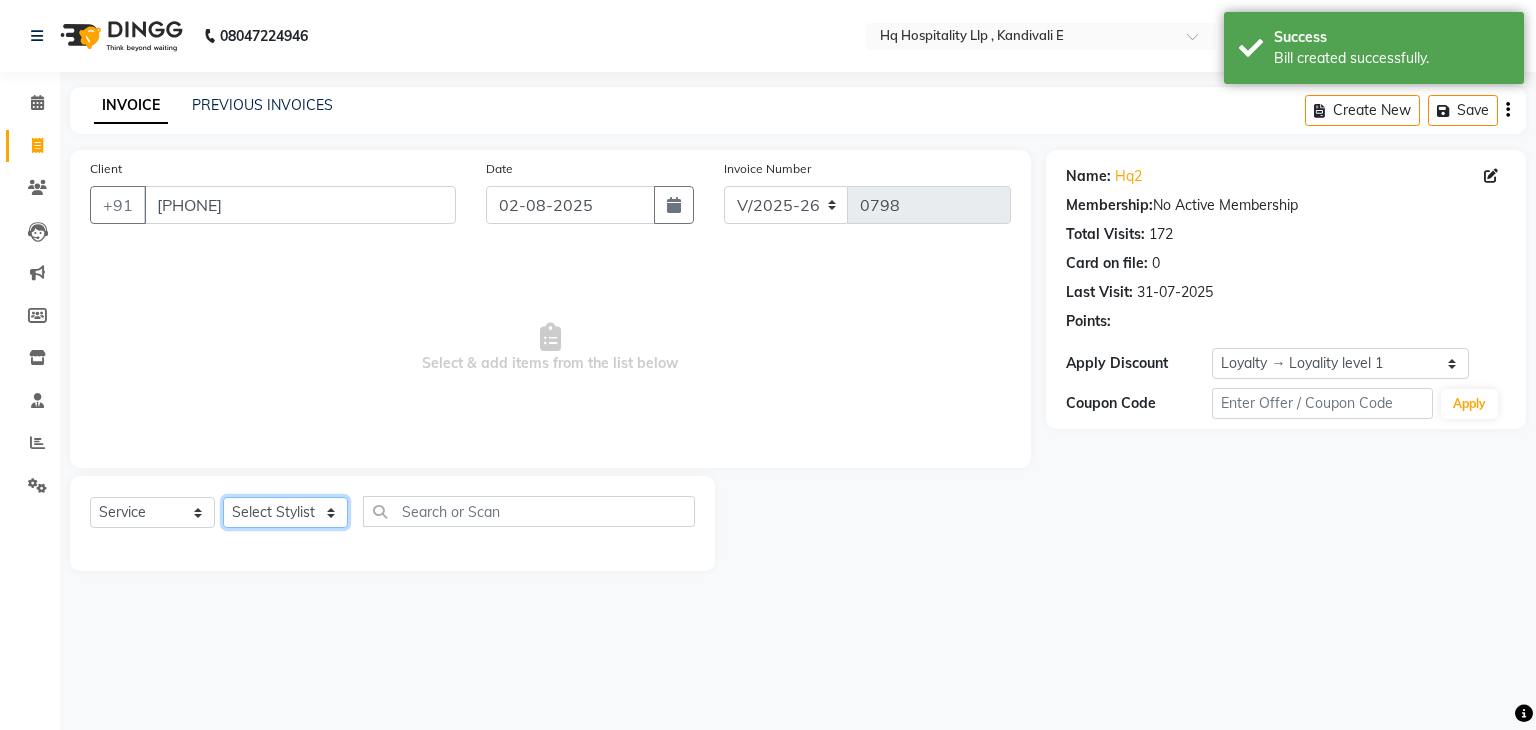 click on "Select Stylist Ankit DIPALI HQ SHOP jyoti Omkar Reshma Mustari Salman Sameer Ahmad Sapana Suhail Swaroop Thakur Village HQ2" 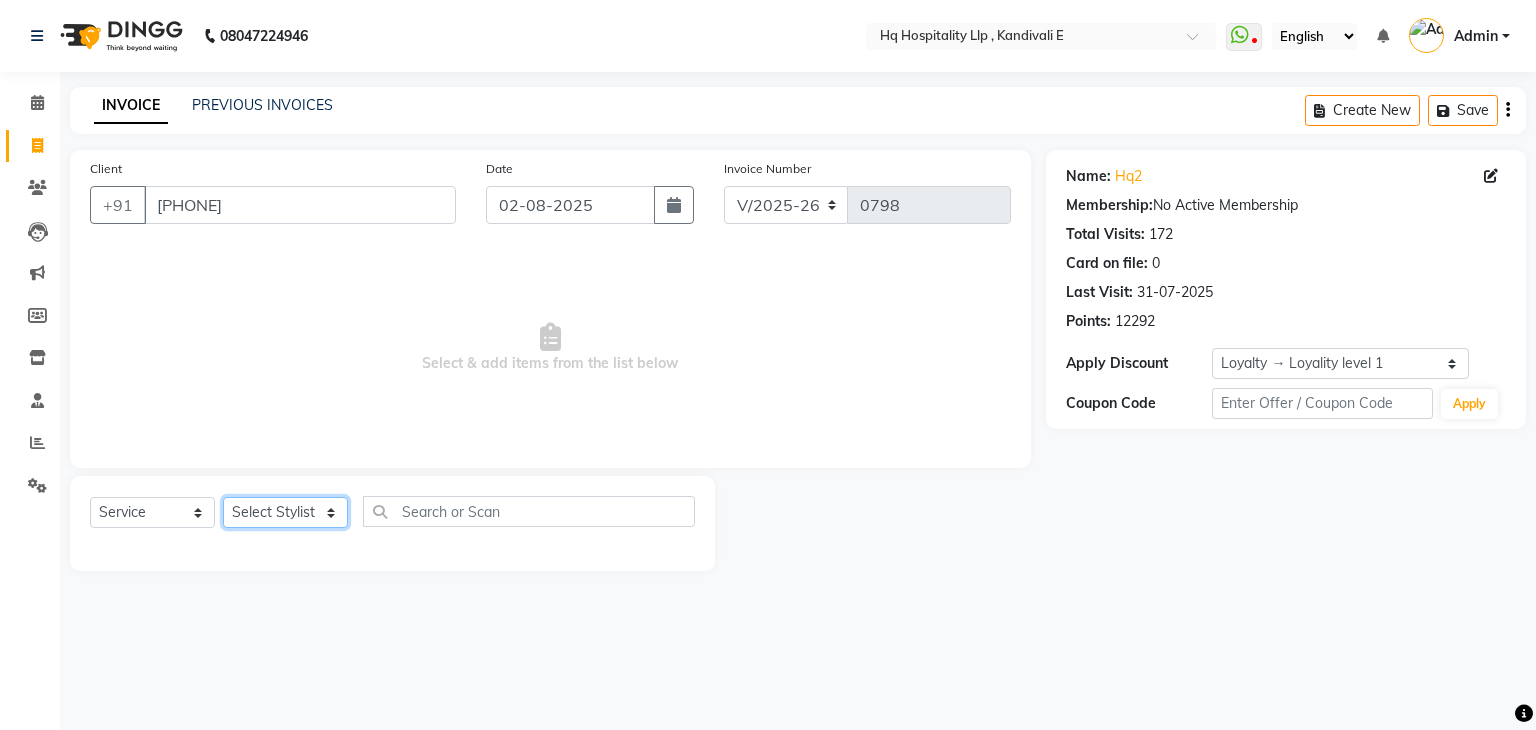 select on "75546" 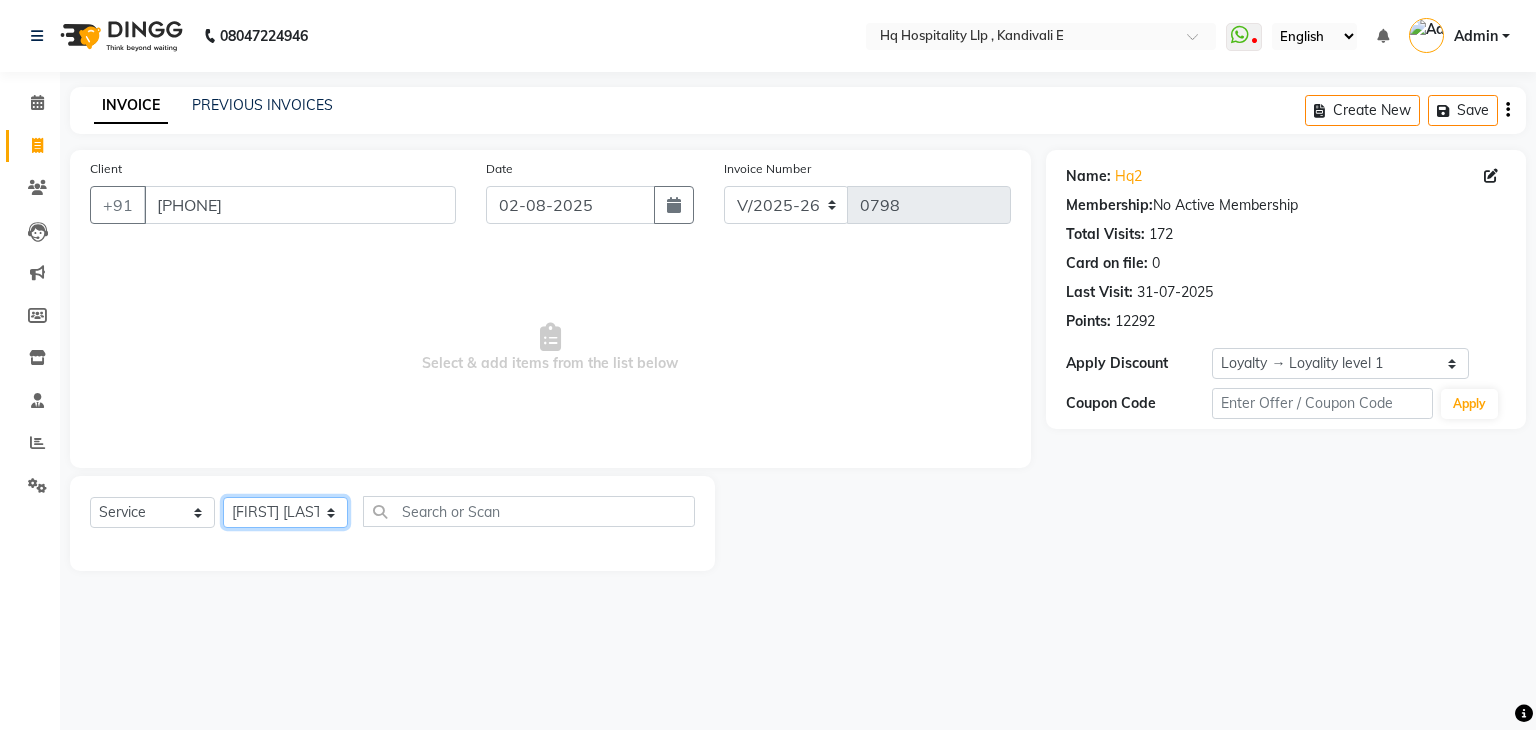 click on "Select Stylist Ankit DIPALI HQ SHOP jyoti Omkar Reshma Mustari Salman Sameer Ahmad Sapana Suhail Swaroop Thakur Village HQ2" 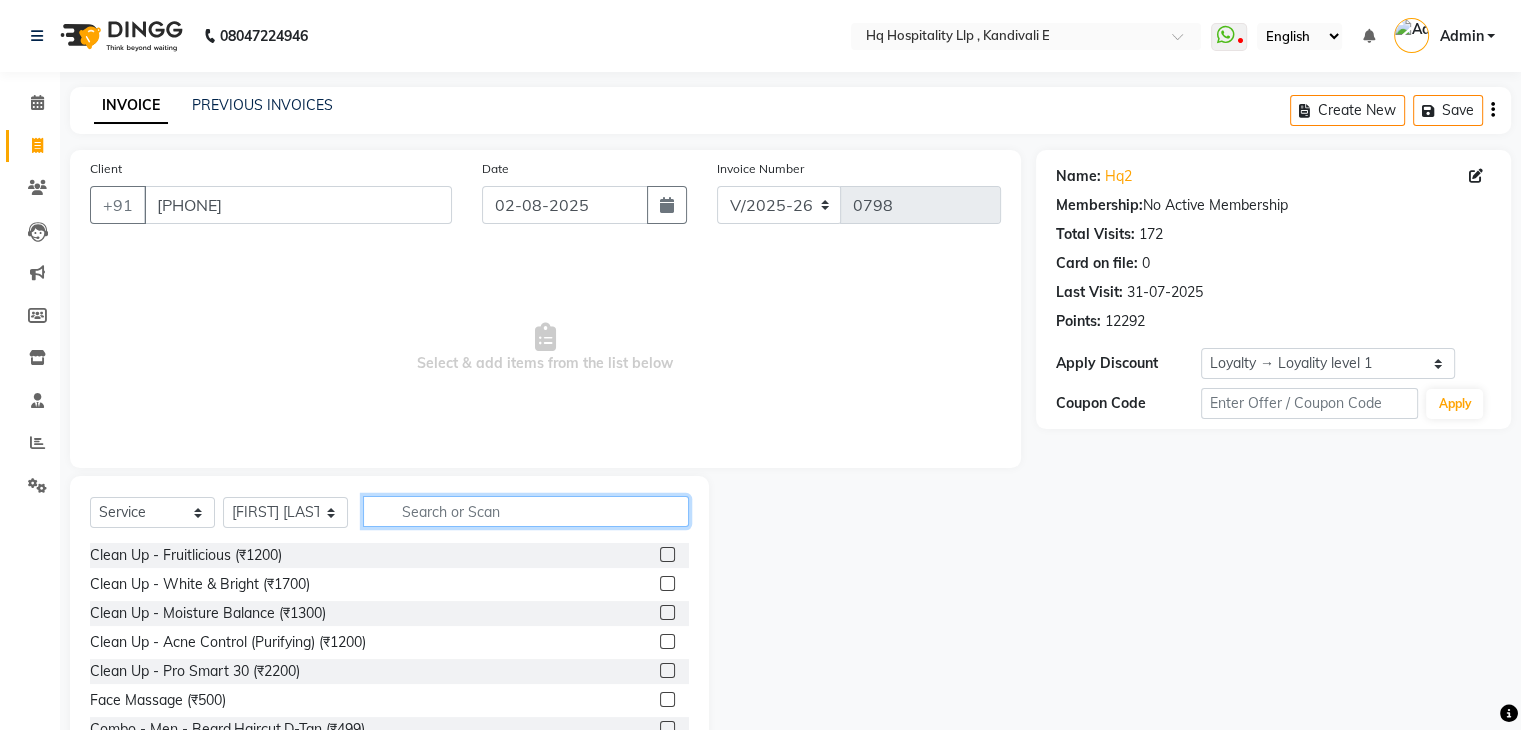 click 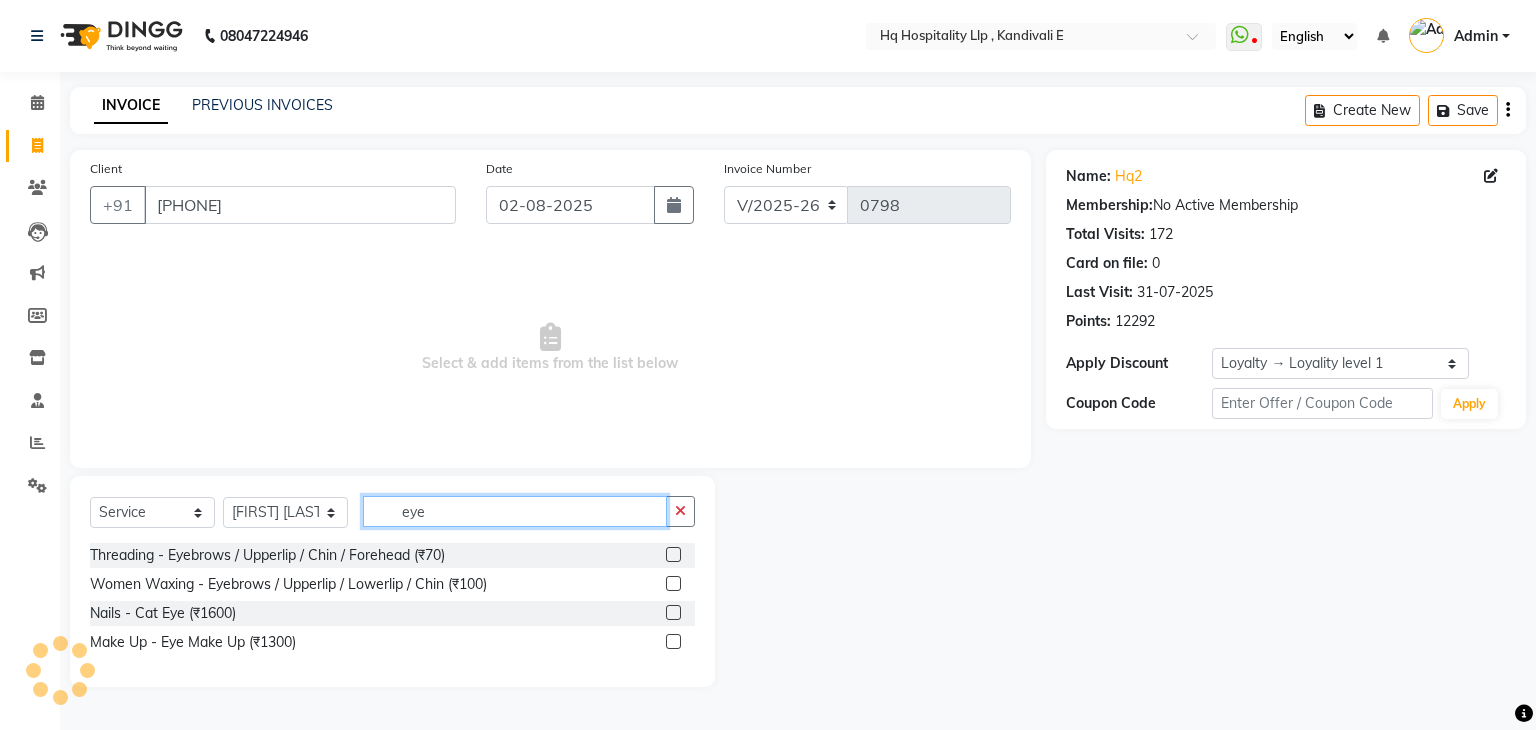 type on "eye" 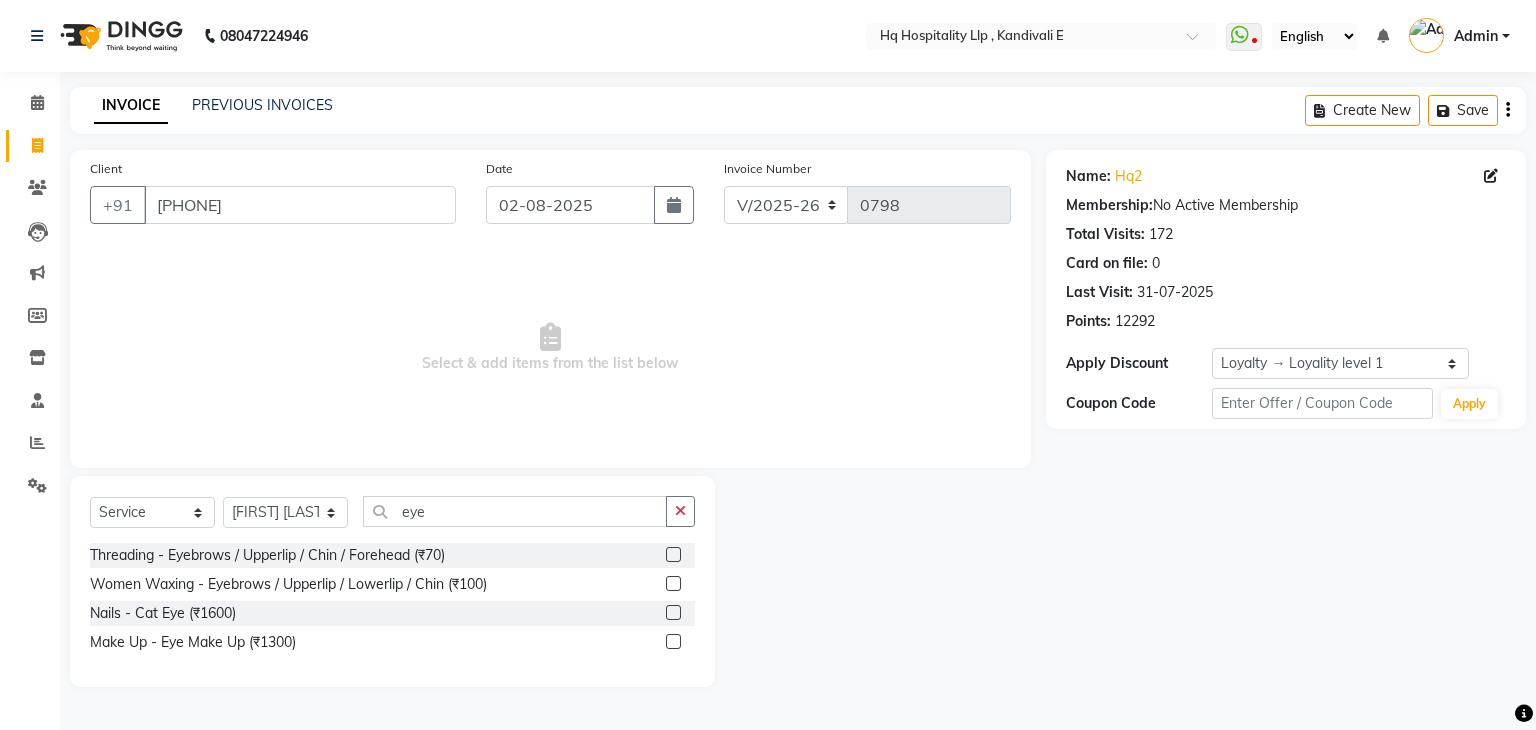 click 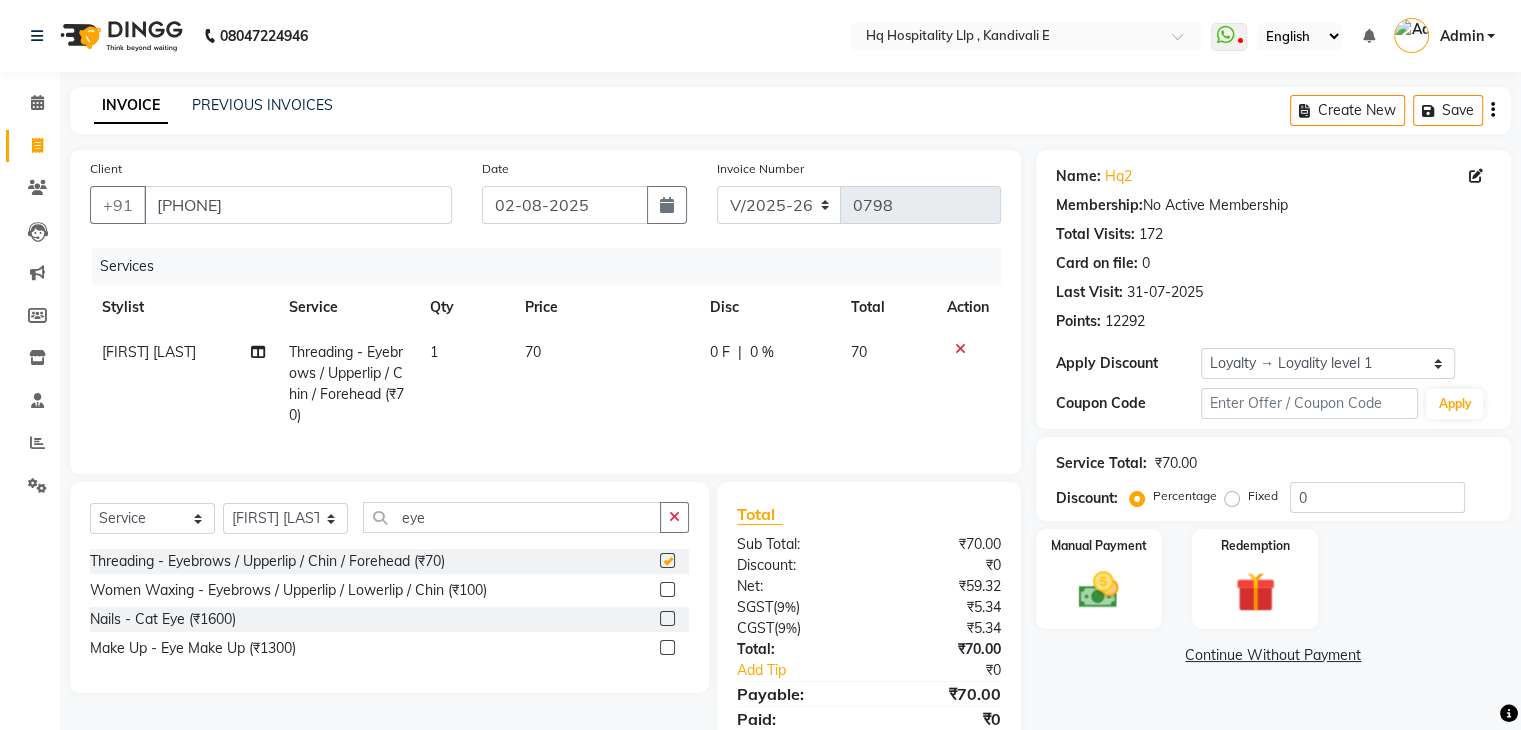 checkbox on "false" 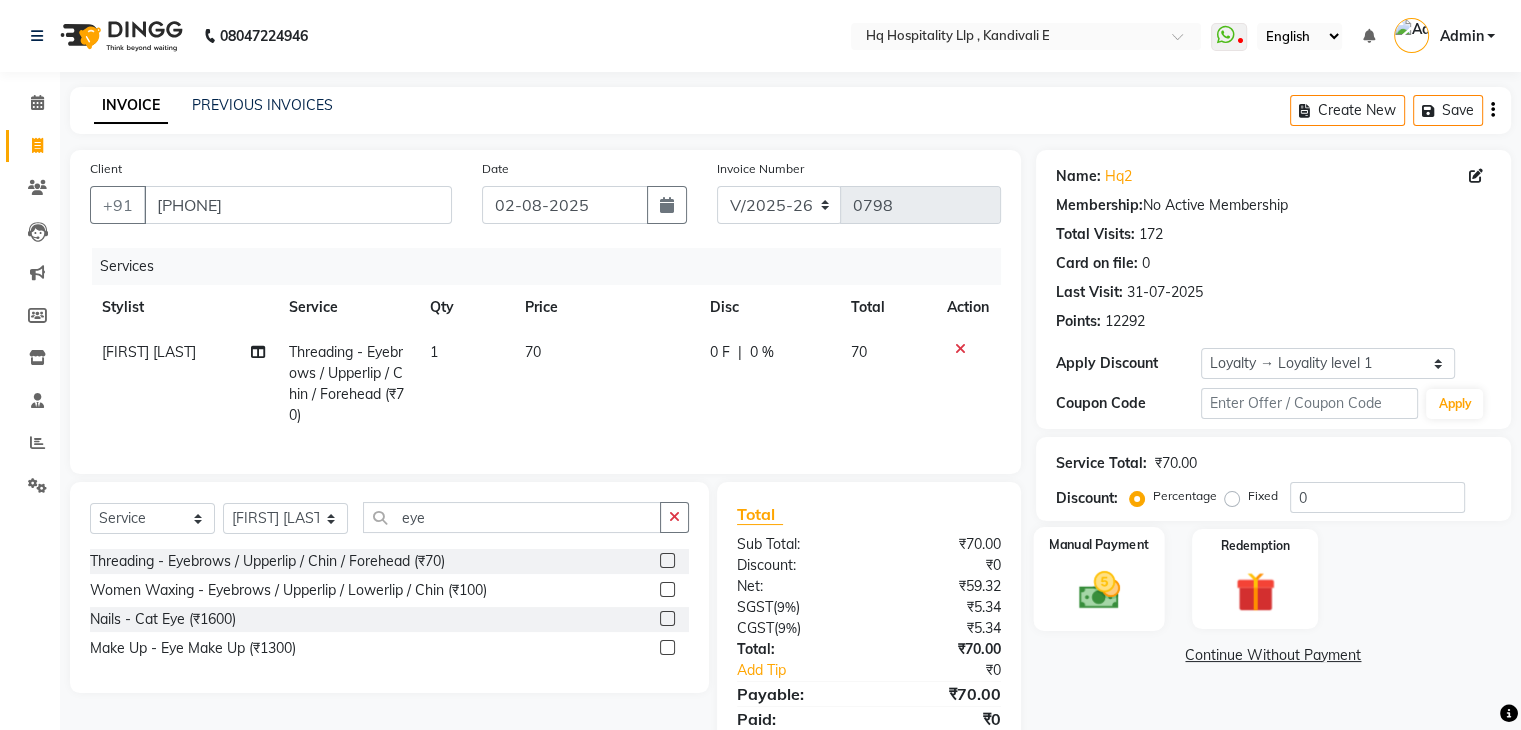 click 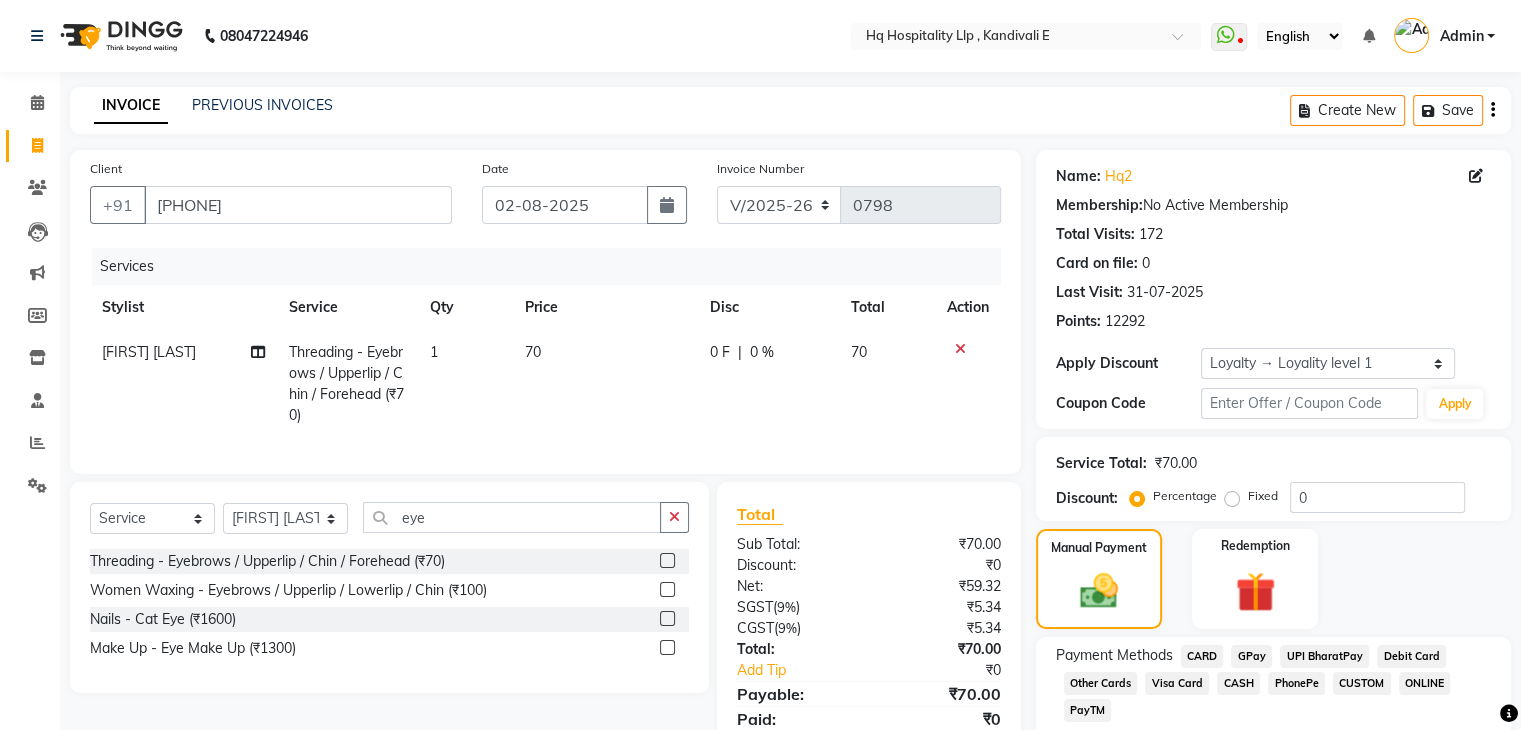 click on "CASH" 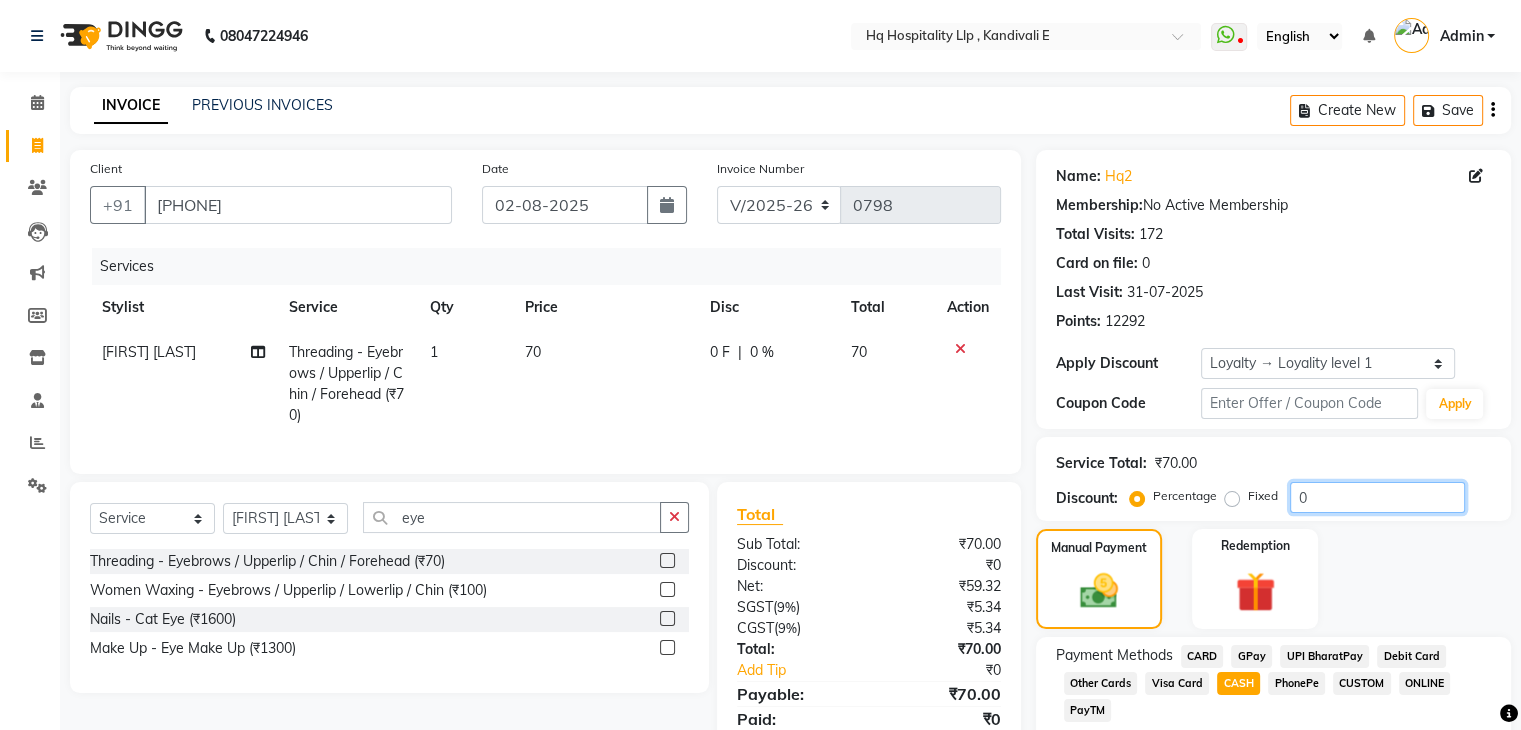 drag, startPoint x: 1512, startPoint y: 521, endPoint x: 1531, endPoint y: 665, distance: 145.24806 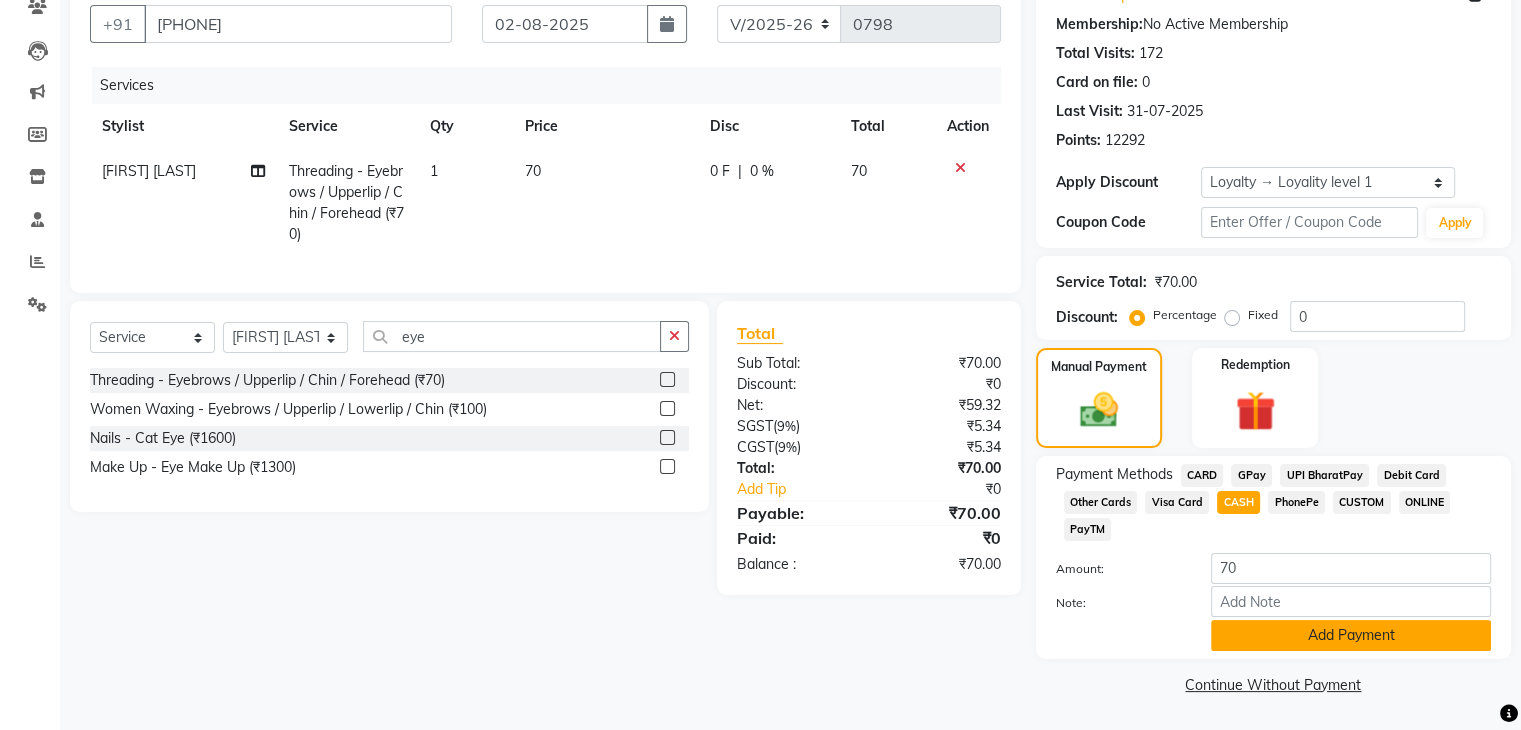 click on "Add Payment" 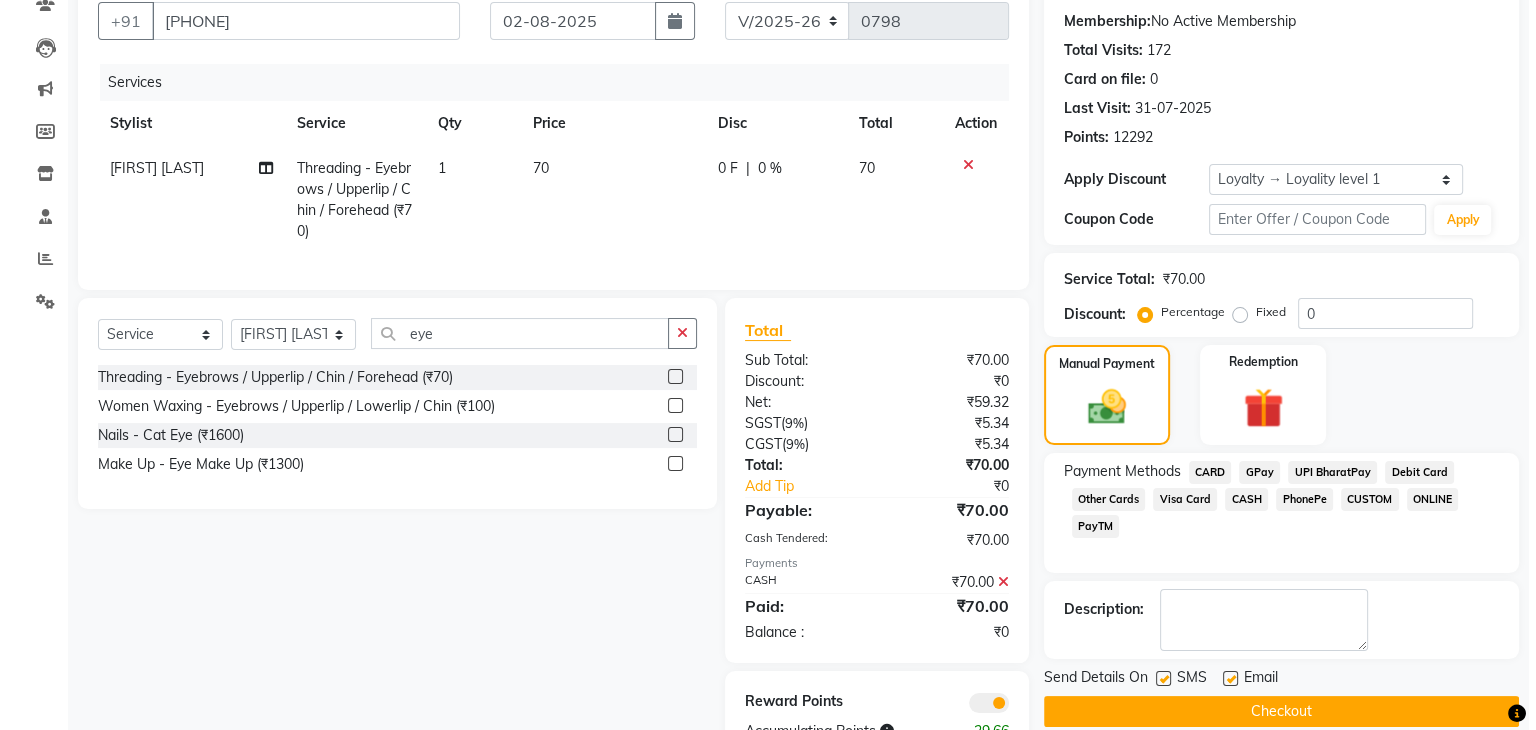 scroll, scrollTop: 263, scrollLeft: 0, axis: vertical 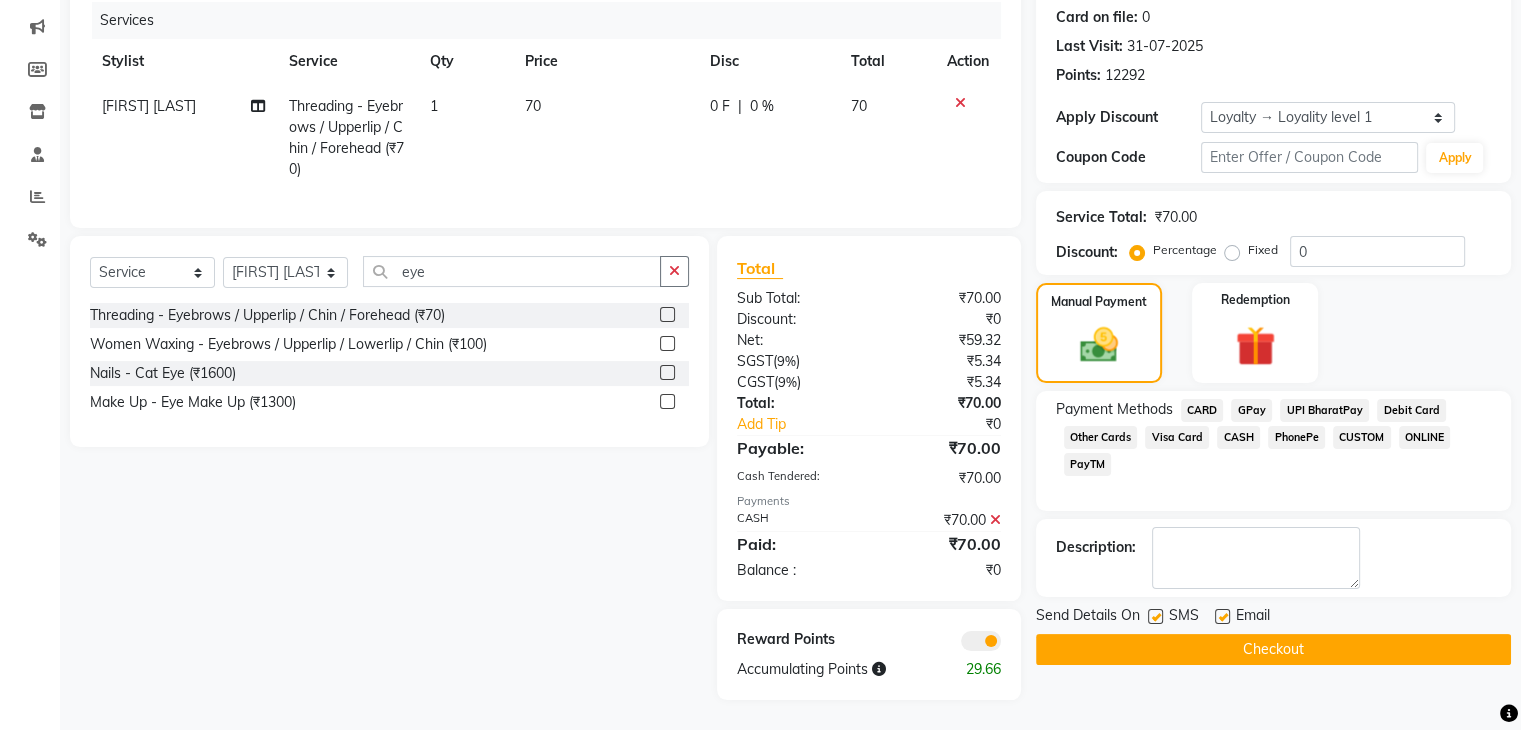 click 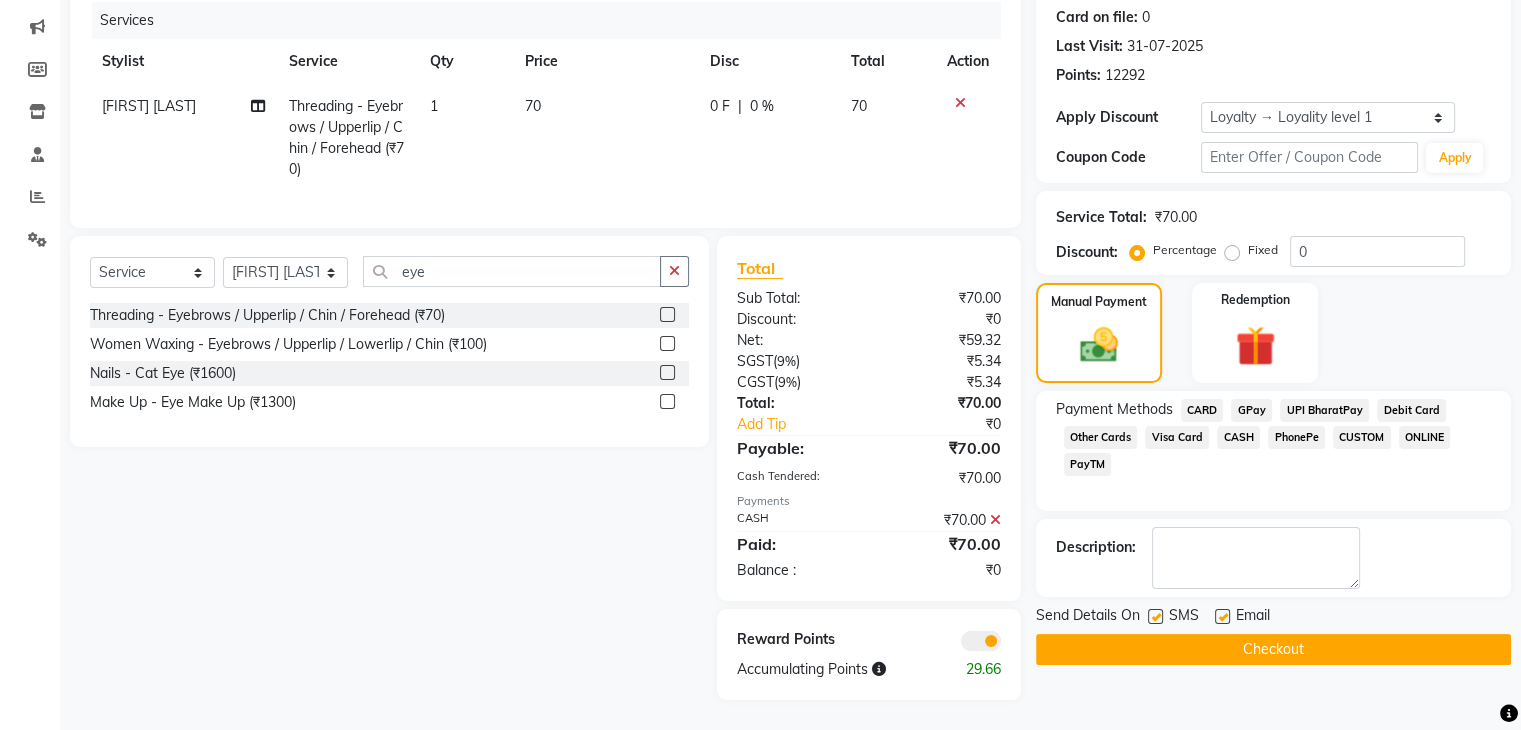 click 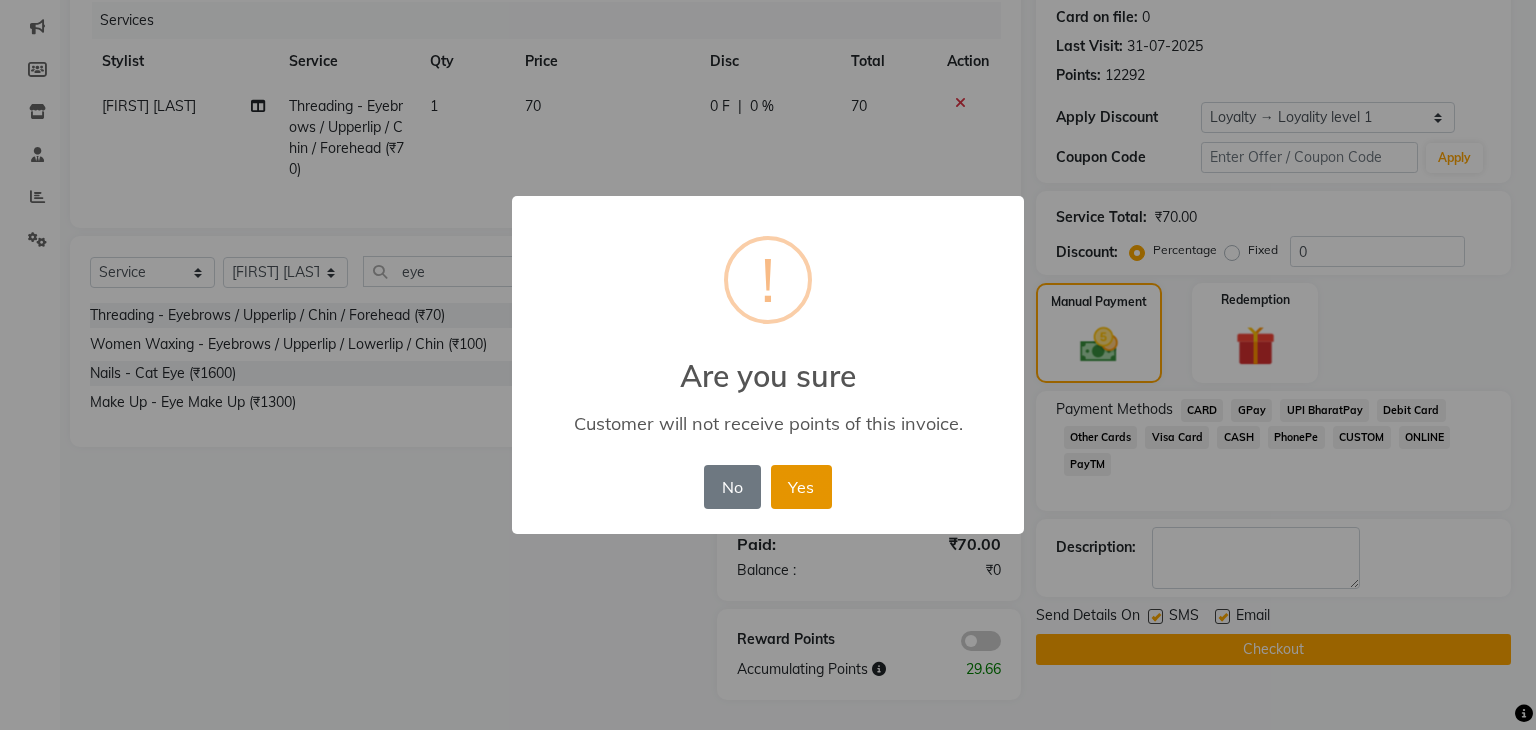 click on "Yes" at bounding box center (801, 487) 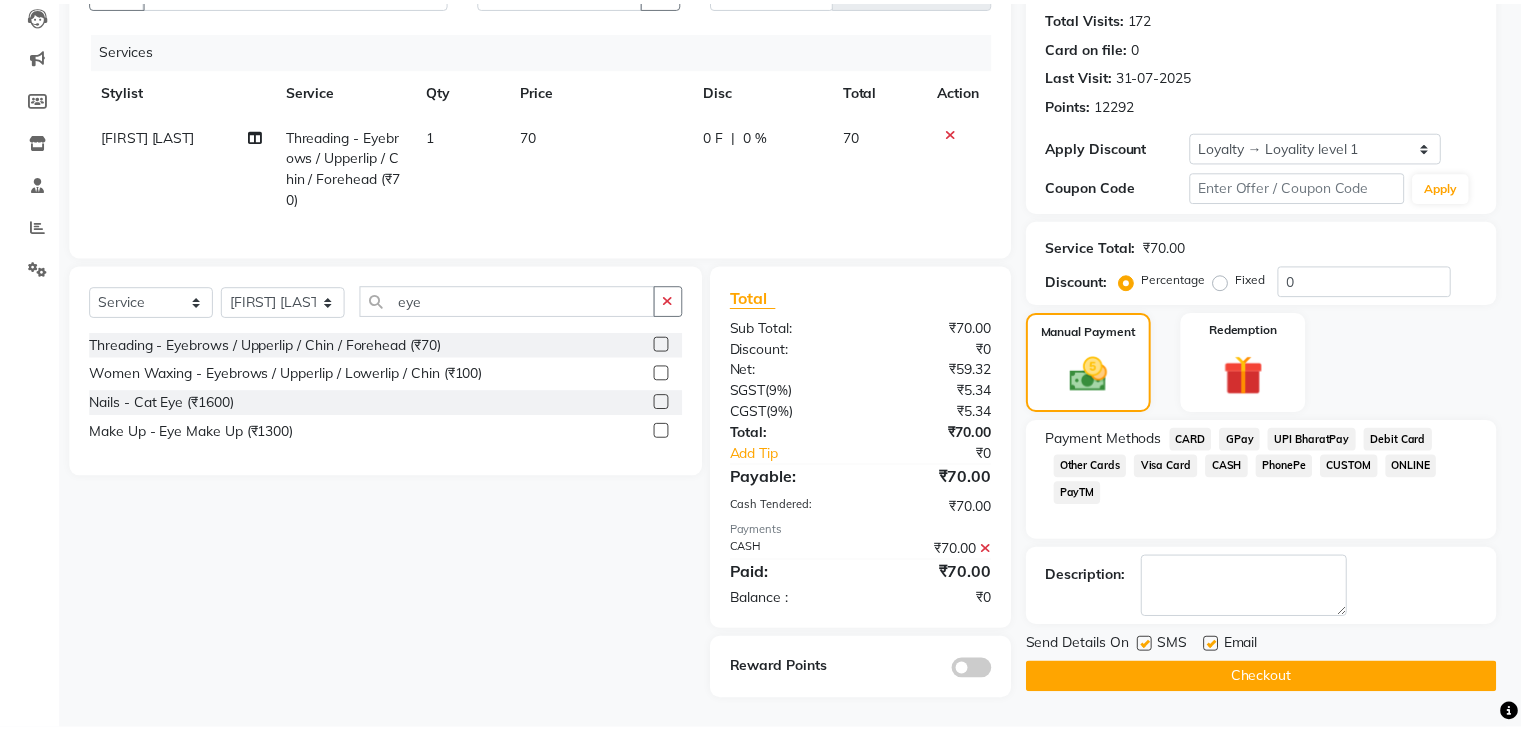 scroll, scrollTop: 234, scrollLeft: 0, axis: vertical 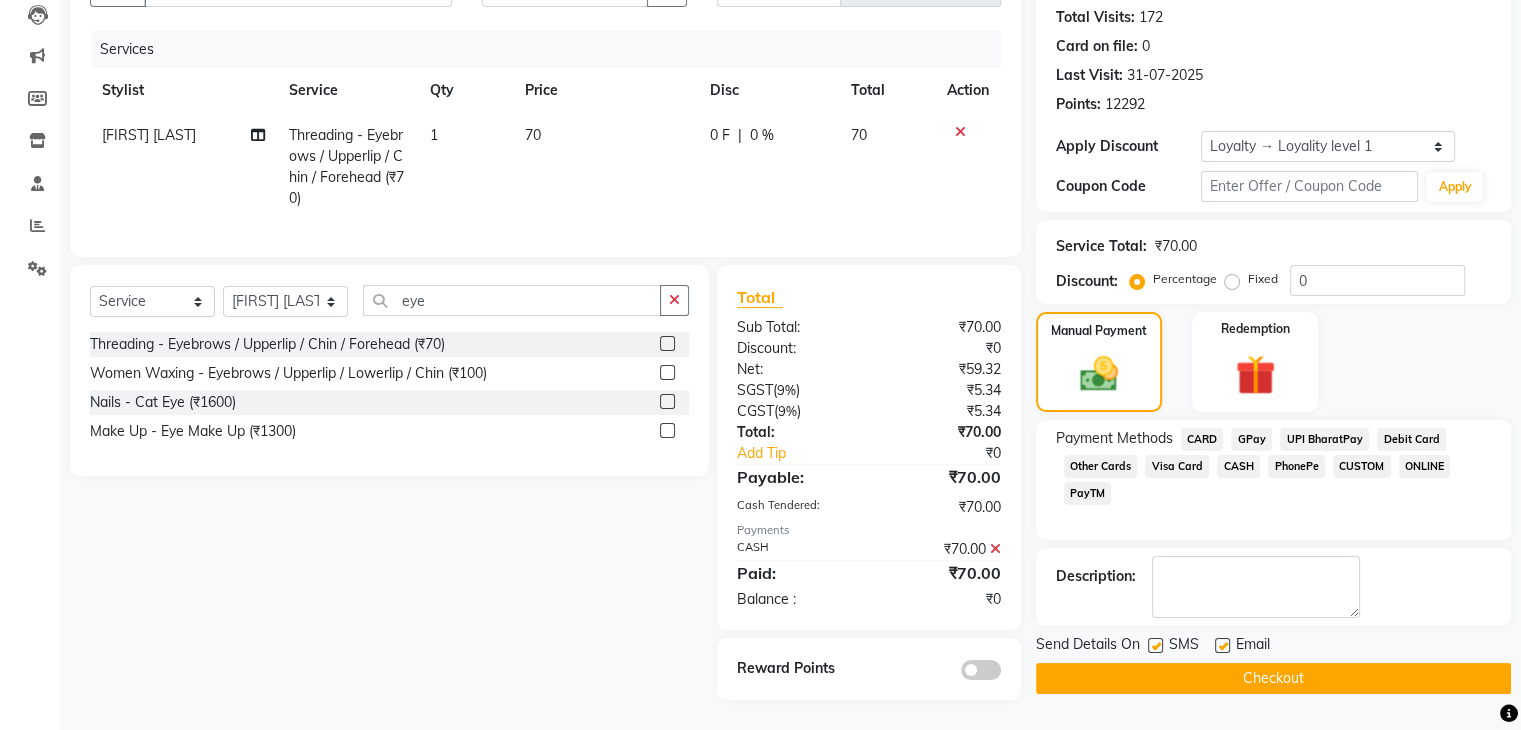 click on "Checkout" 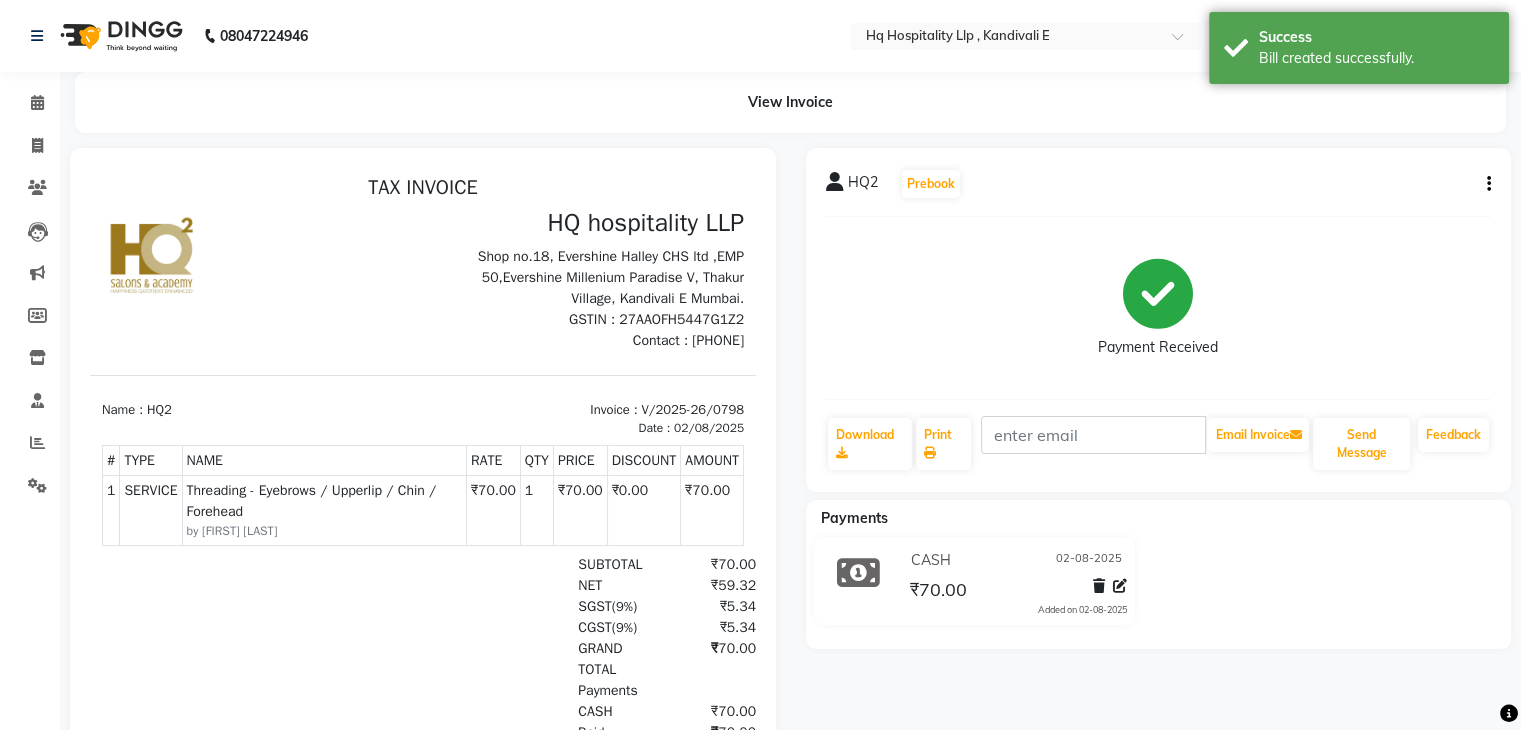 scroll, scrollTop: 0, scrollLeft: 0, axis: both 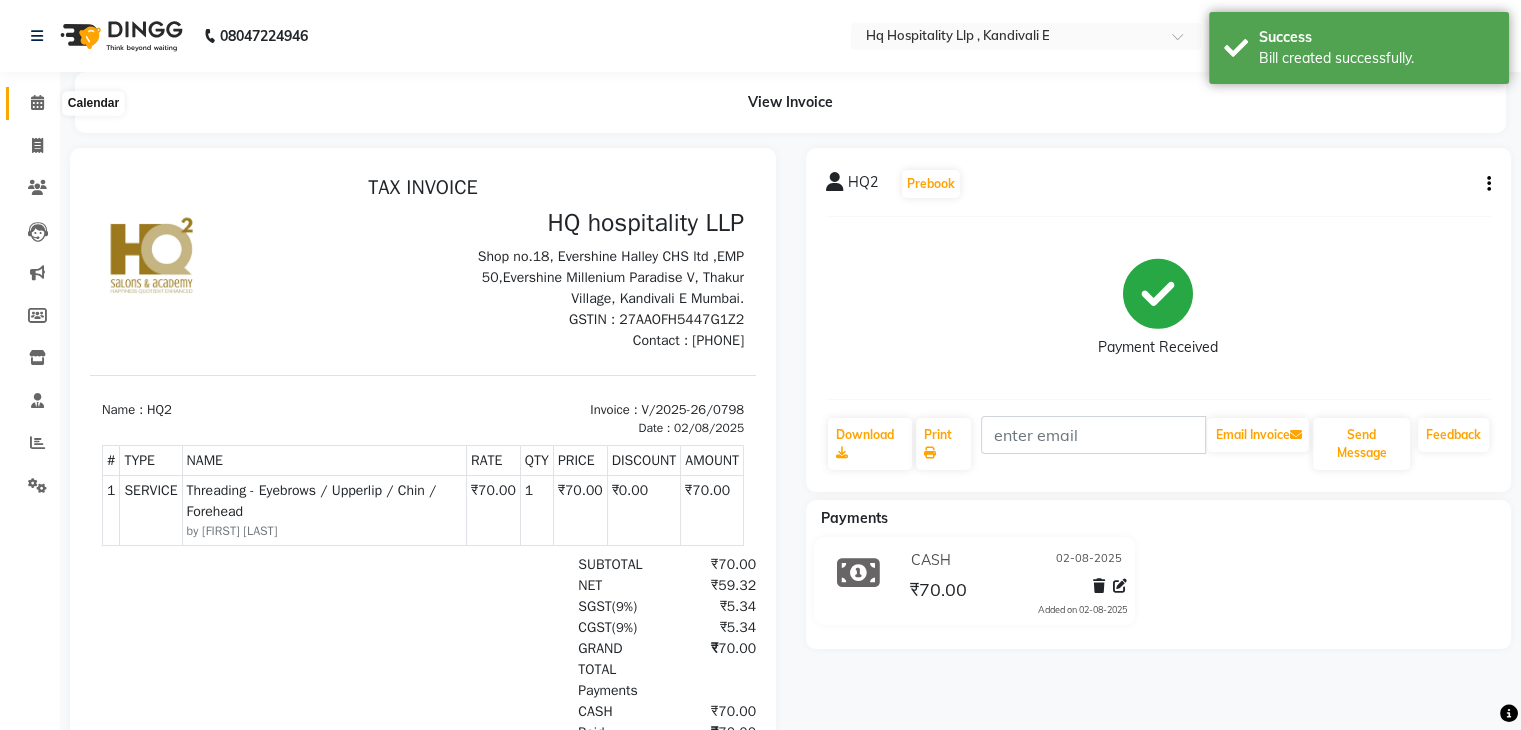 click 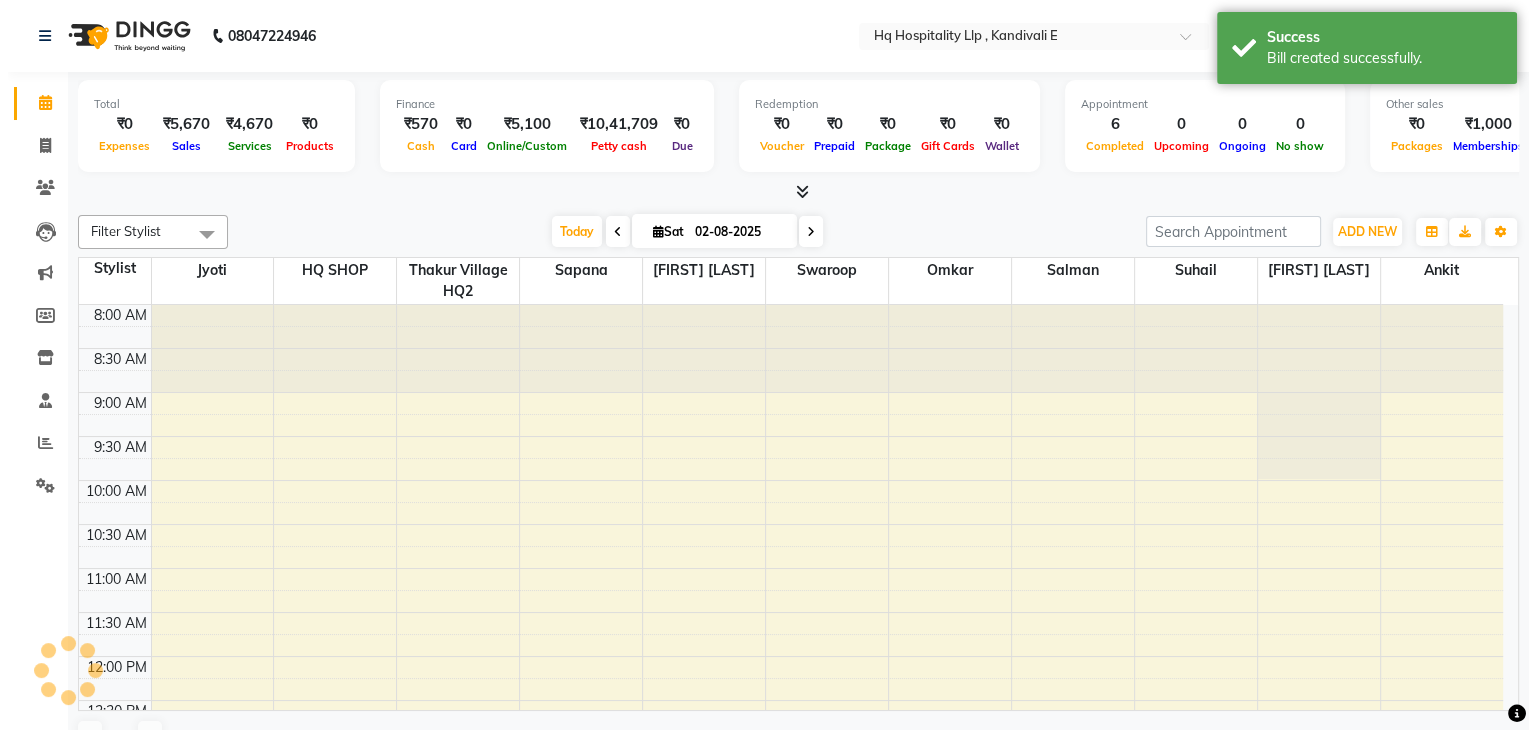 scroll, scrollTop: 0, scrollLeft: 0, axis: both 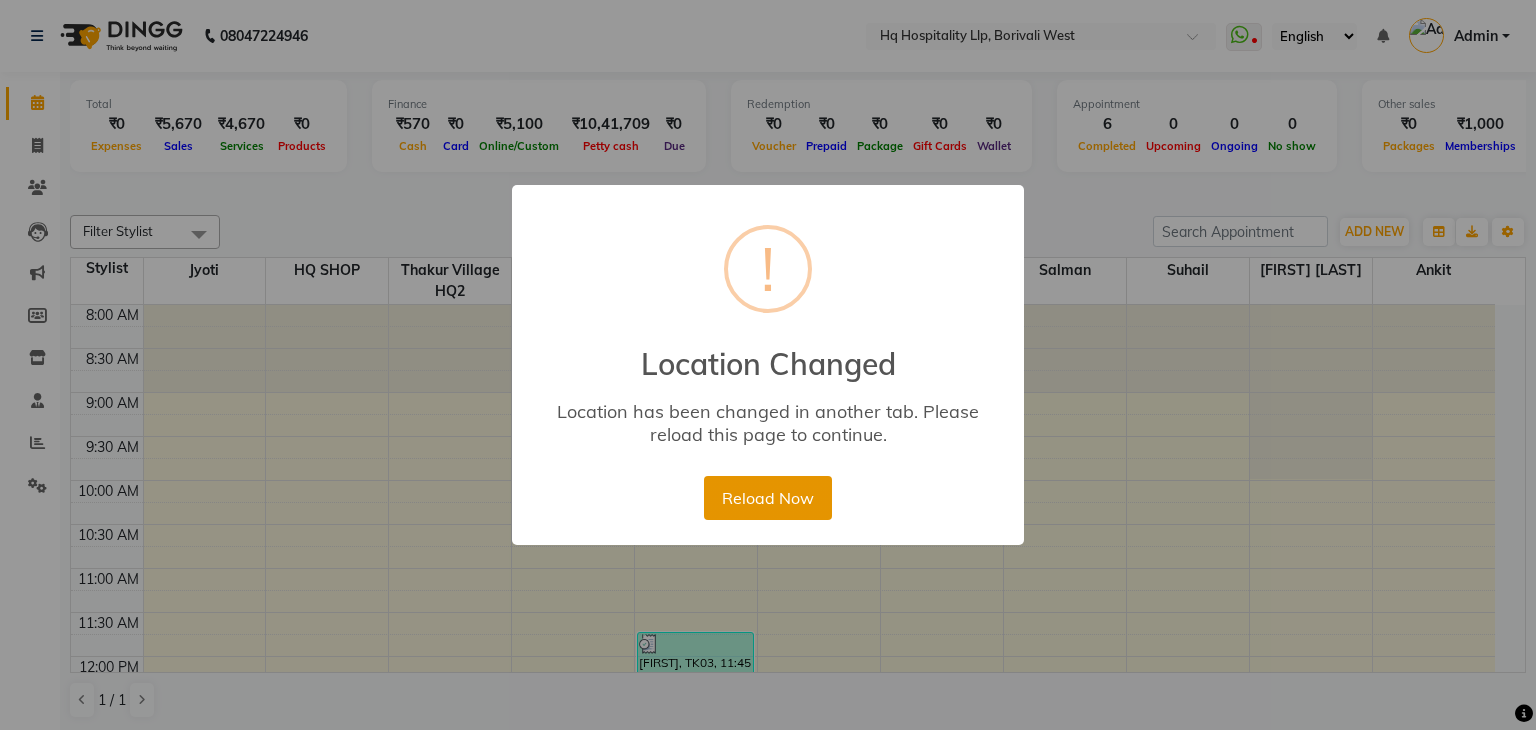 click on "Reload Now" at bounding box center [767, 498] 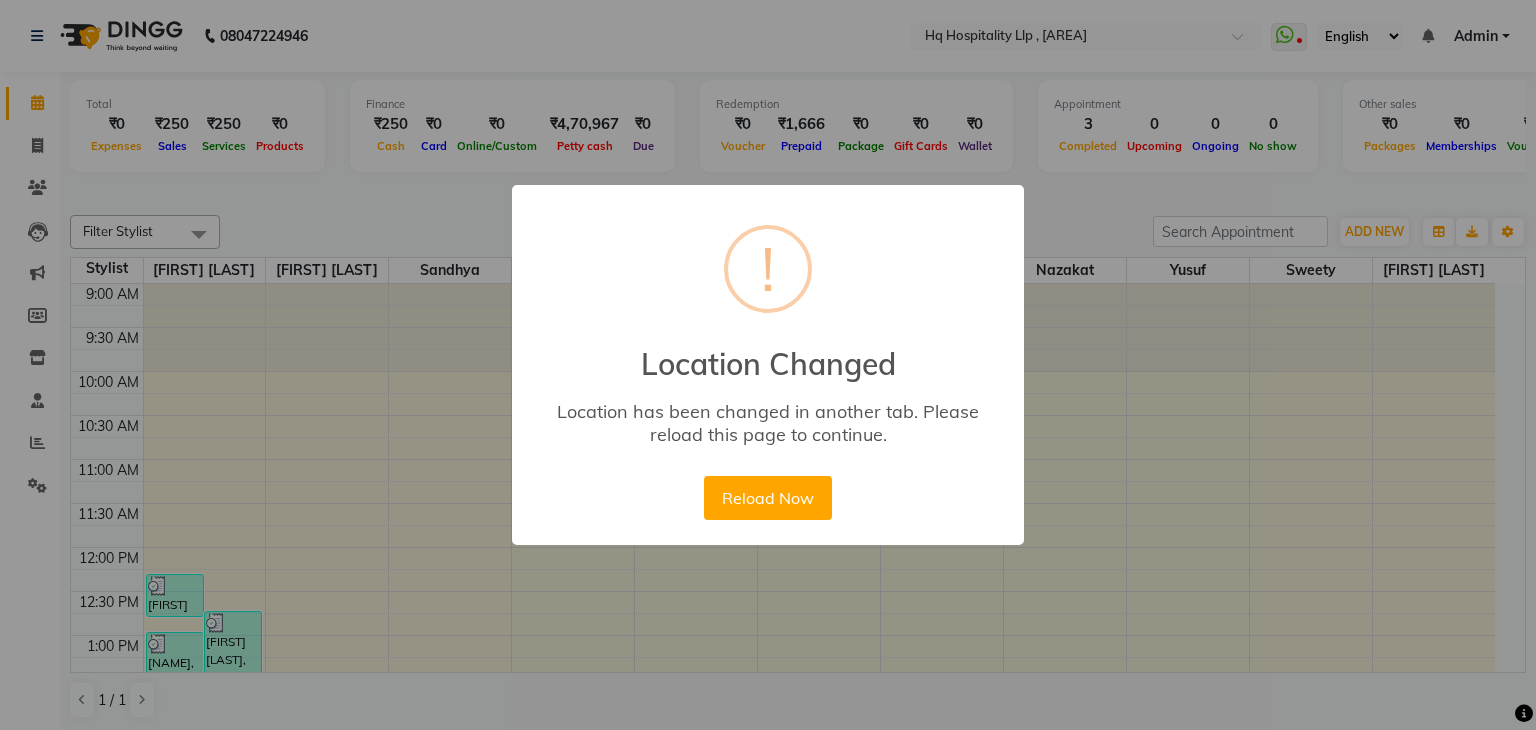 scroll, scrollTop: 0, scrollLeft: 0, axis: both 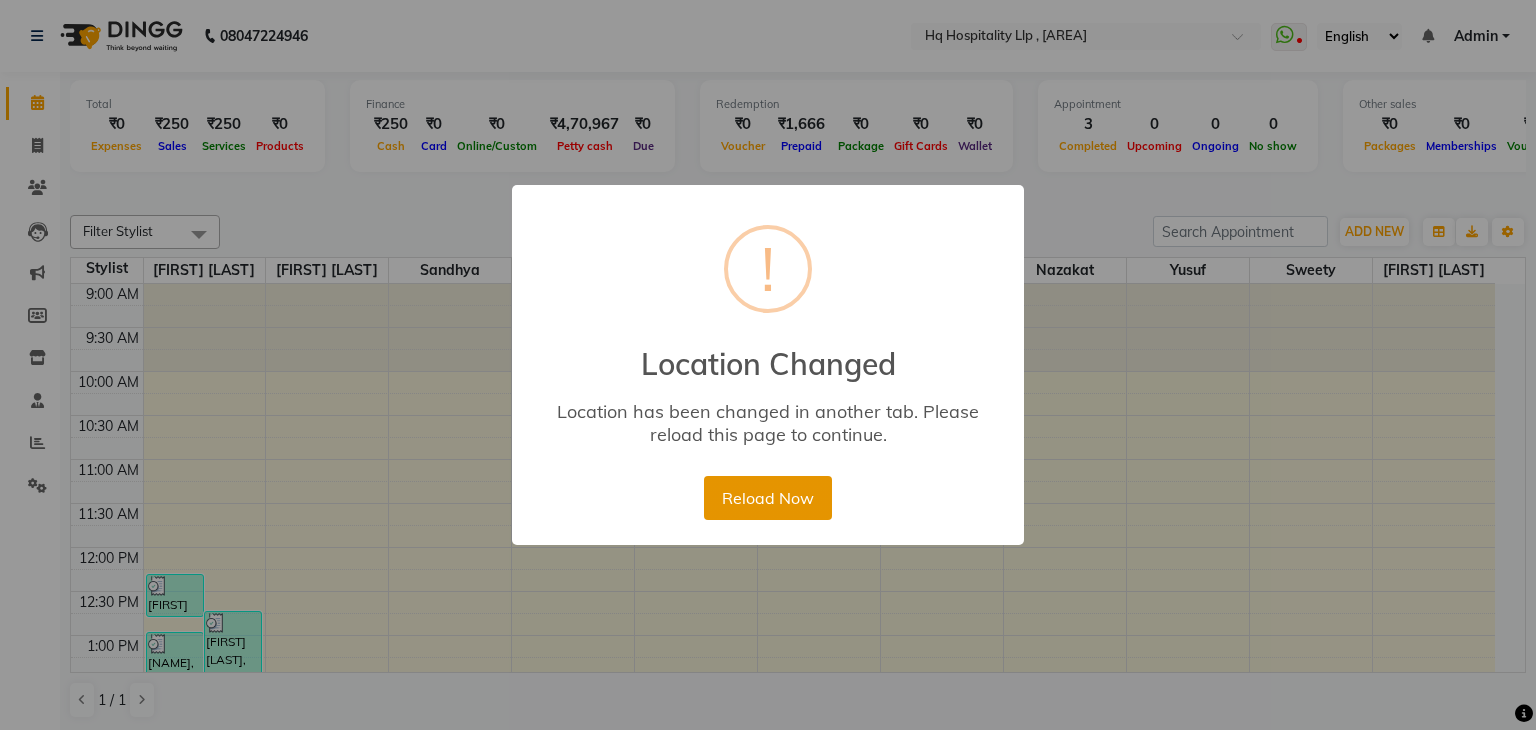 click on "Reload Now" at bounding box center [767, 498] 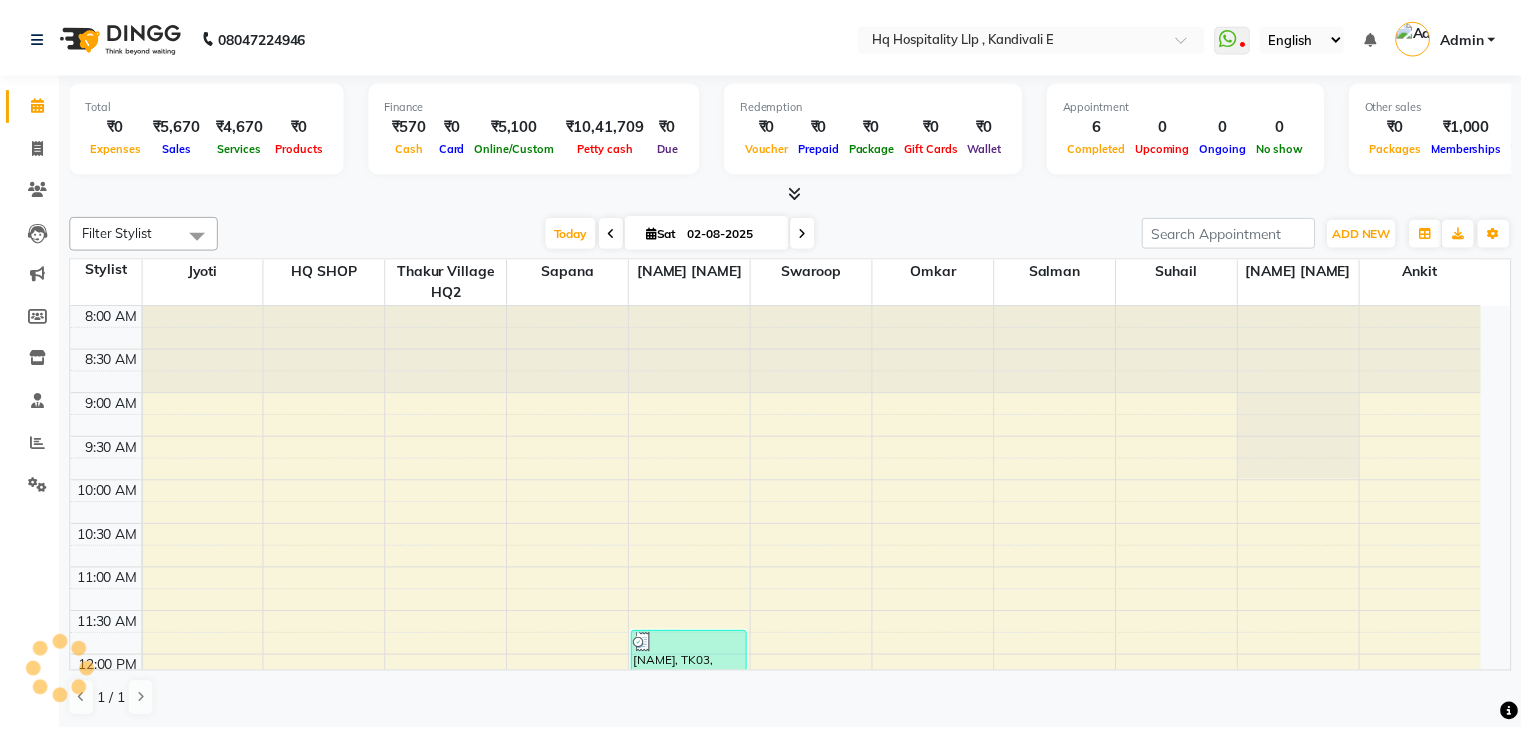 scroll, scrollTop: 0, scrollLeft: 0, axis: both 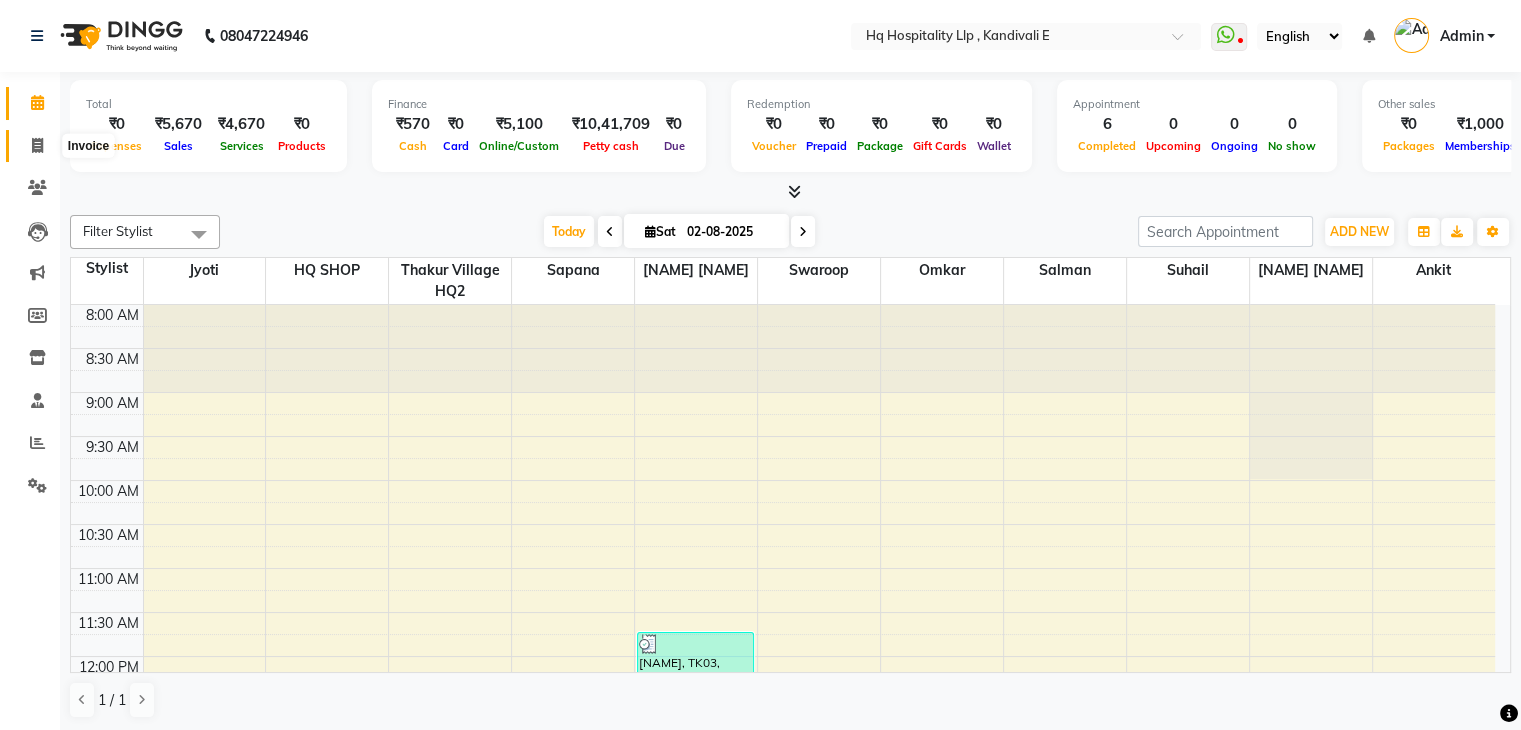 click 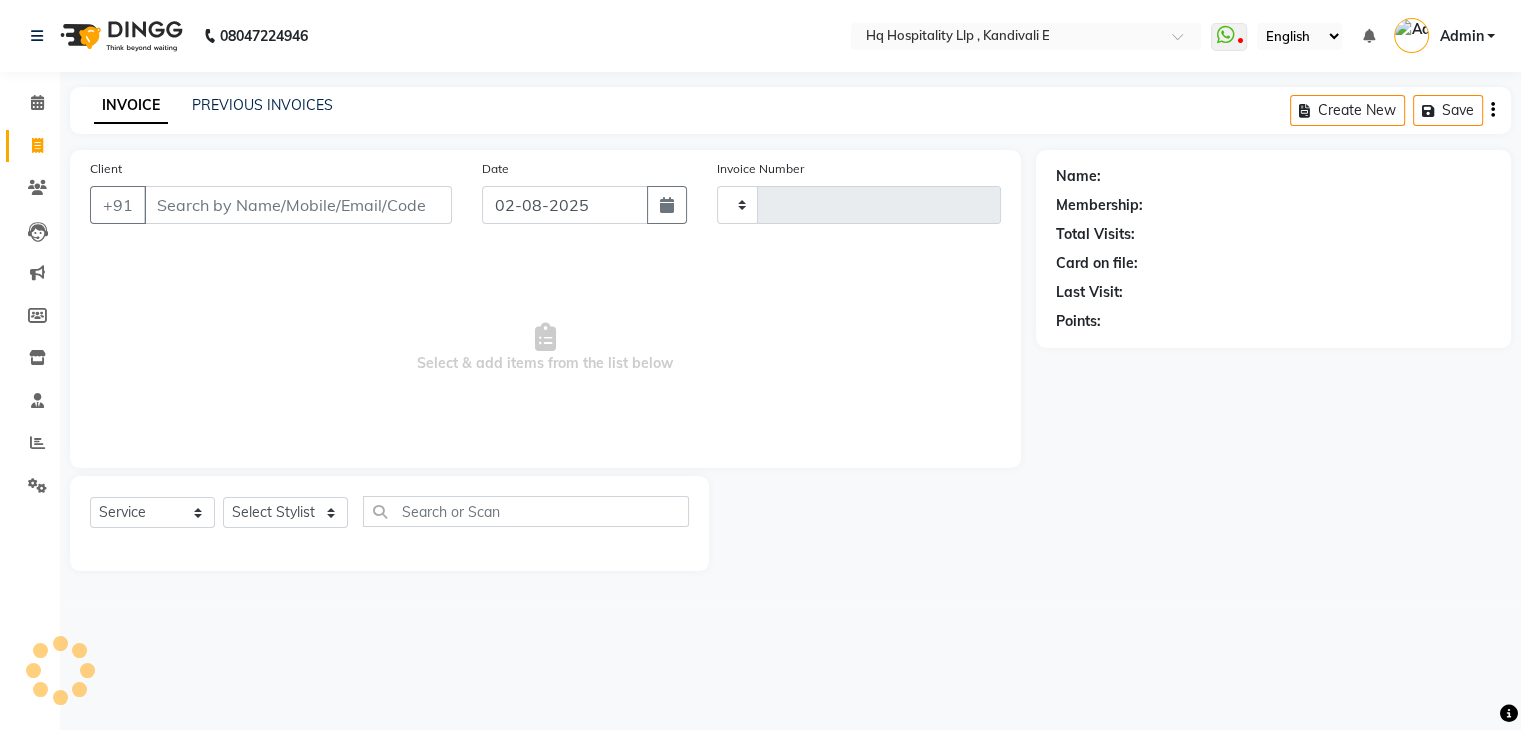 type on "0799" 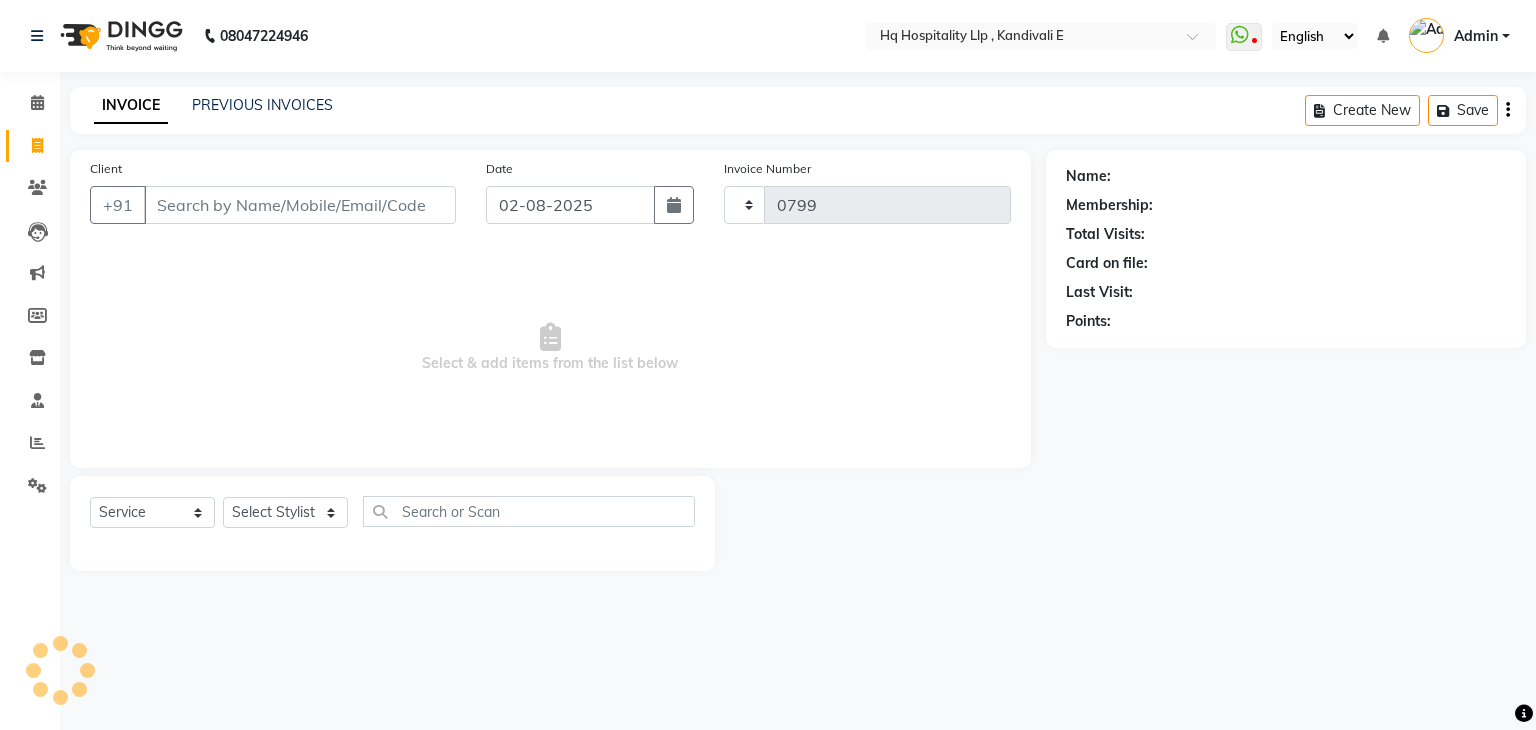 select on "5407" 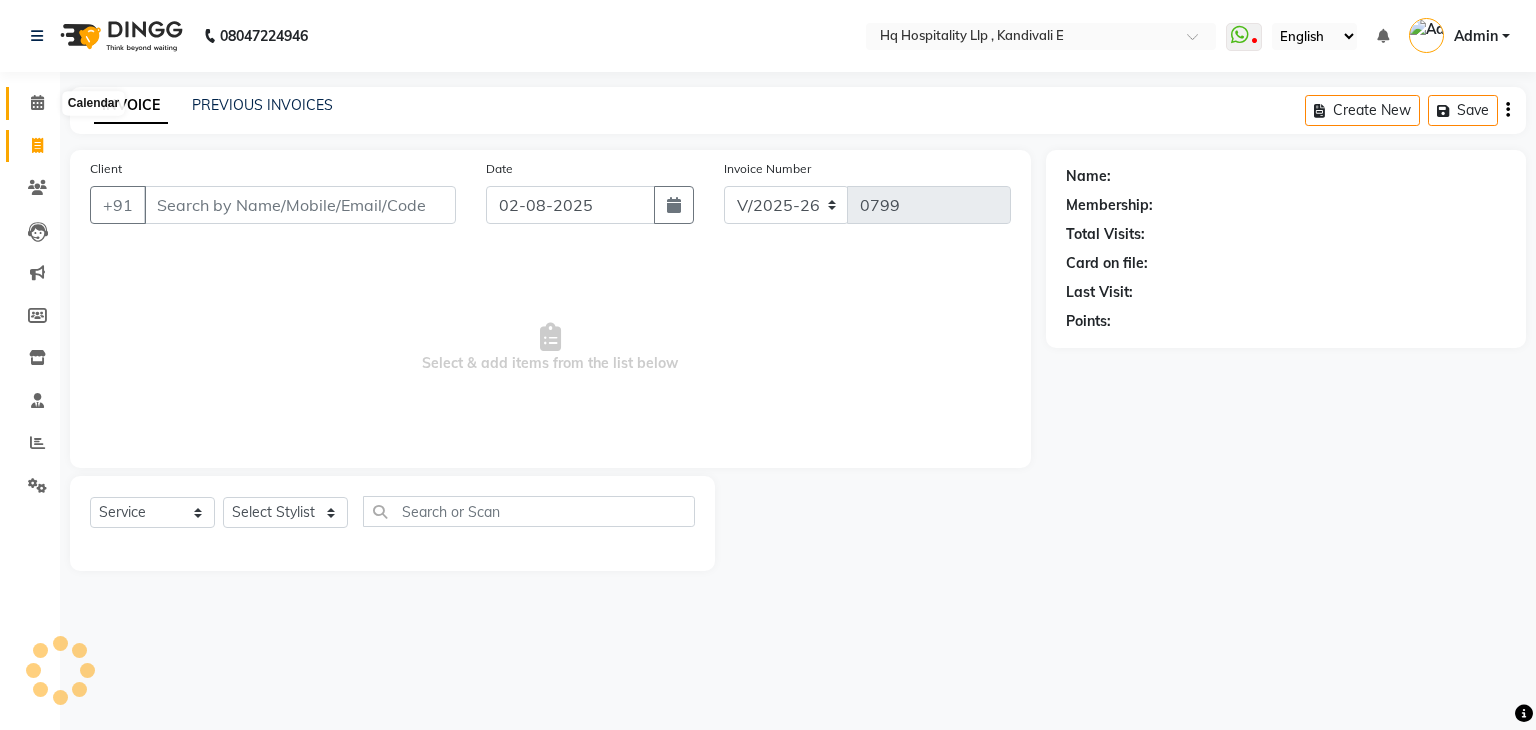 click 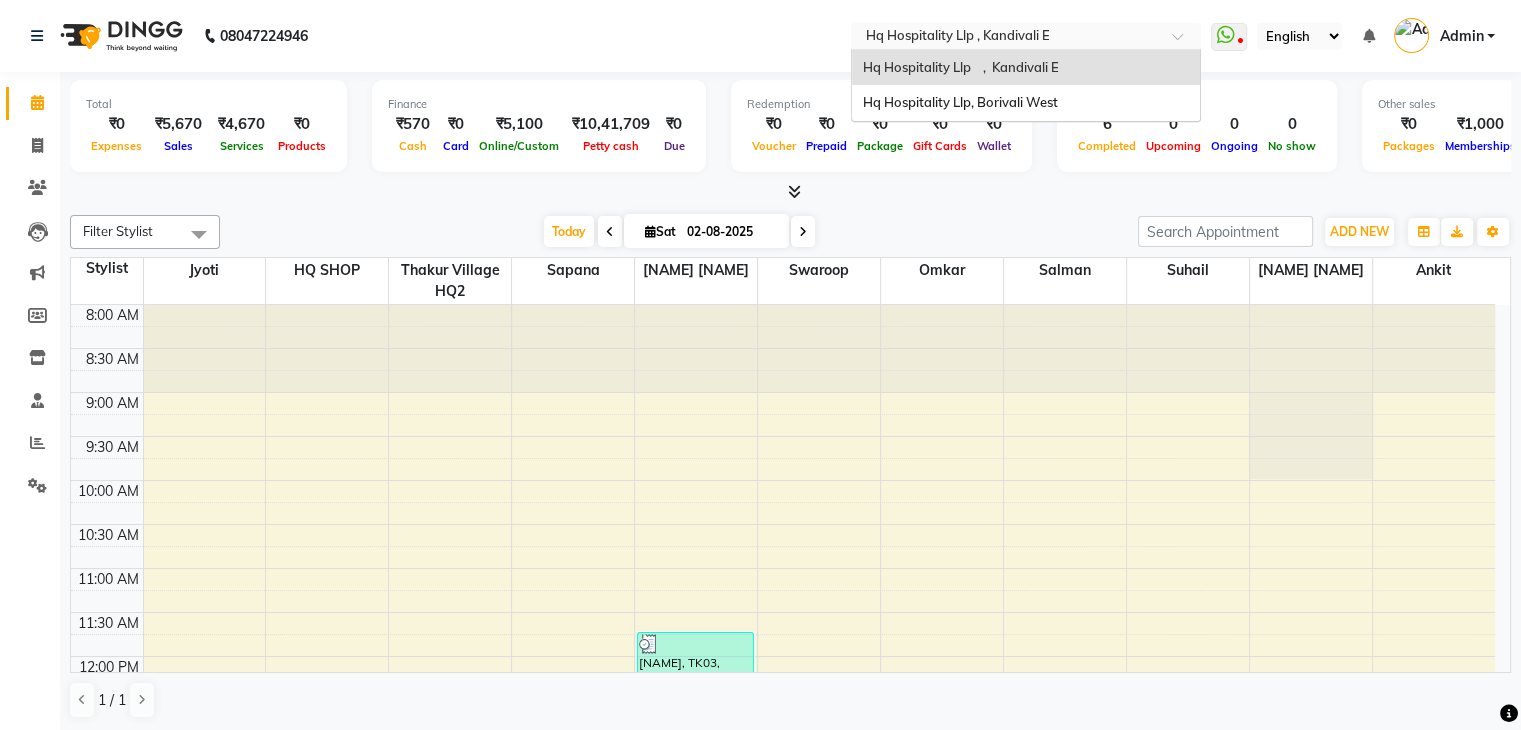 click at bounding box center (1006, 38) 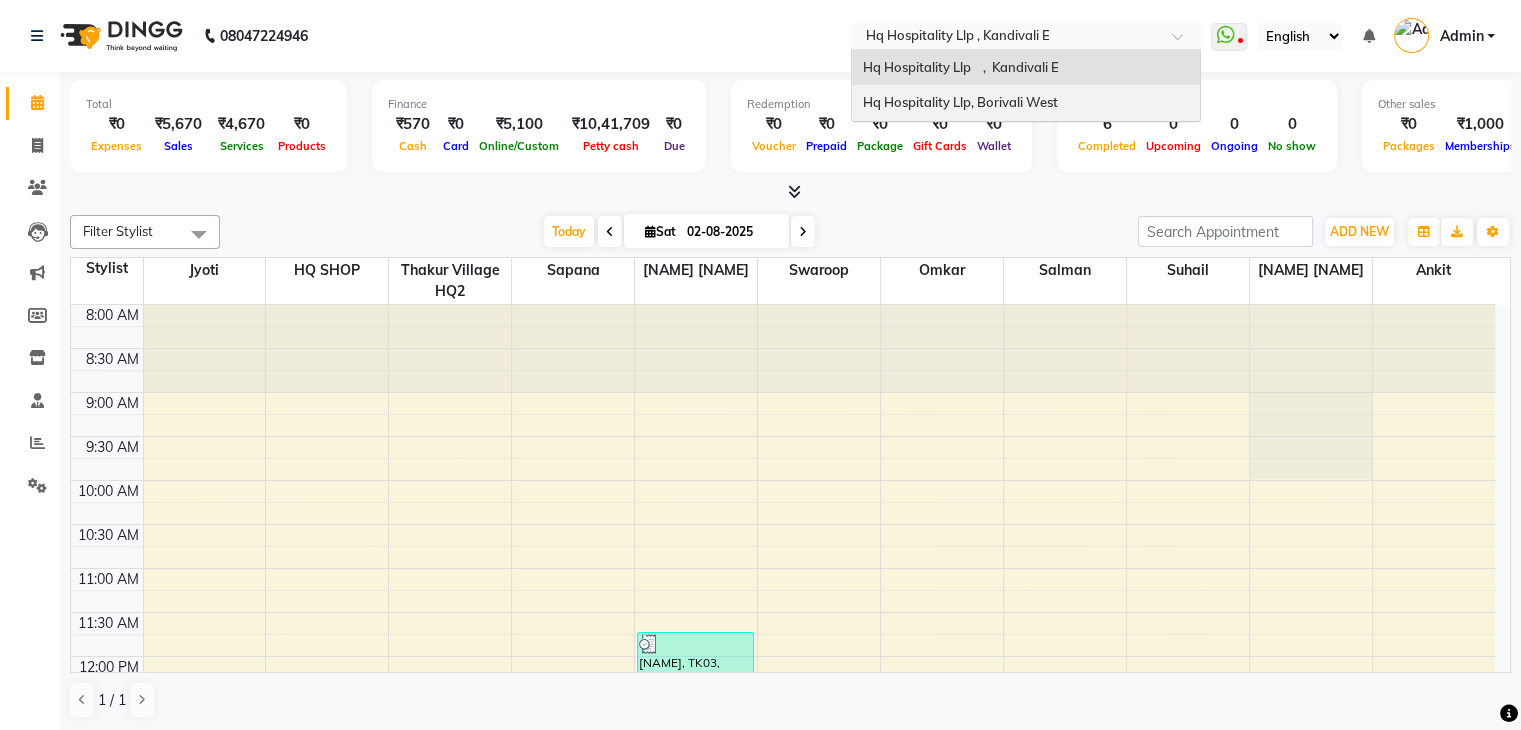 click on "Hq Hospitality Llp, Borivali West" at bounding box center (959, 102) 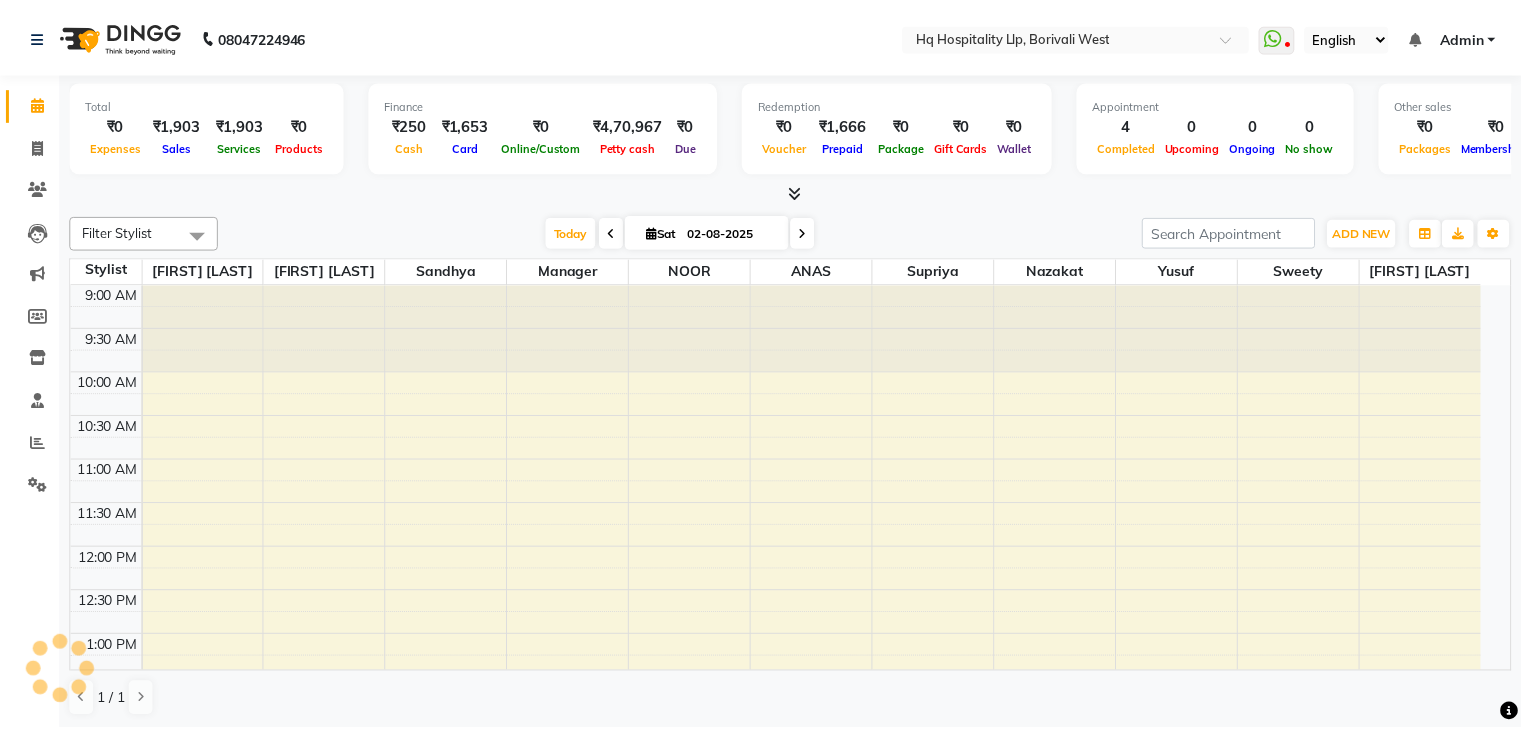scroll, scrollTop: 0, scrollLeft: 0, axis: both 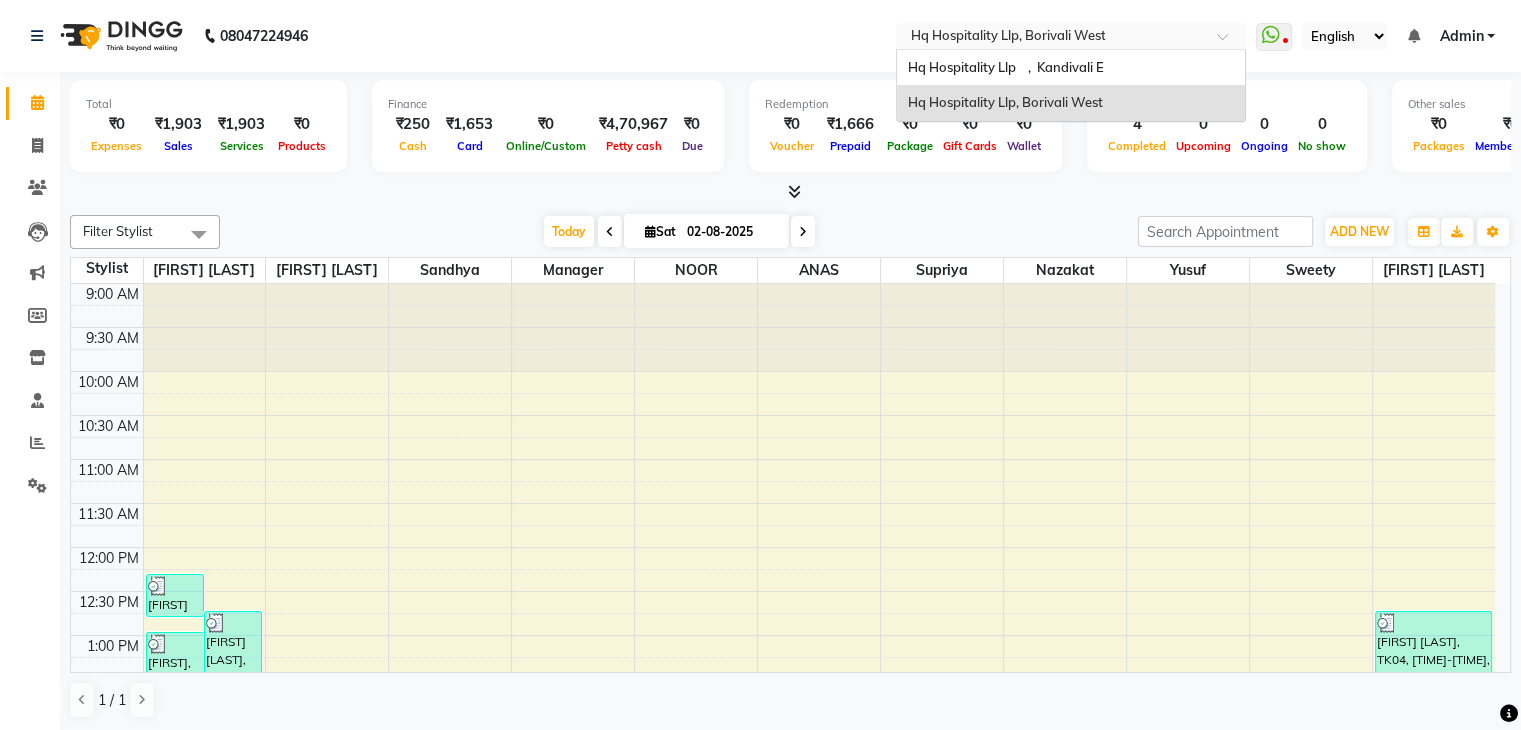 click at bounding box center (1051, 38) 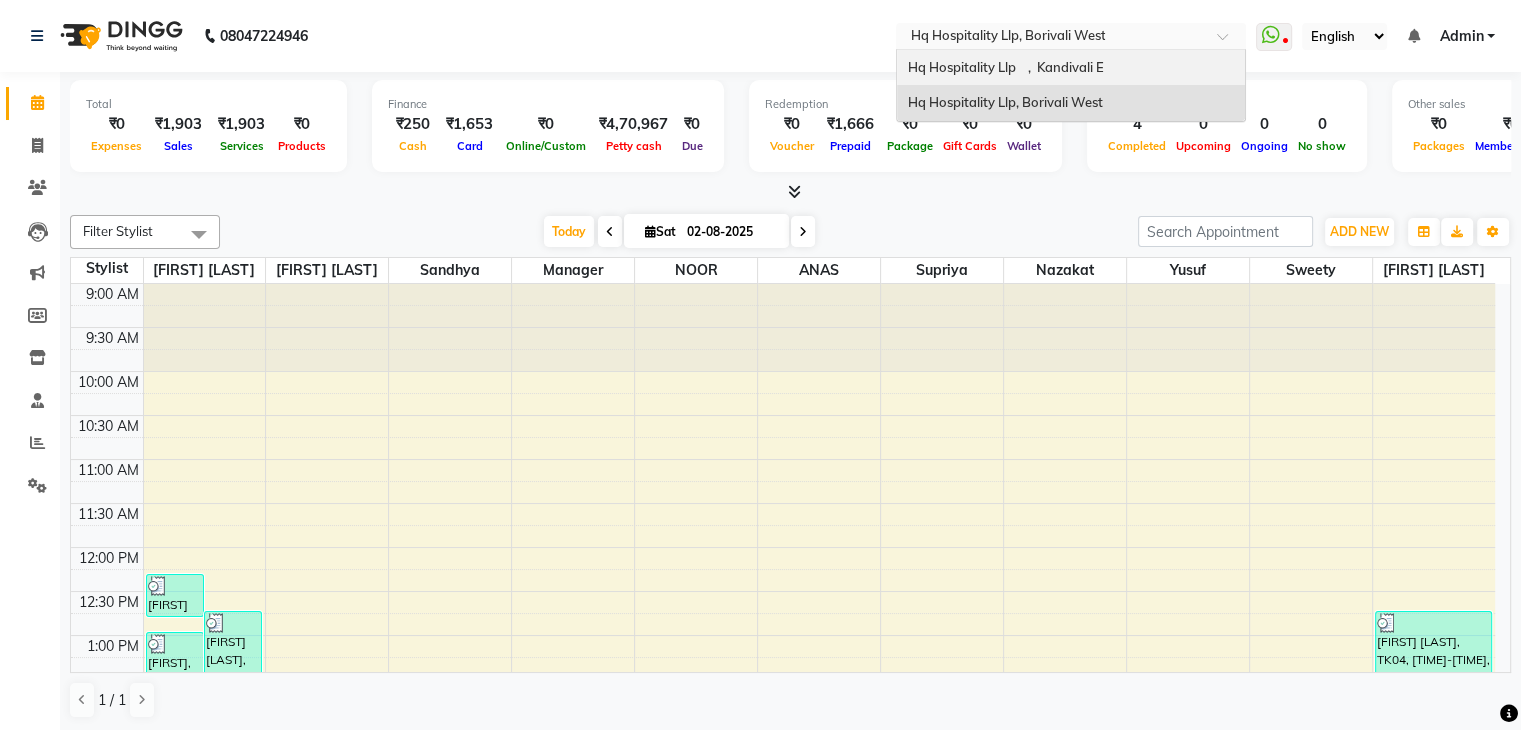 click on "Hq Hospitality Llp	,  Kandivali E" at bounding box center (1071, 68) 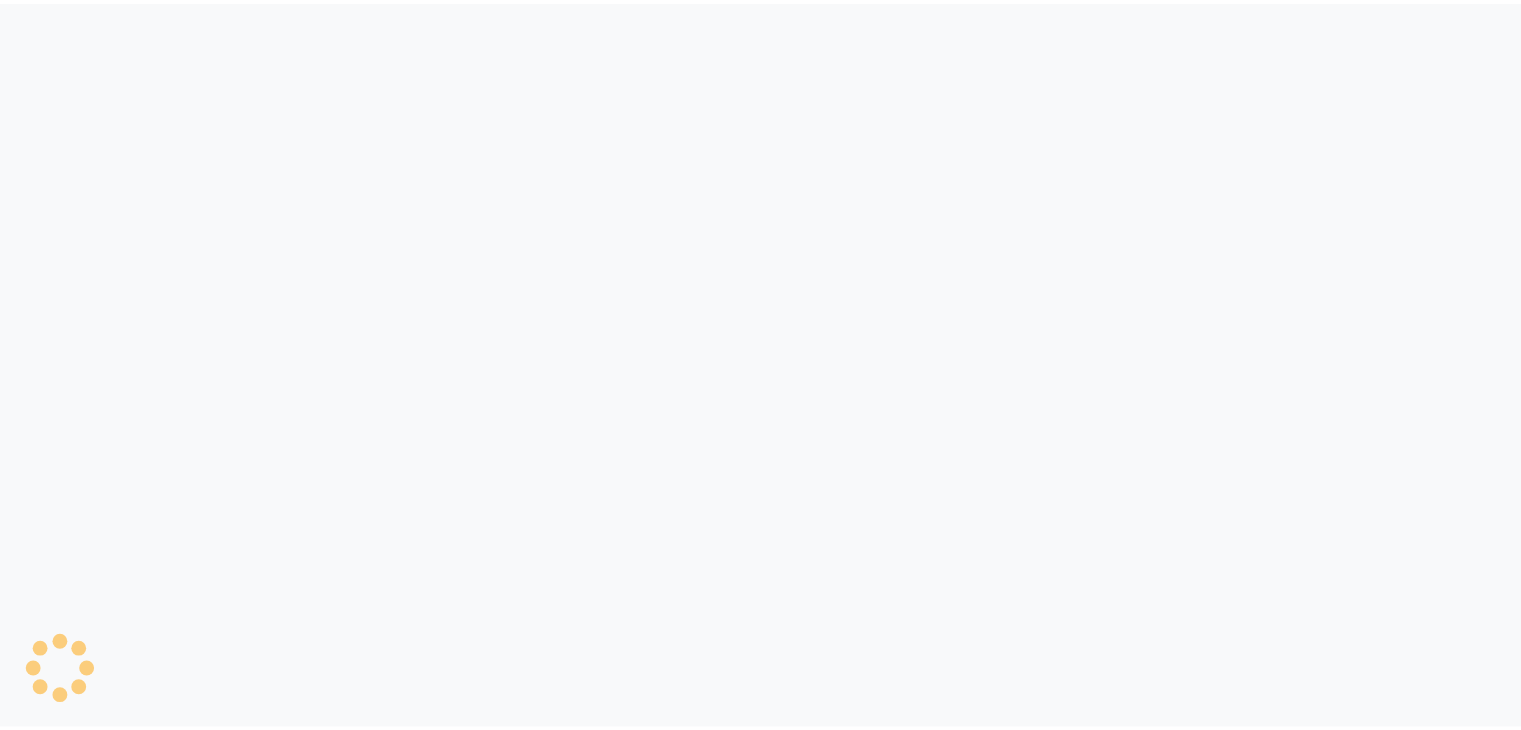 scroll, scrollTop: 0, scrollLeft: 0, axis: both 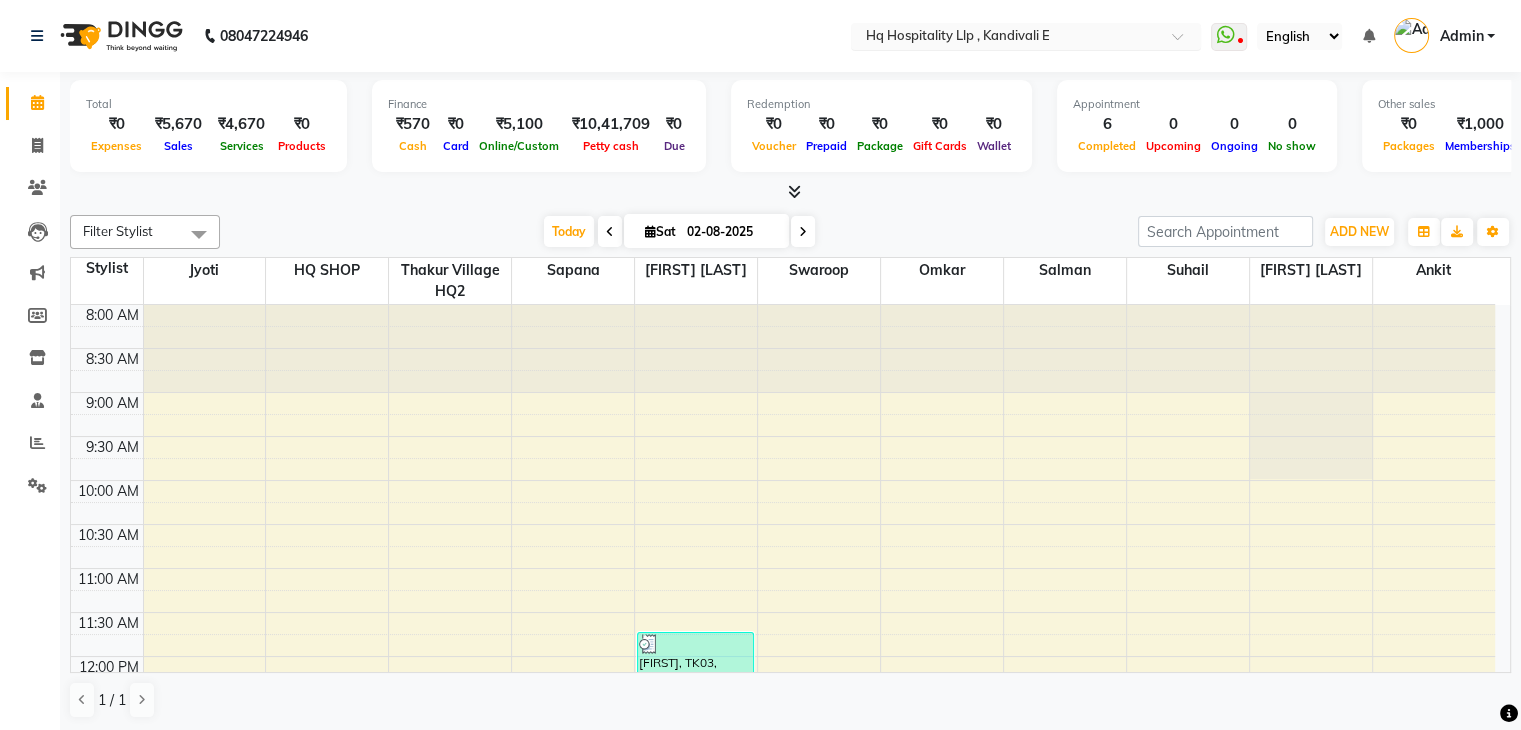 click at bounding box center [1006, 38] 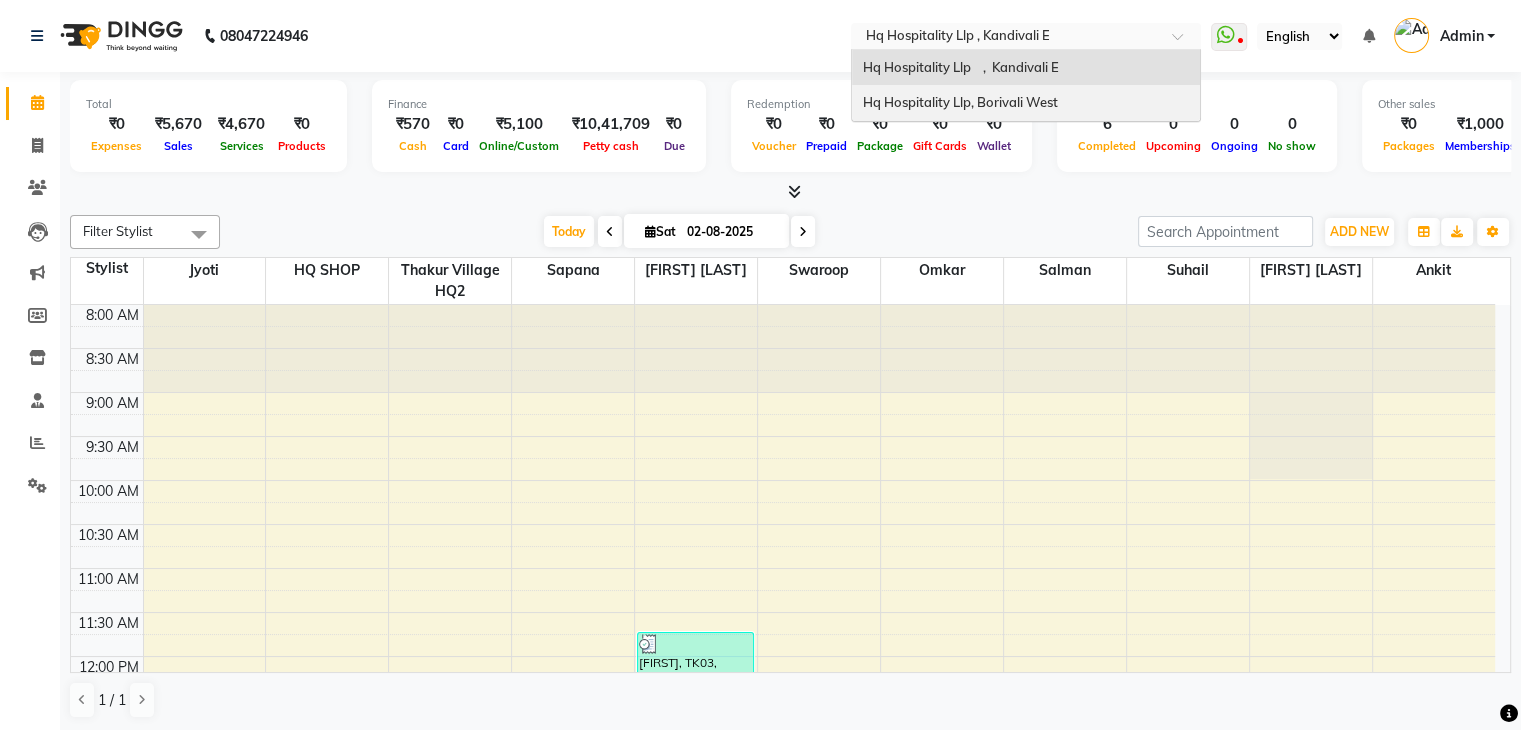 click on "Hq Hospitality Llp, Borivali West" at bounding box center (959, 102) 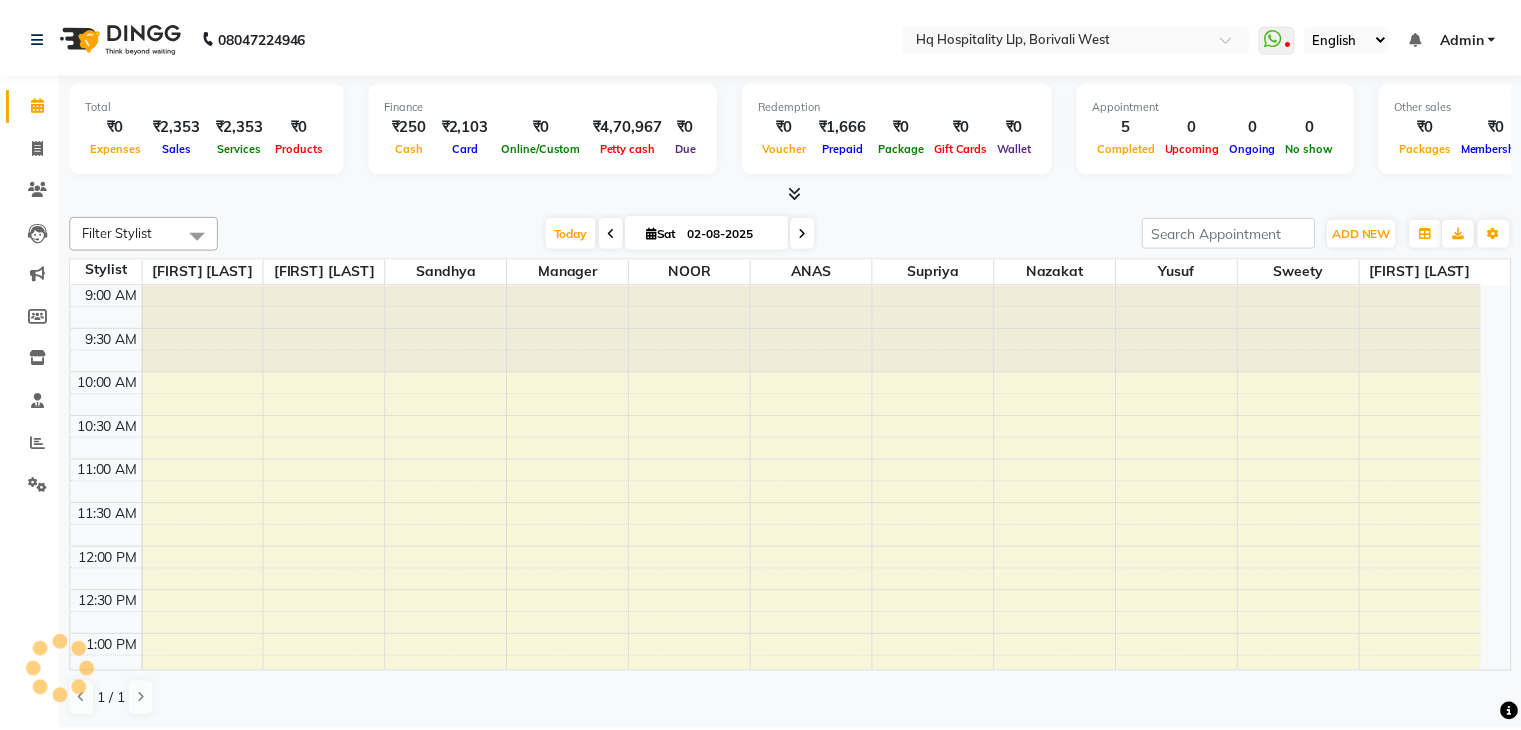 scroll, scrollTop: 0, scrollLeft: 0, axis: both 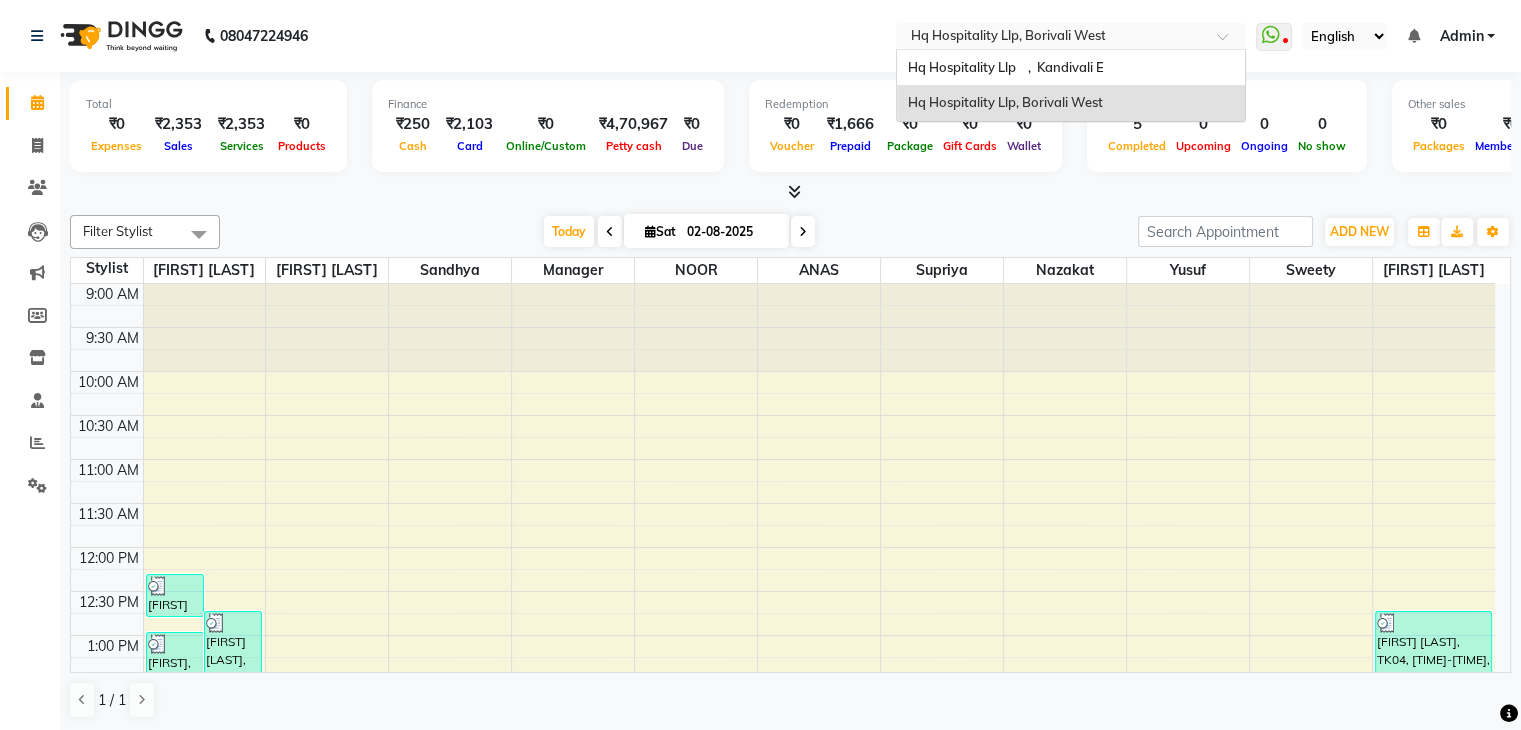 click at bounding box center [1051, 38] 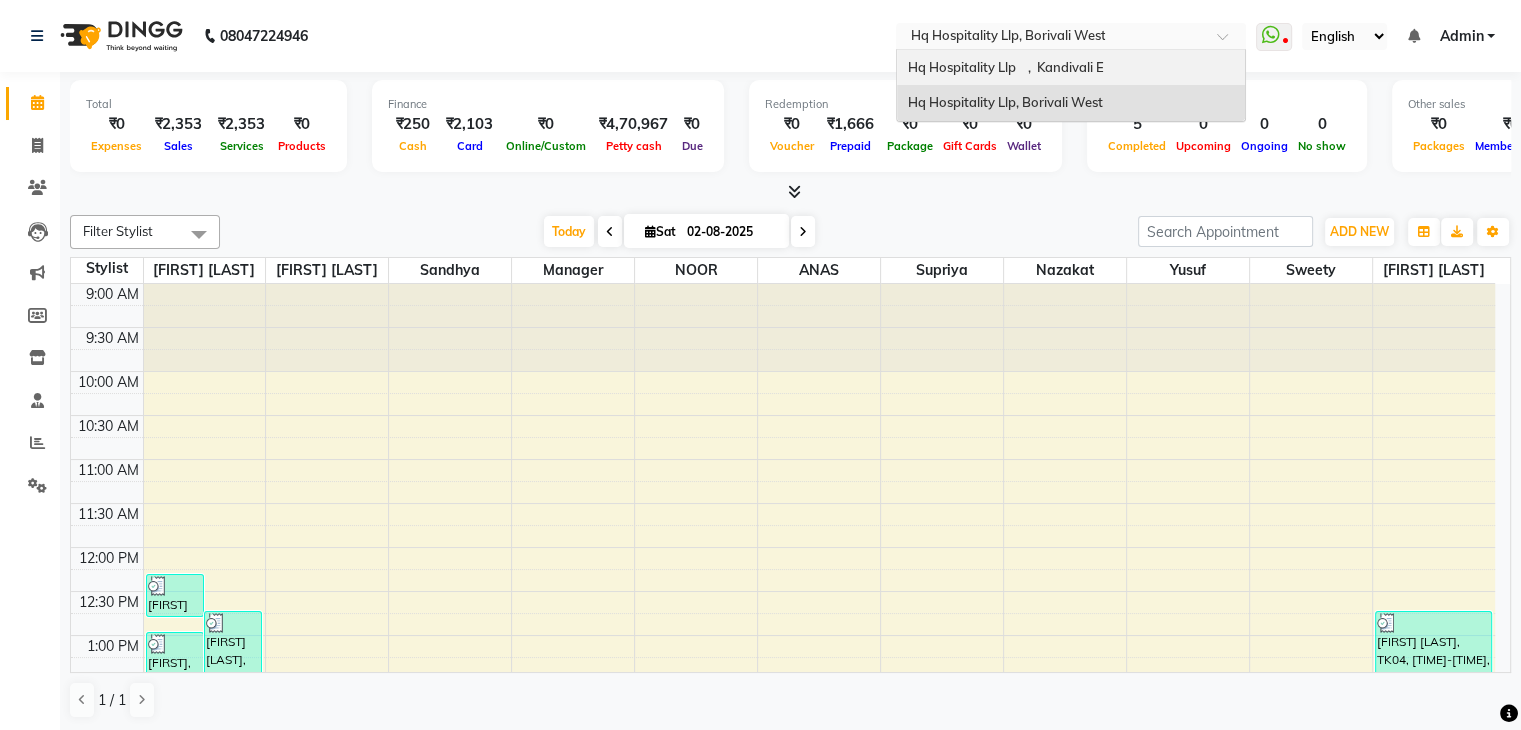 click on "Hq Hospitality Llp	,  Kandivali E" at bounding box center (1005, 67) 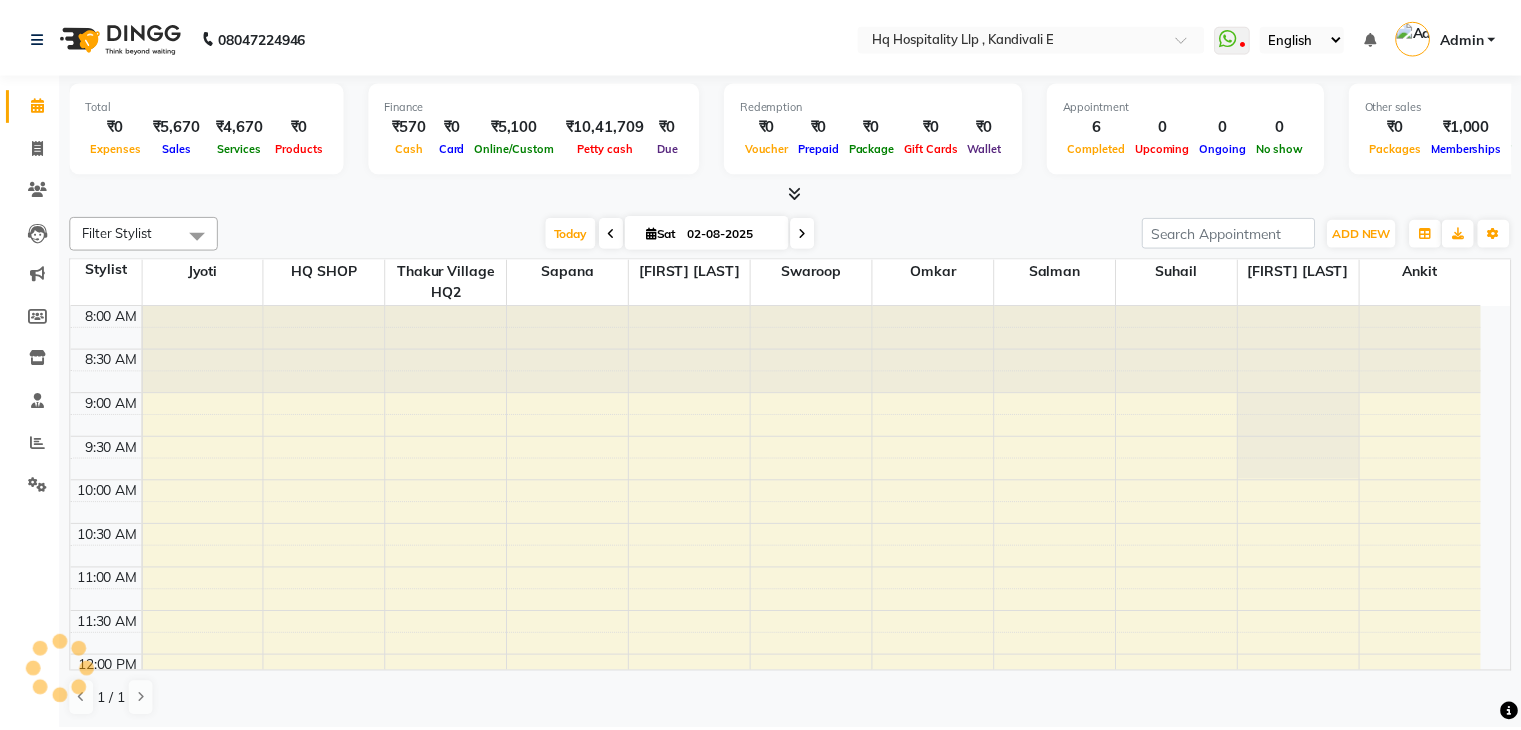 scroll, scrollTop: 0, scrollLeft: 0, axis: both 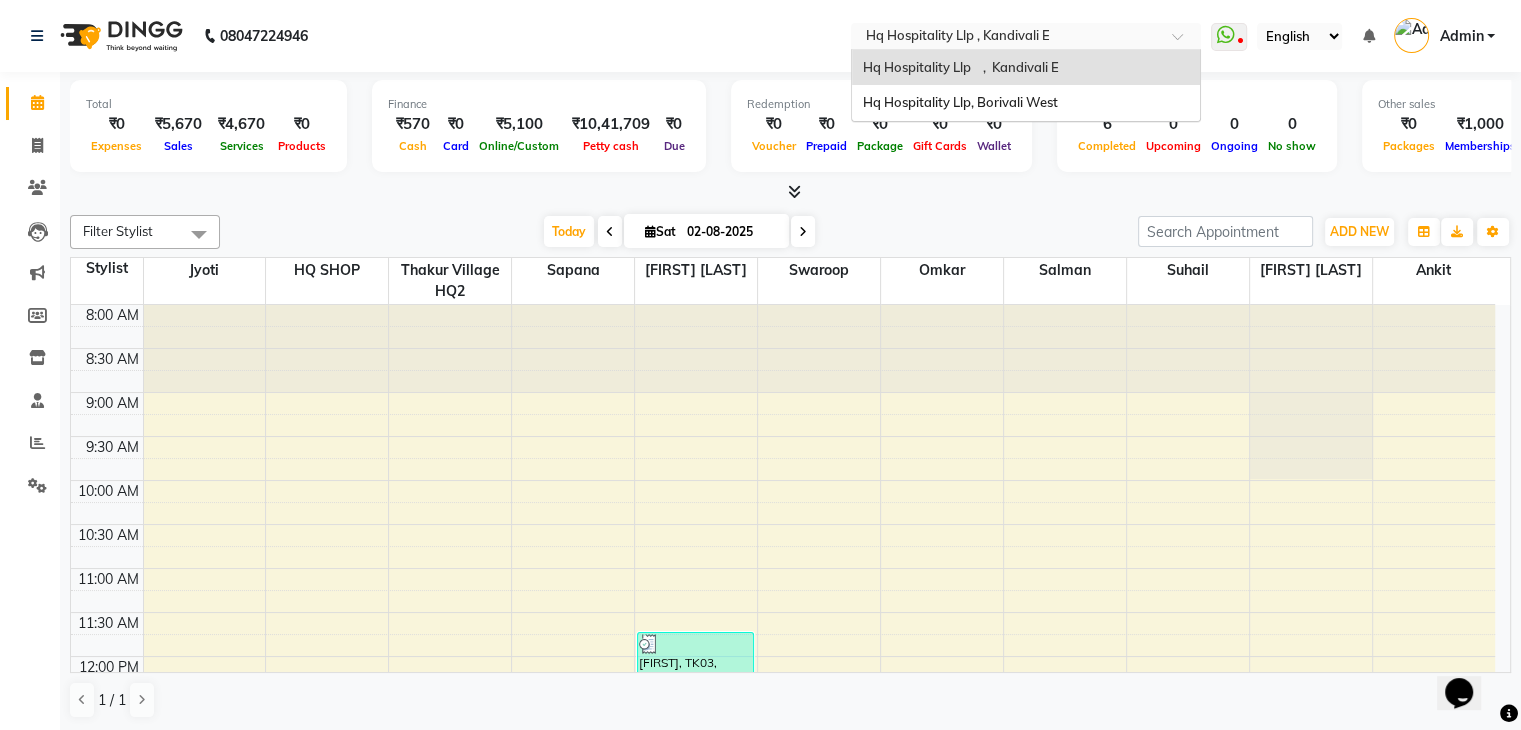click at bounding box center [1006, 38] 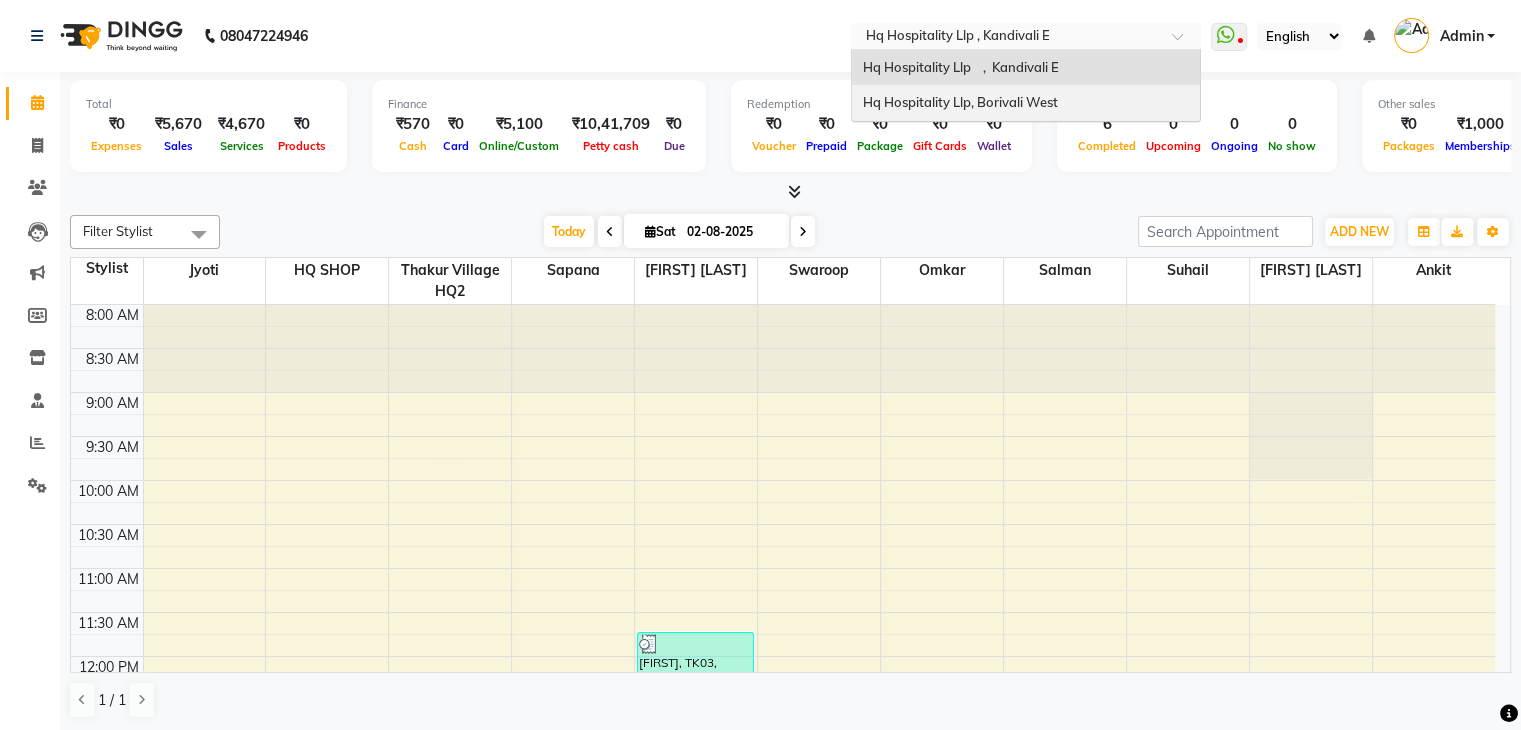 click on "Hq Hospitality Llp, Borivali West" at bounding box center [959, 102] 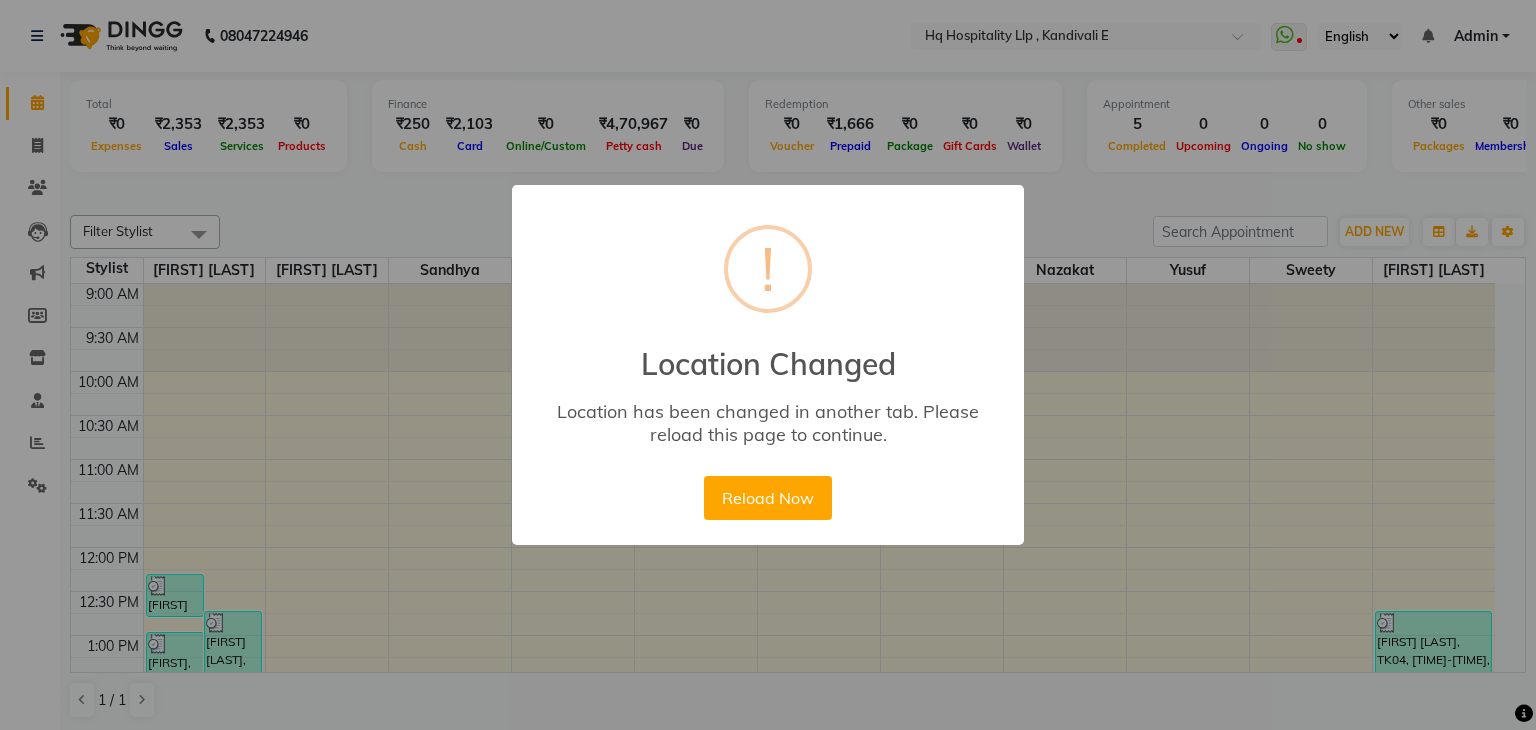 scroll, scrollTop: 0, scrollLeft: 0, axis: both 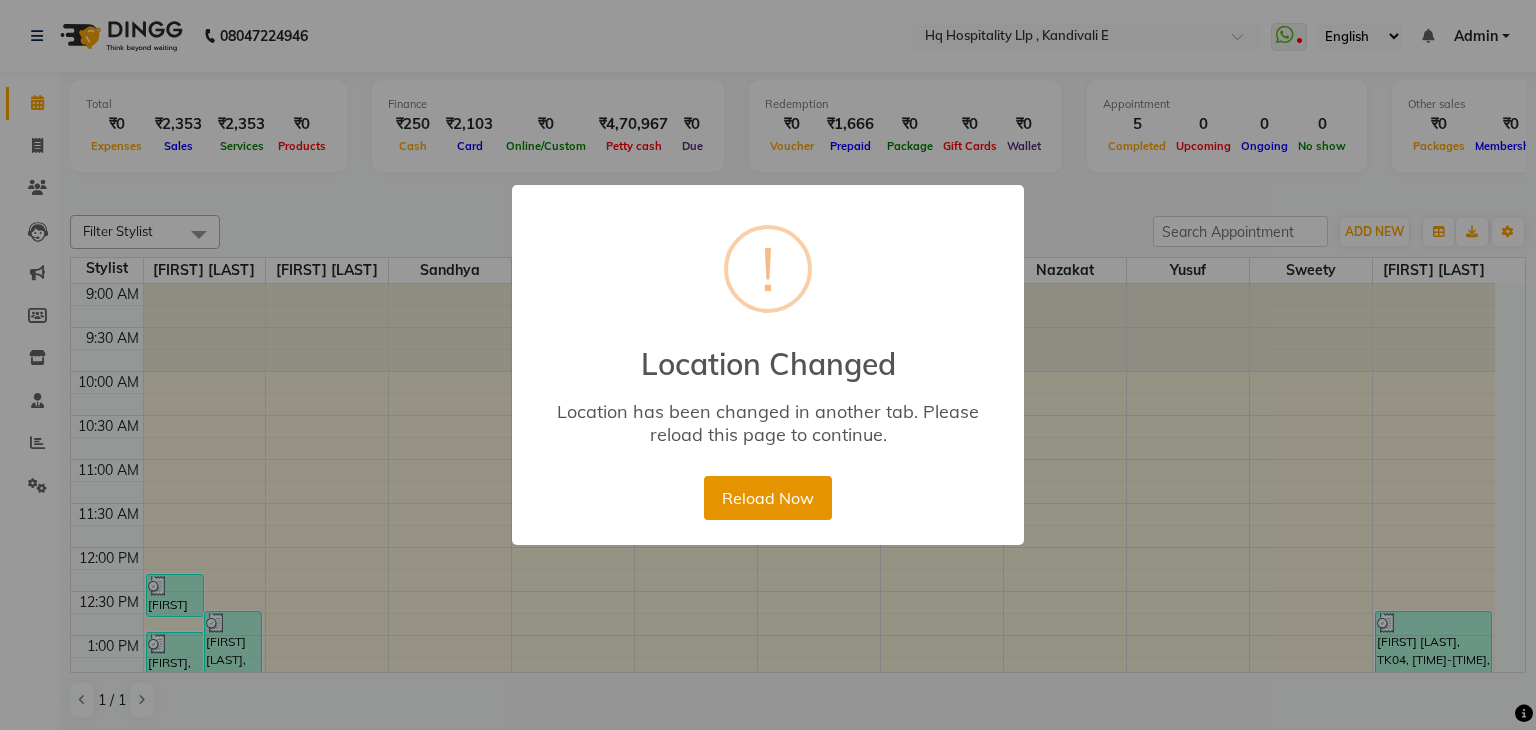 click on "Reload Now" at bounding box center [767, 498] 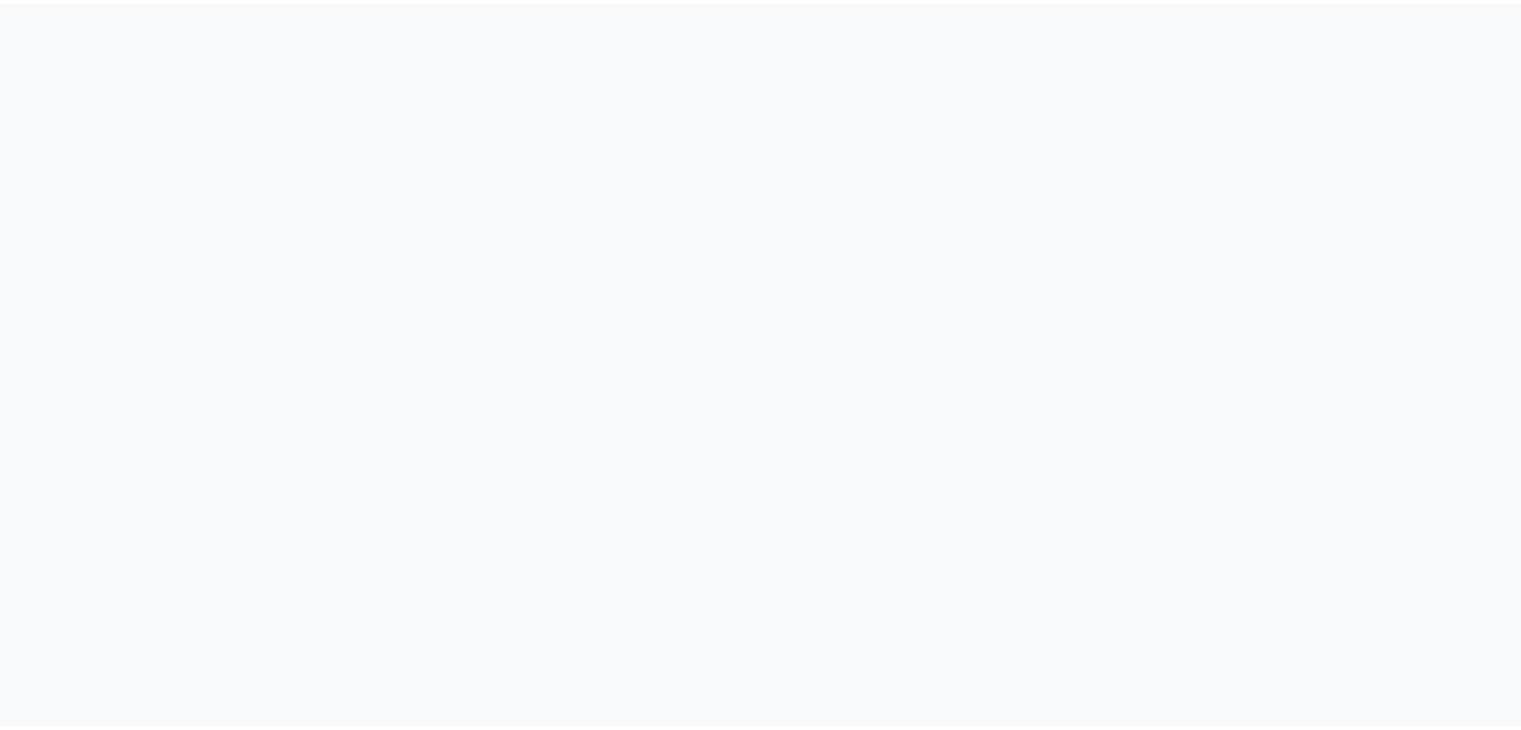 scroll, scrollTop: 0, scrollLeft: 0, axis: both 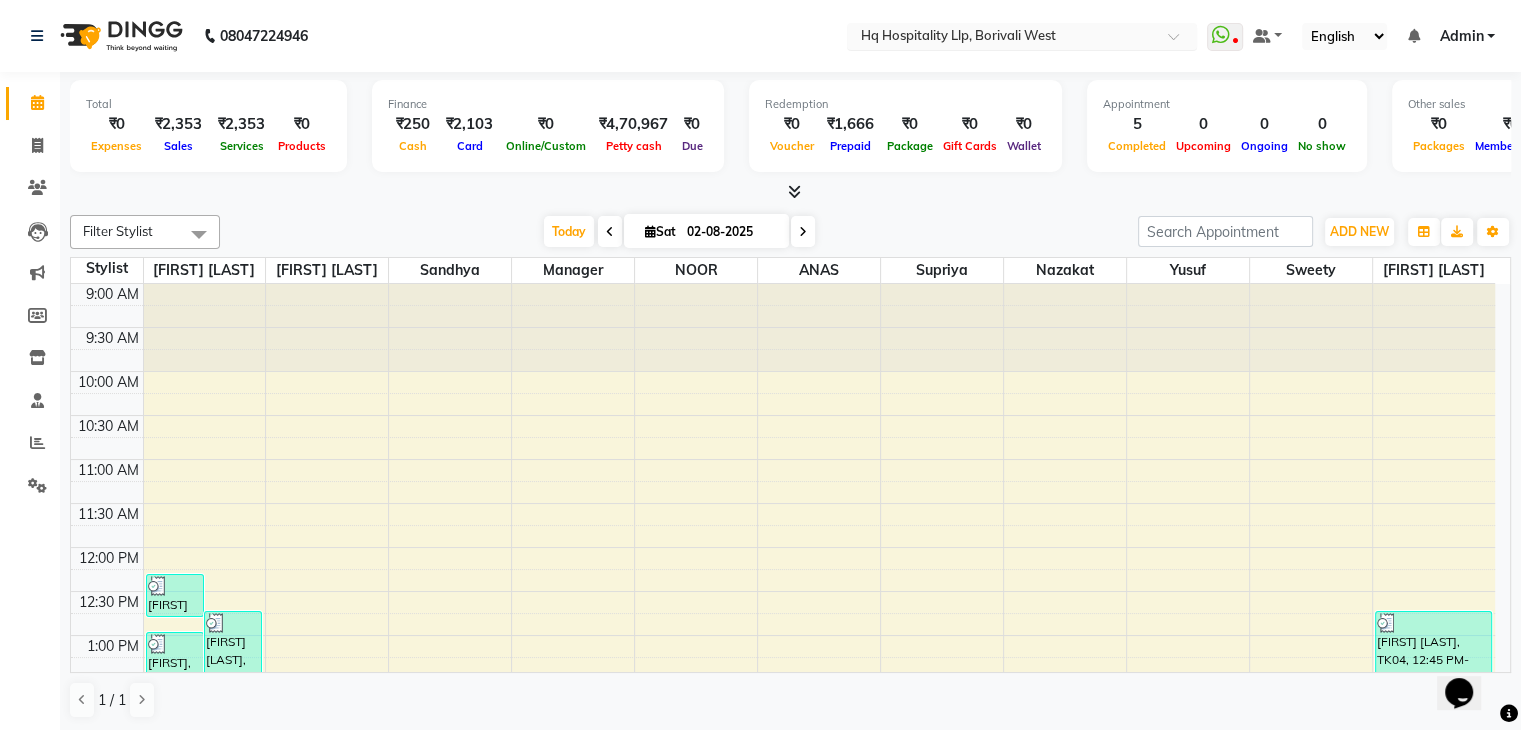 click at bounding box center [1002, 38] 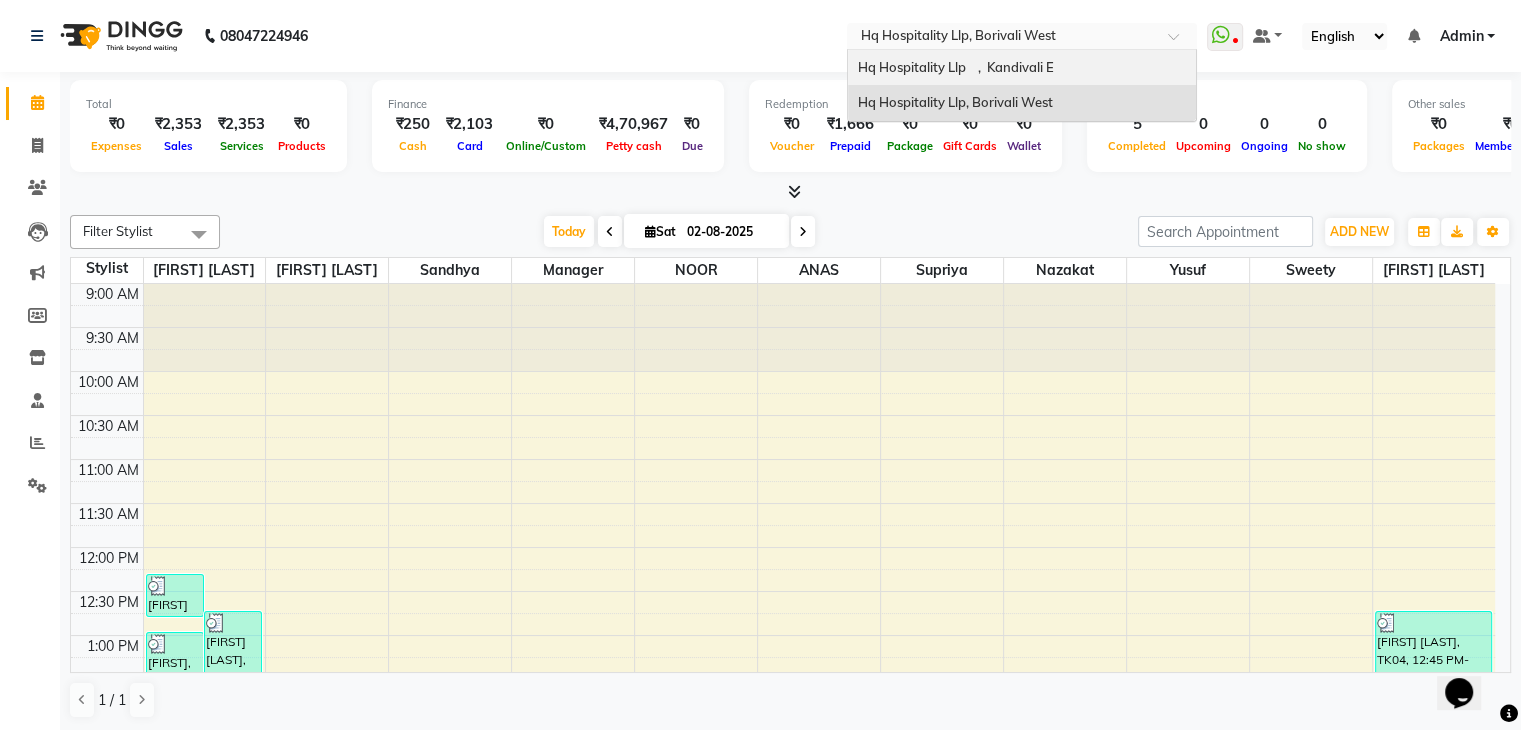 click on "Hq Hospitality Llp	,  Kandivali E" at bounding box center (956, 67) 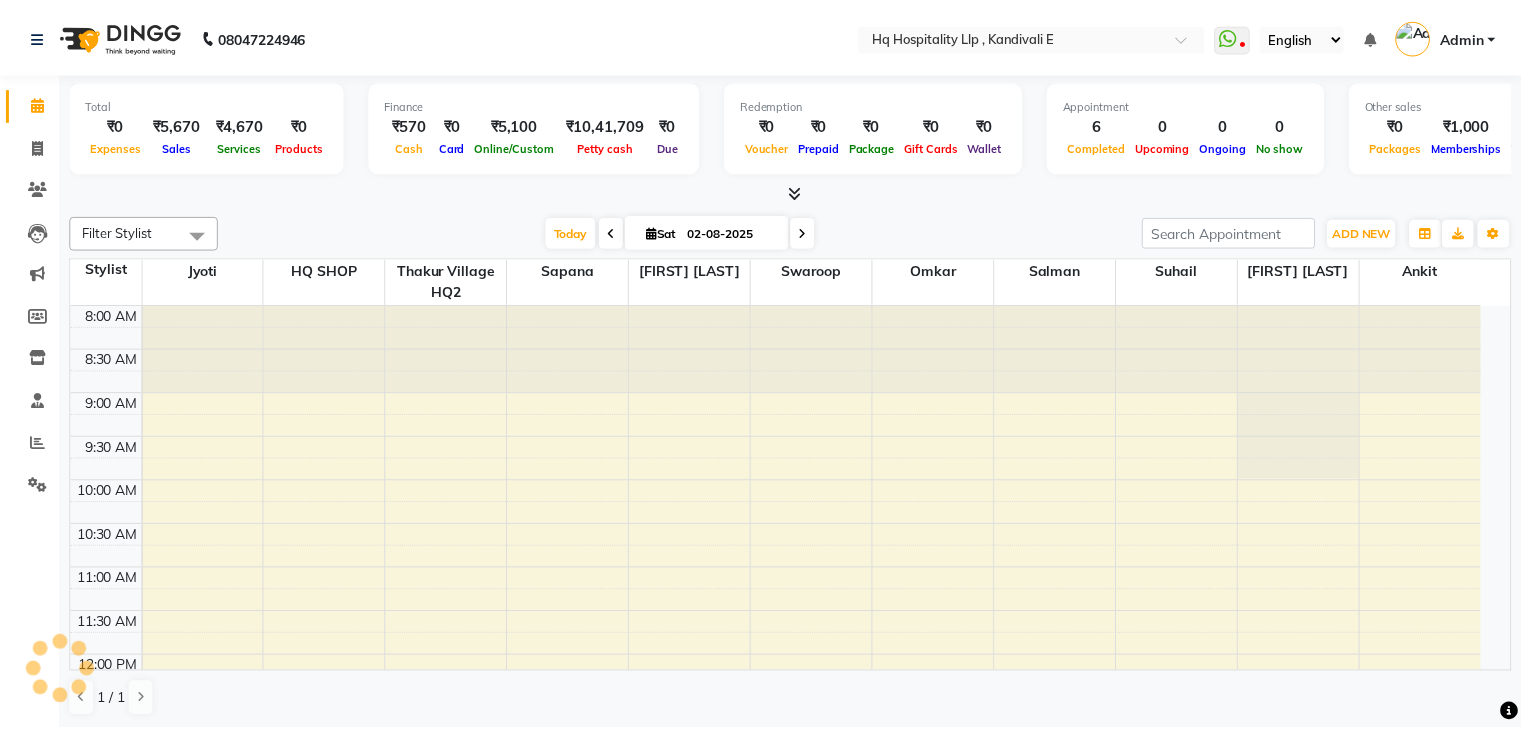 scroll, scrollTop: 0, scrollLeft: 0, axis: both 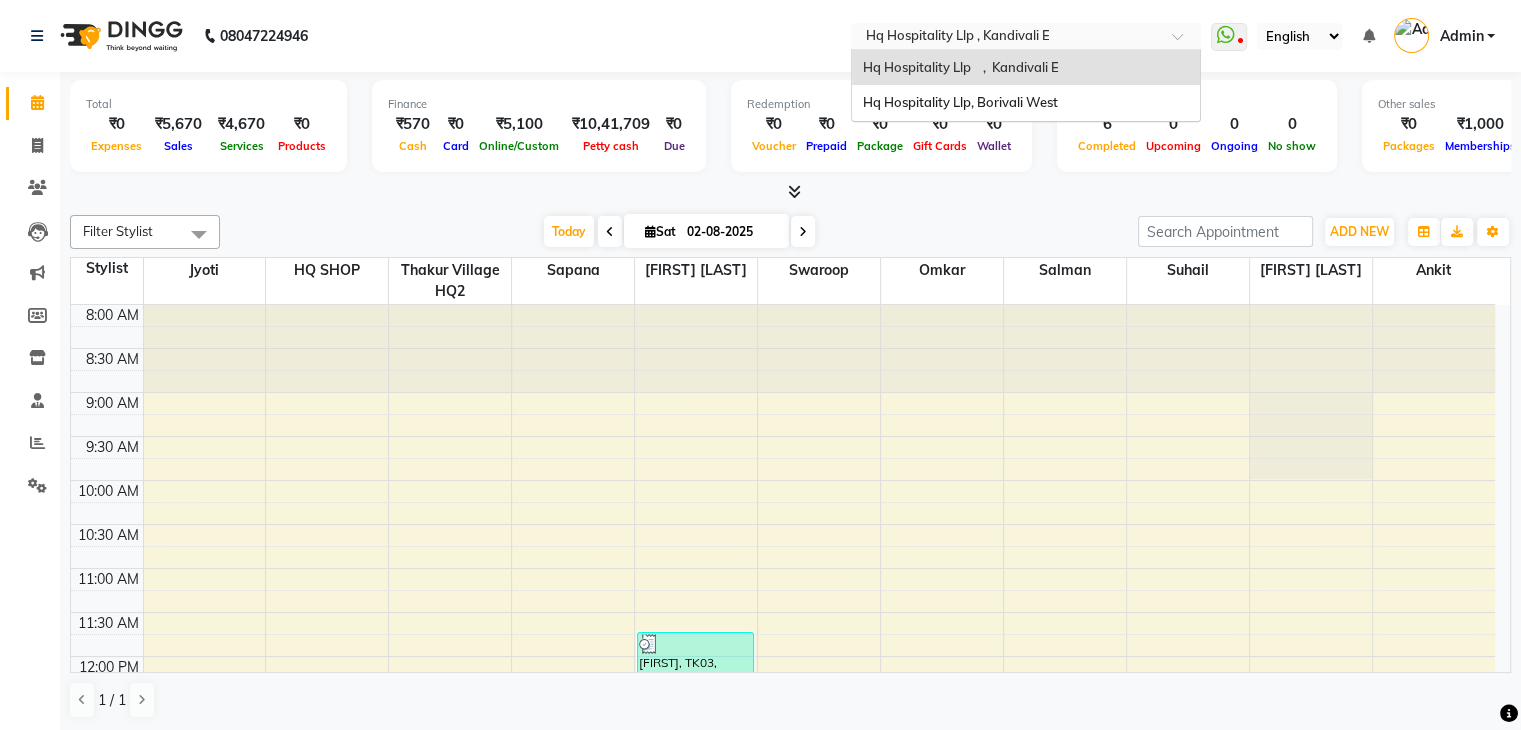 click at bounding box center (1006, 38) 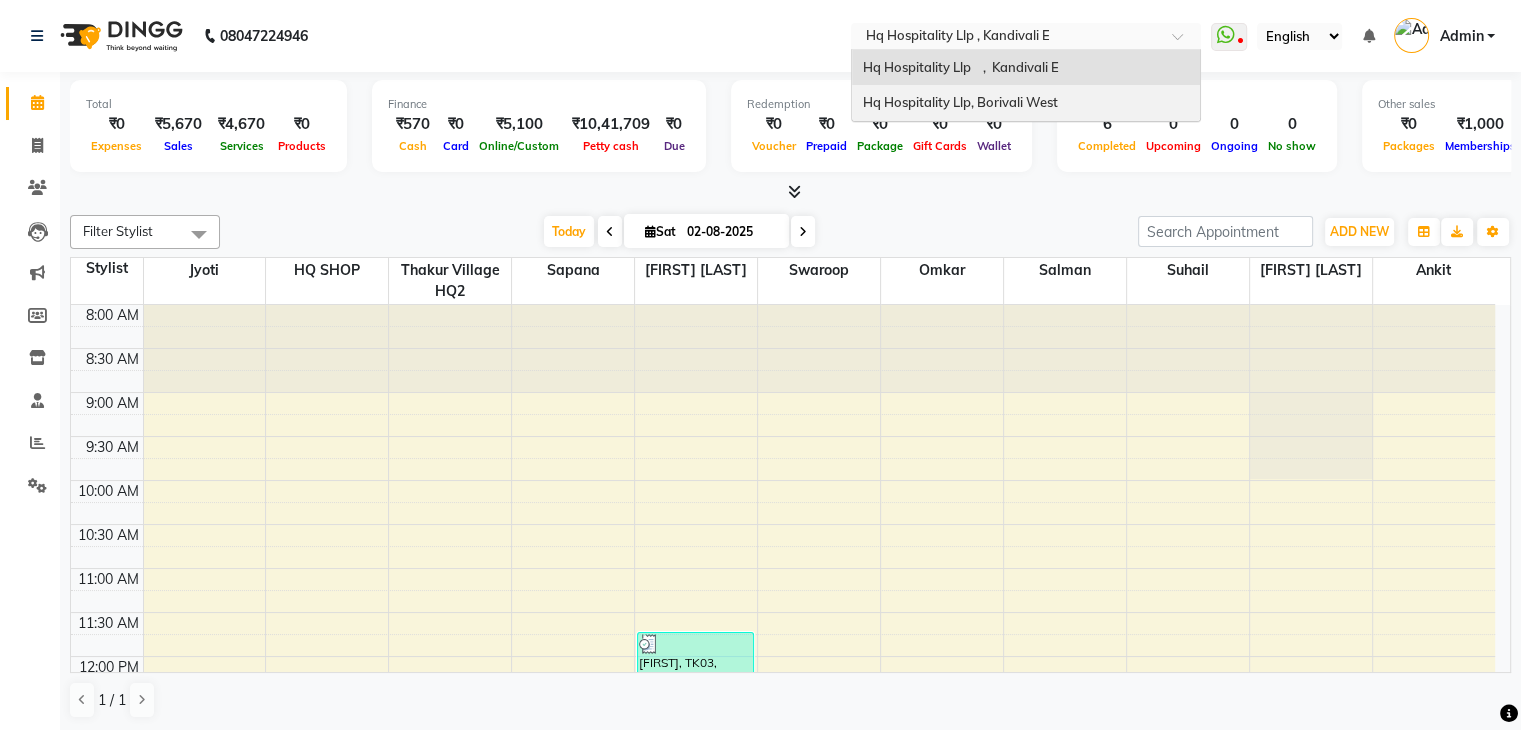 click on "Hq Hospitality Llp, Borivali West" at bounding box center [1026, 103] 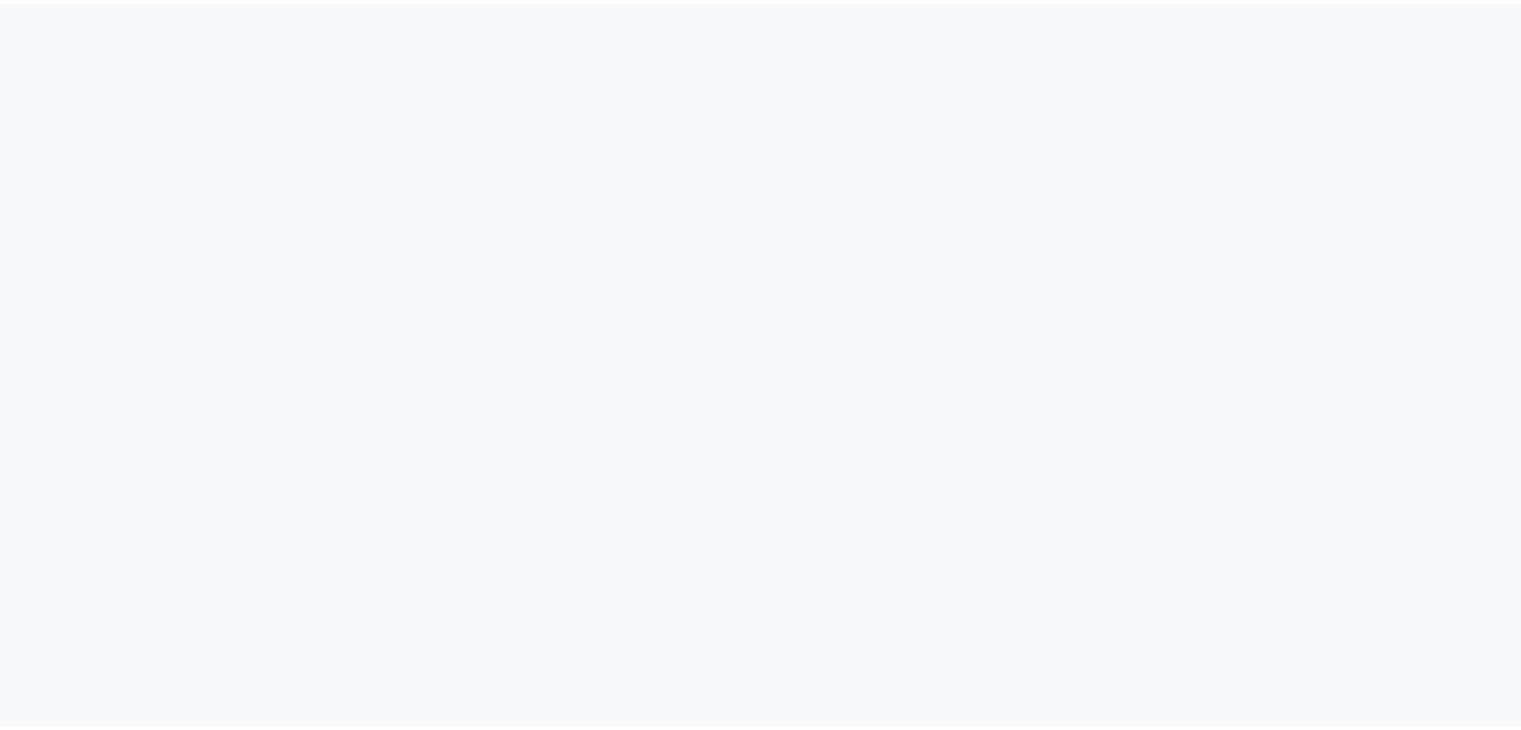 scroll, scrollTop: 0, scrollLeft: 0, axis: both 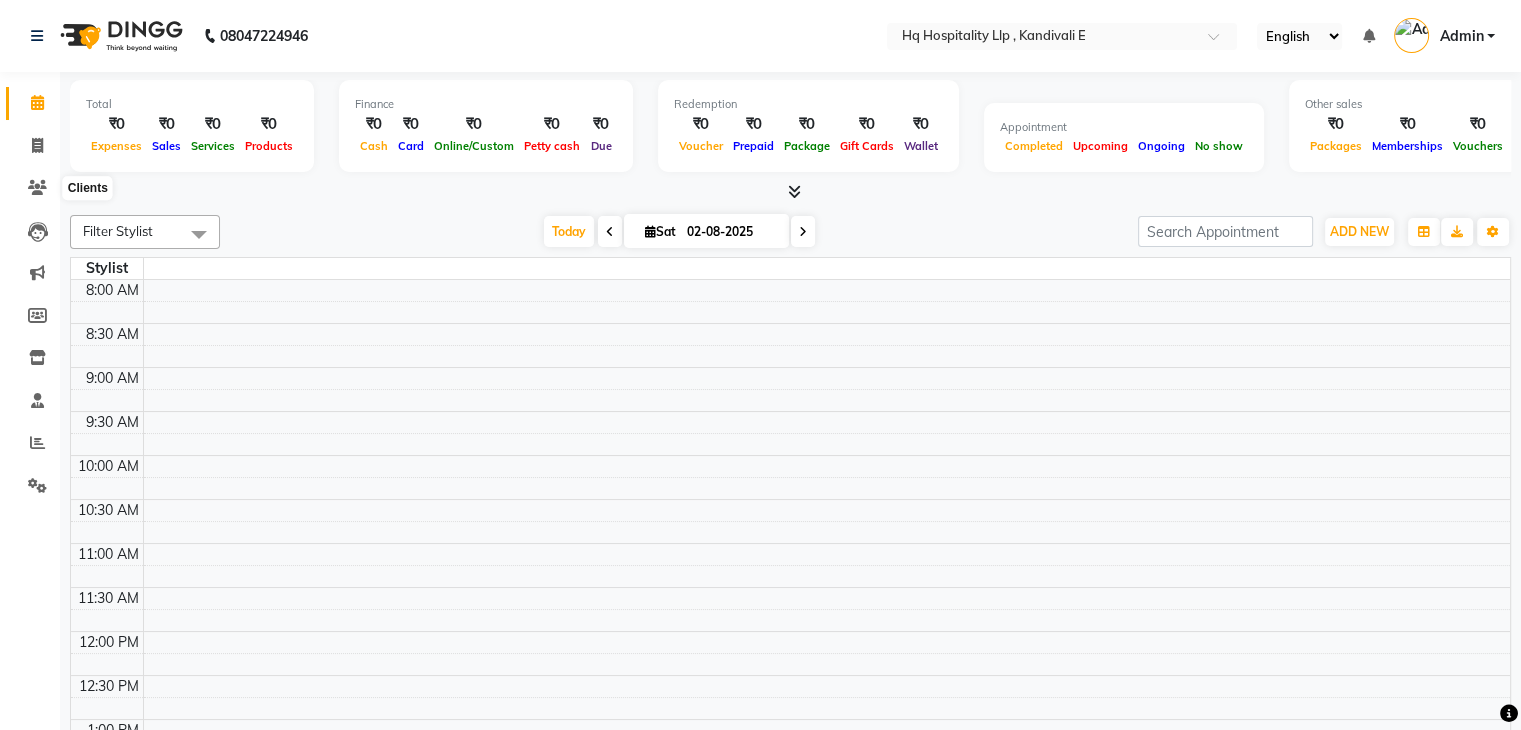 select on "en" 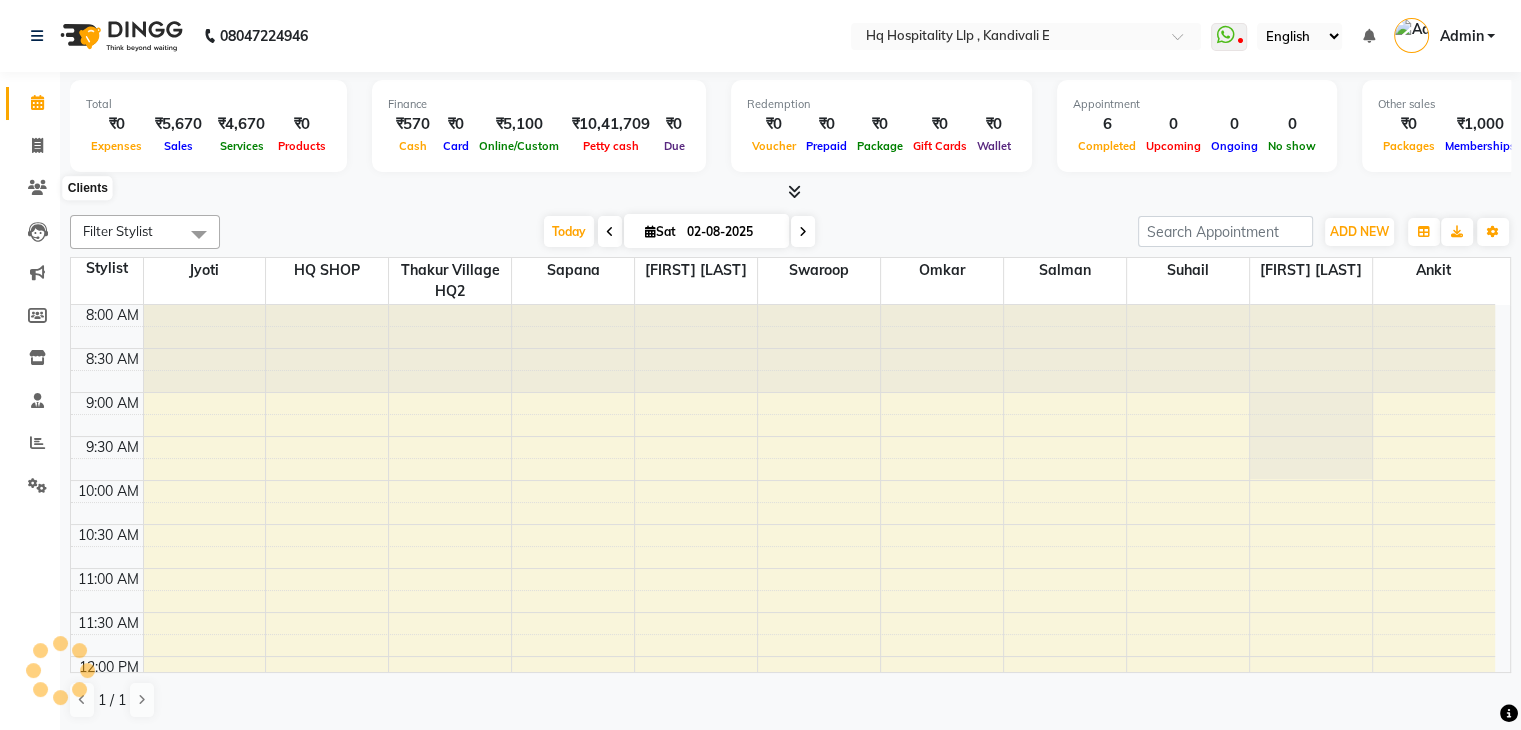 scroll, scrollTop: 0, scrollLeft: 0, axis: both 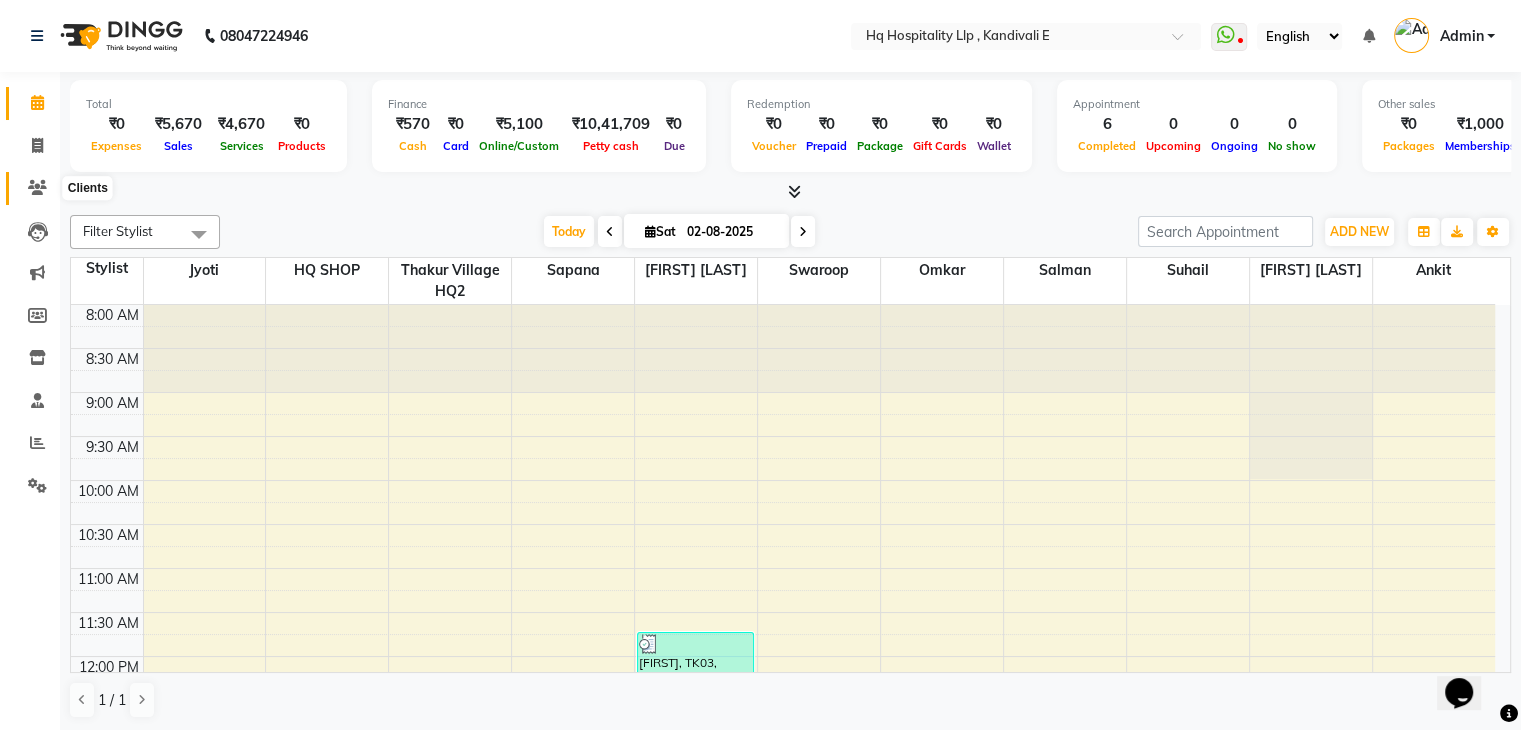 click 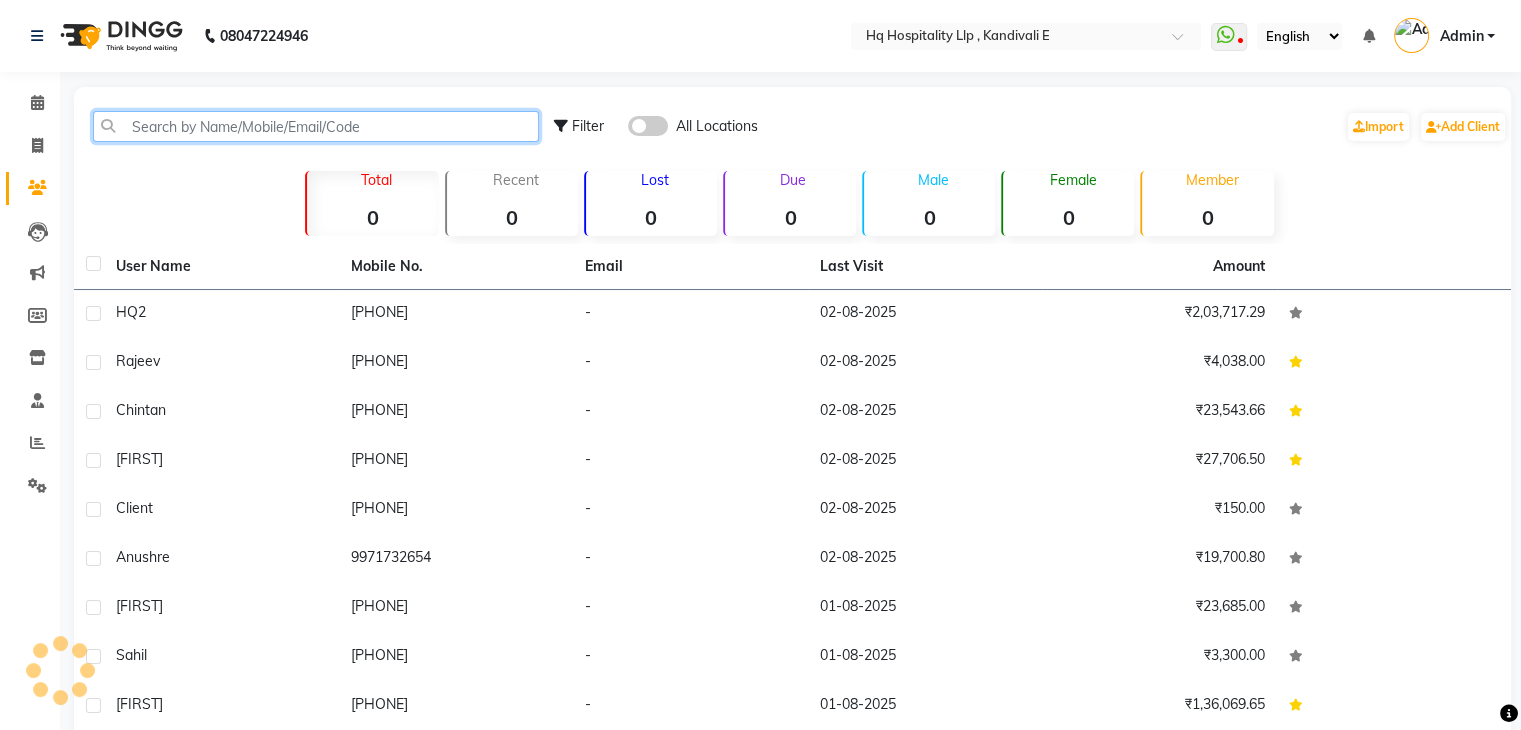 click 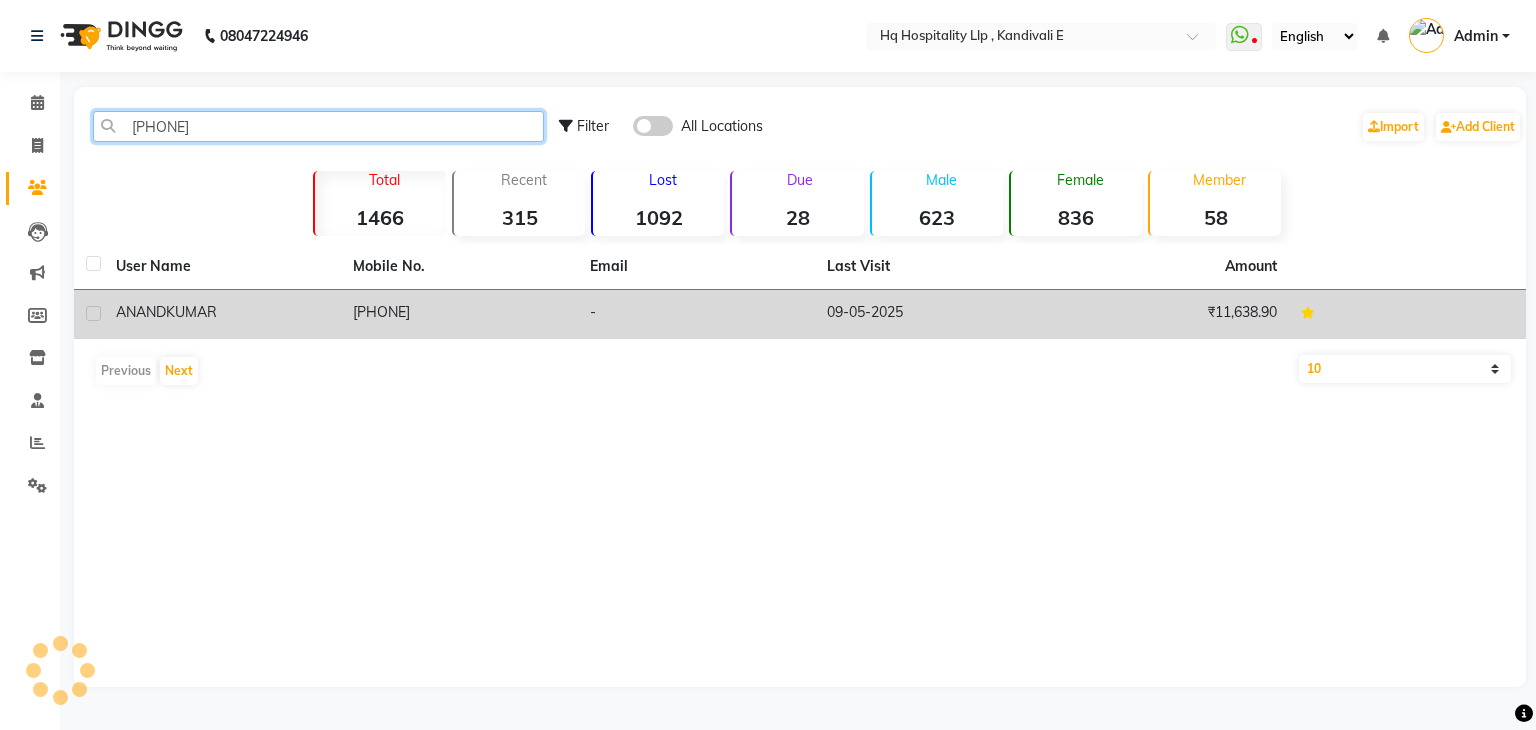 type on "8691077755" 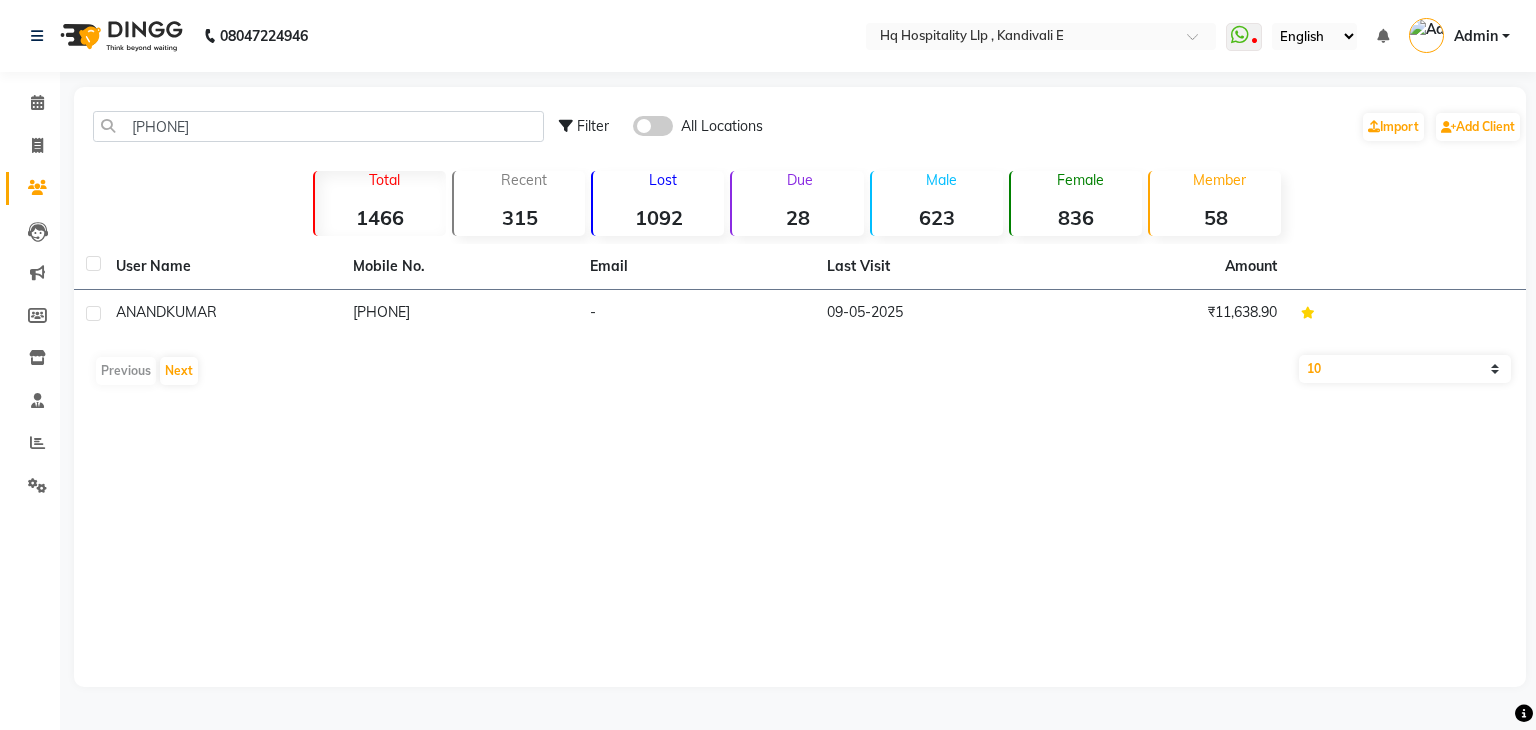 click on "8691077755" 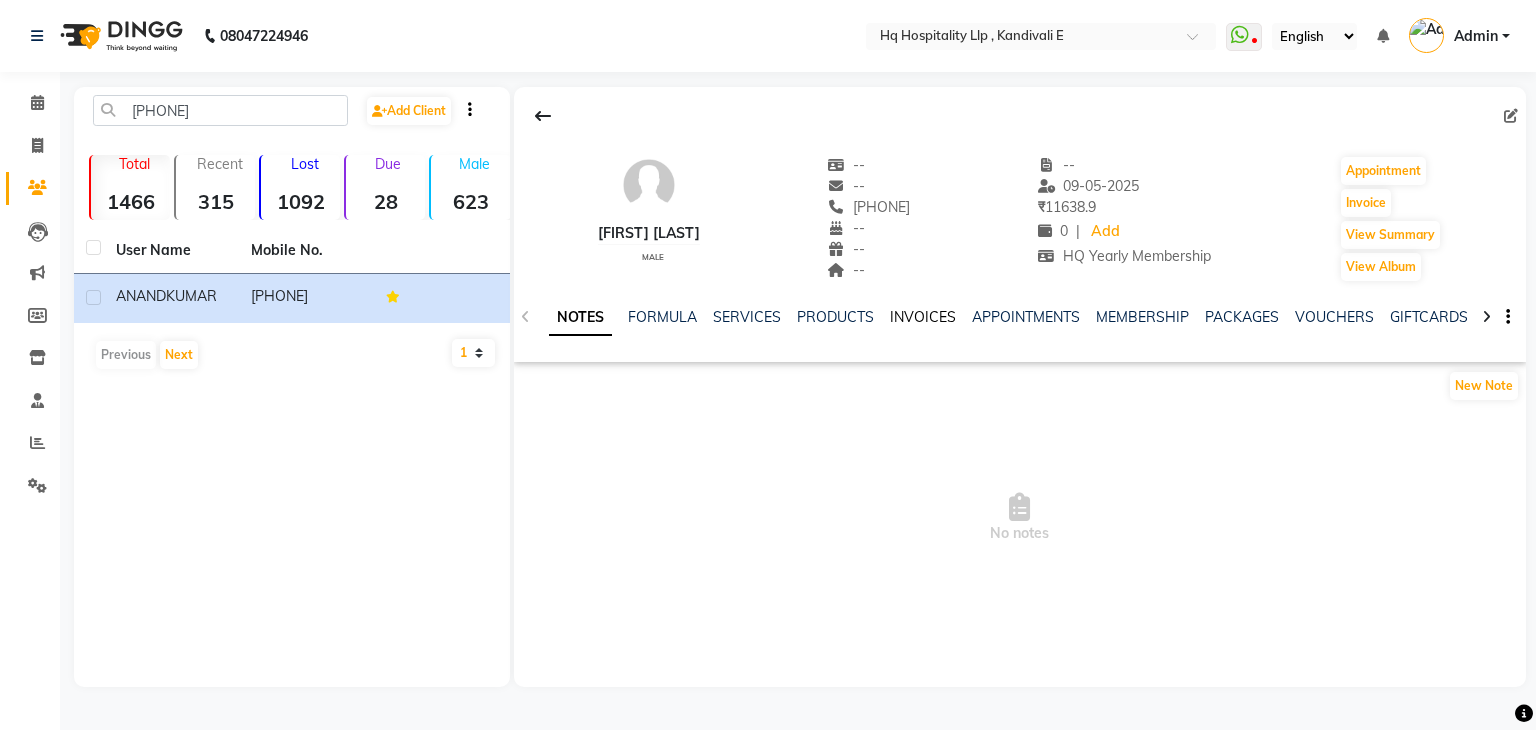 click on "INVOICES" 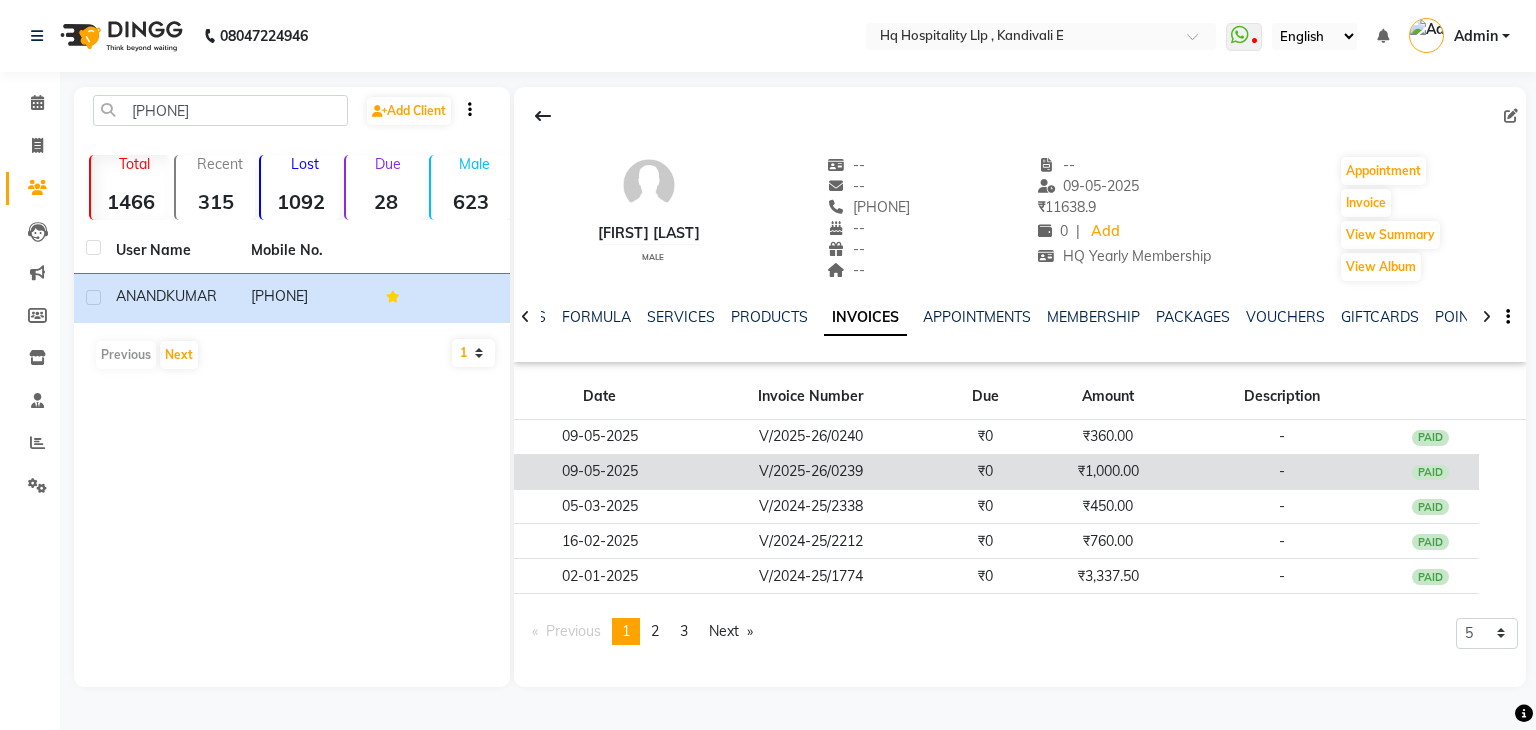 click on "₹0" 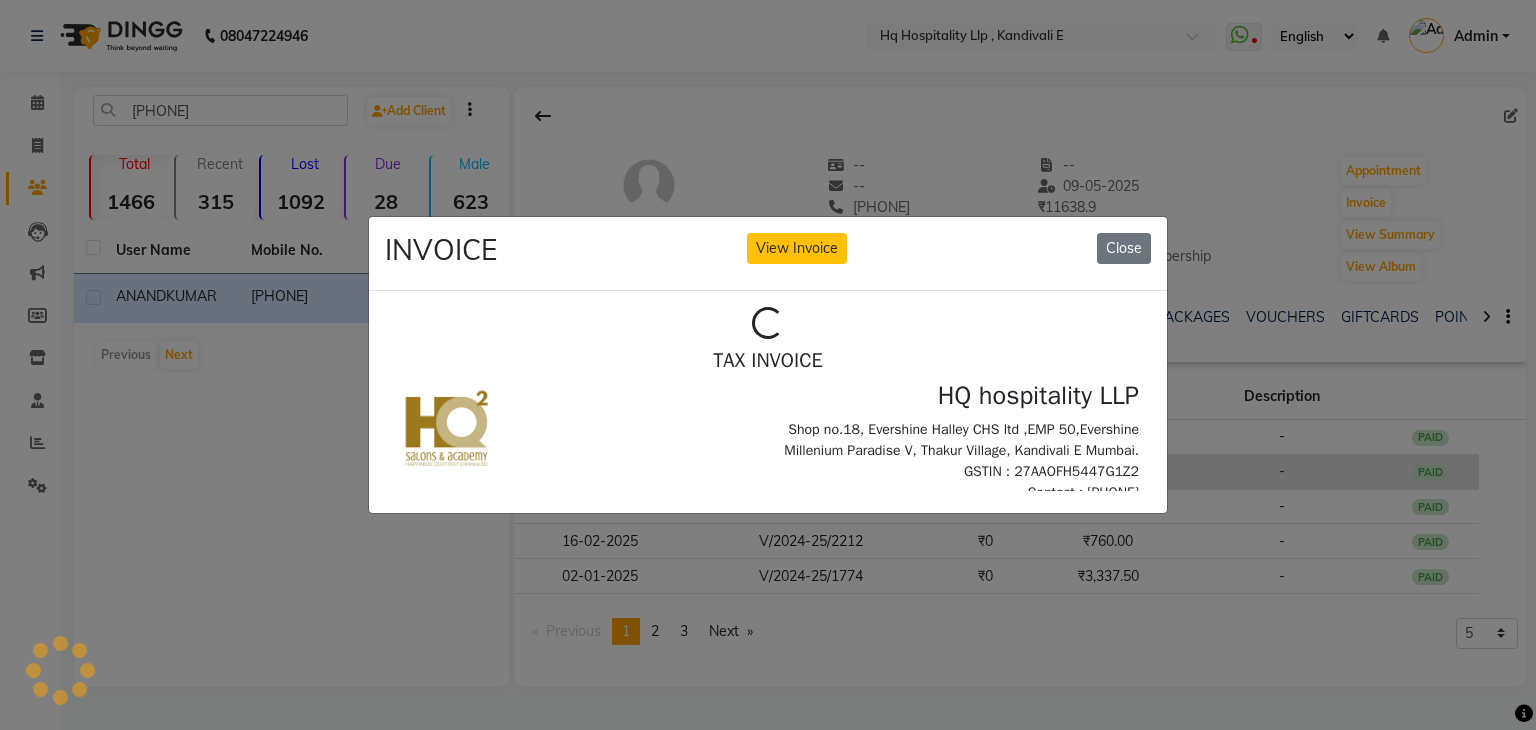 scroll, scrollTop: 0, scrollLeft: 0, axis: both 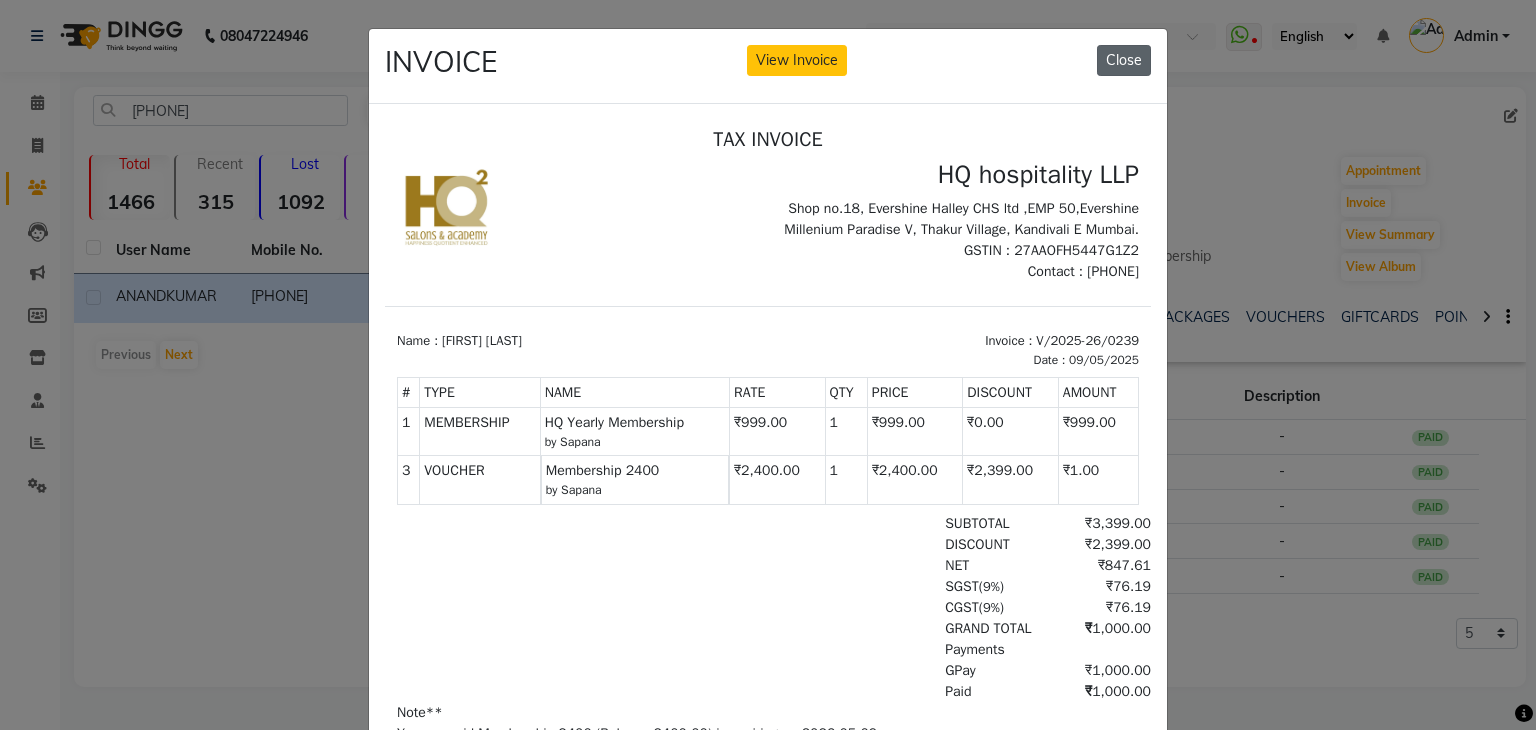 click on "Close" 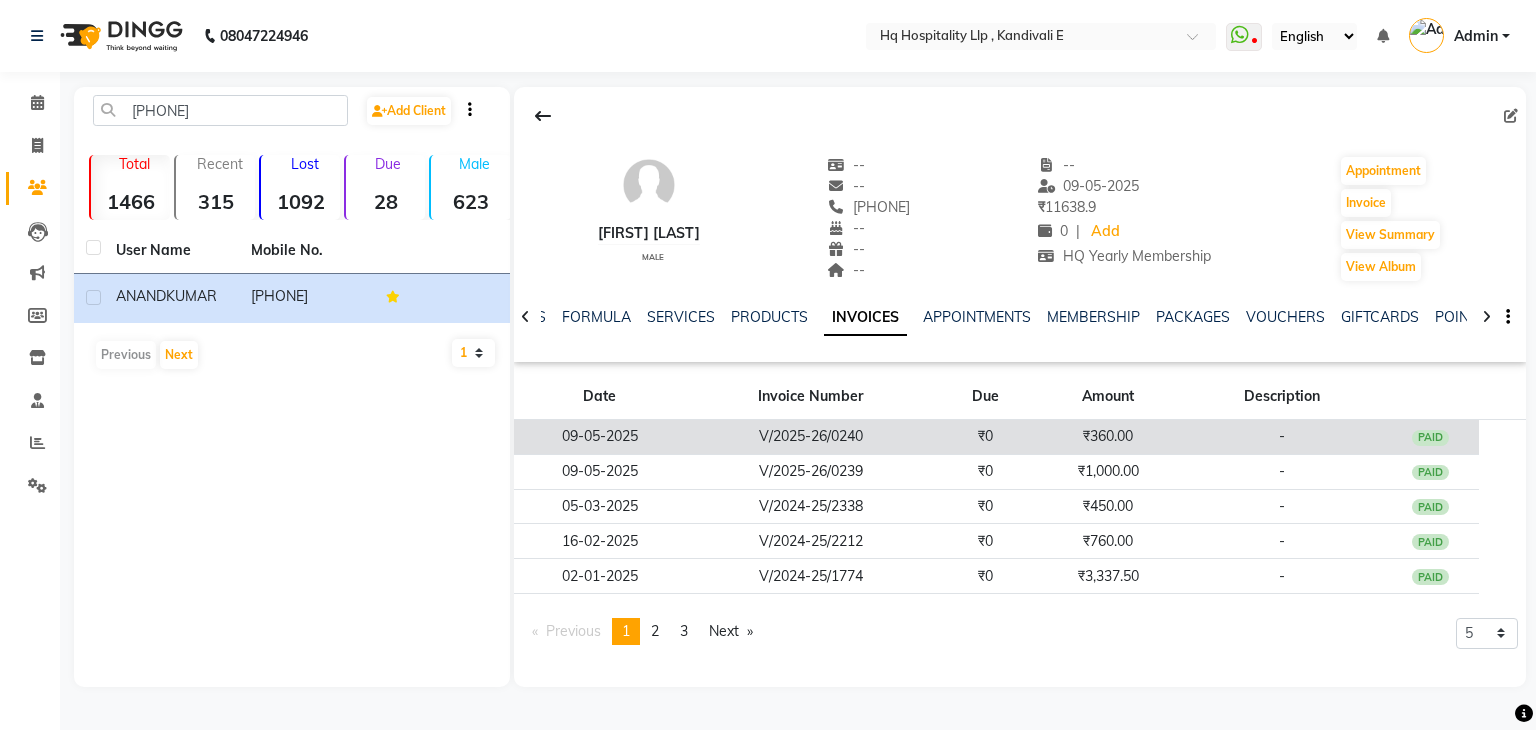 click on "V/2025-26/0240" 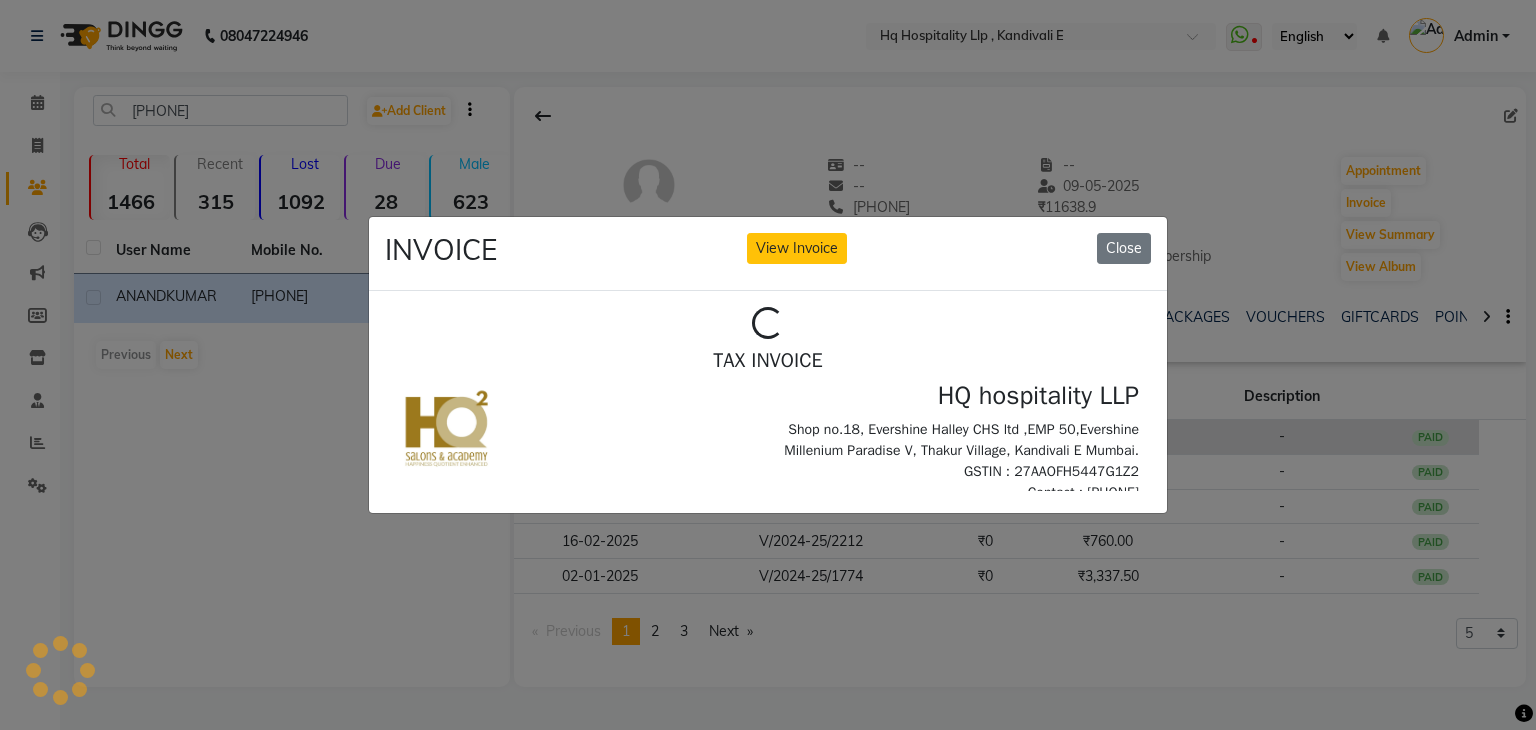scroll, scrollTop: 0, scrollLeft: 0, axis: both 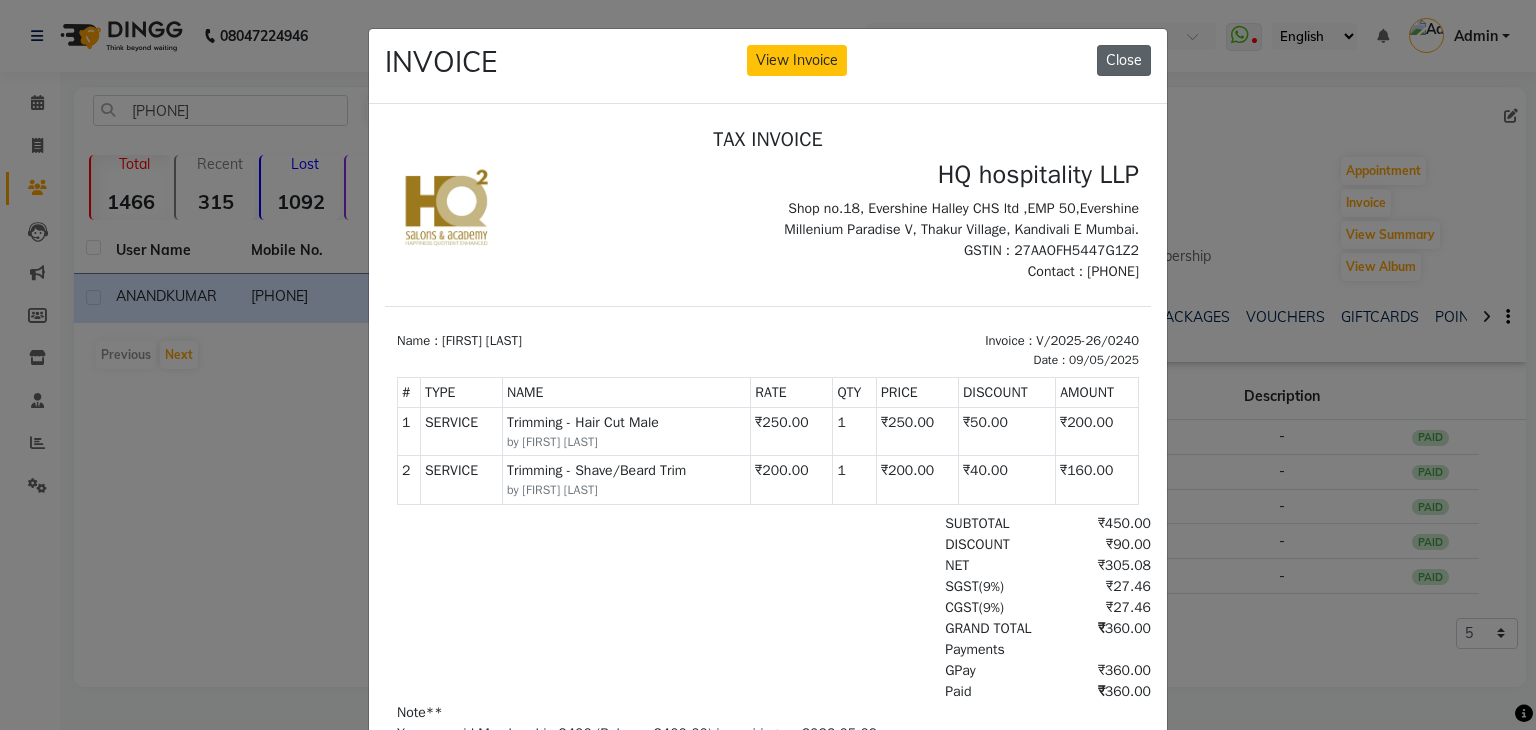 click on "Close" 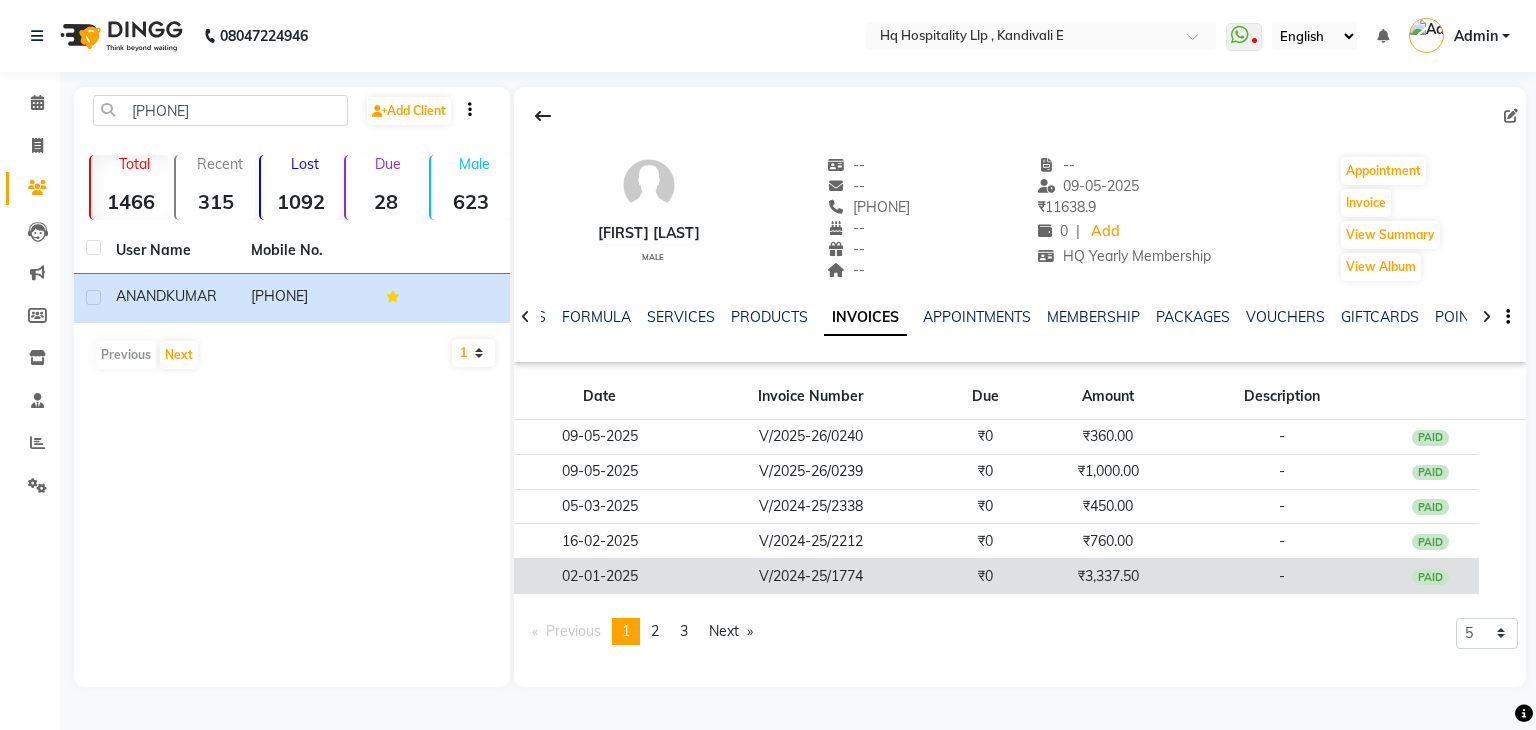 click on "₹0" 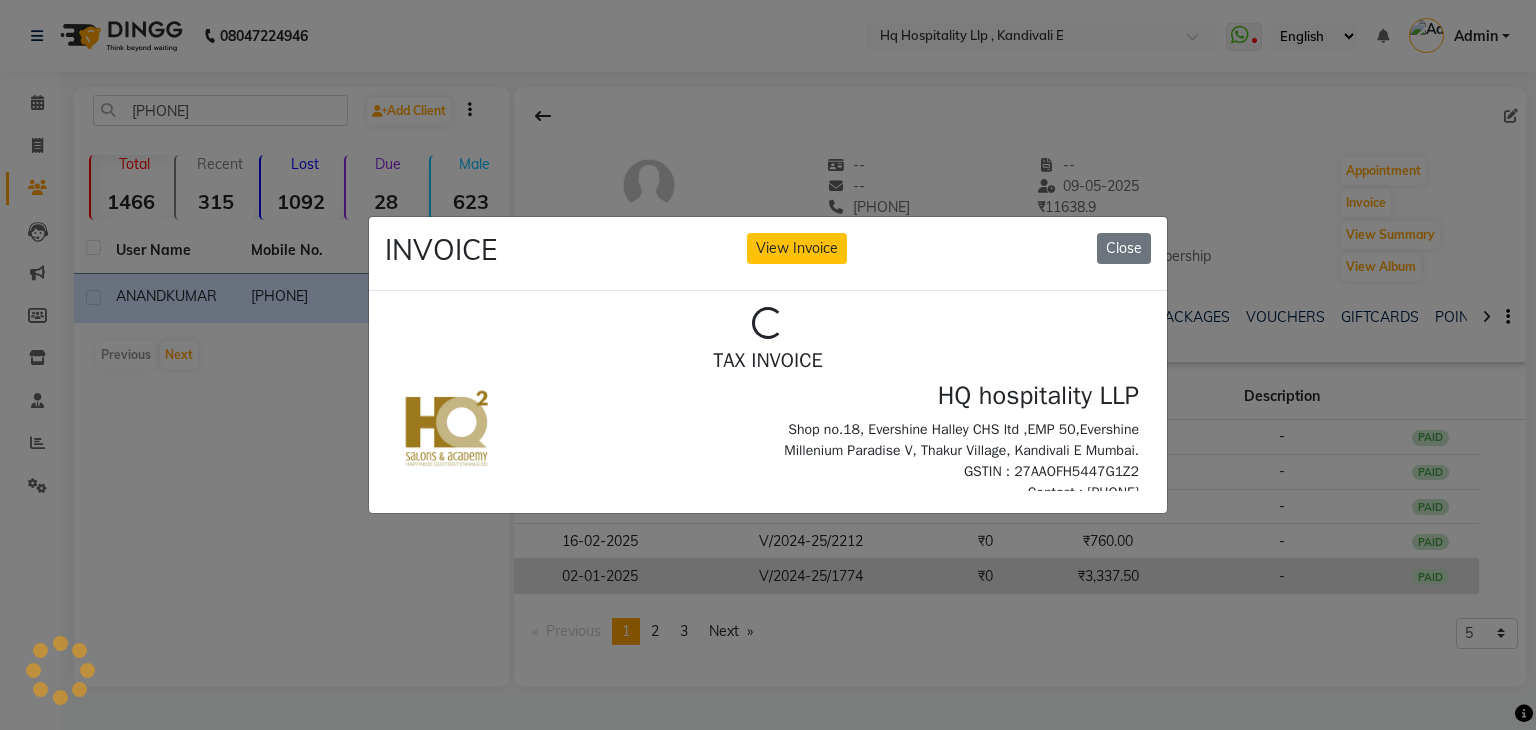 scroll, scrollTop: 0, scrollLeft: 0, axis: both 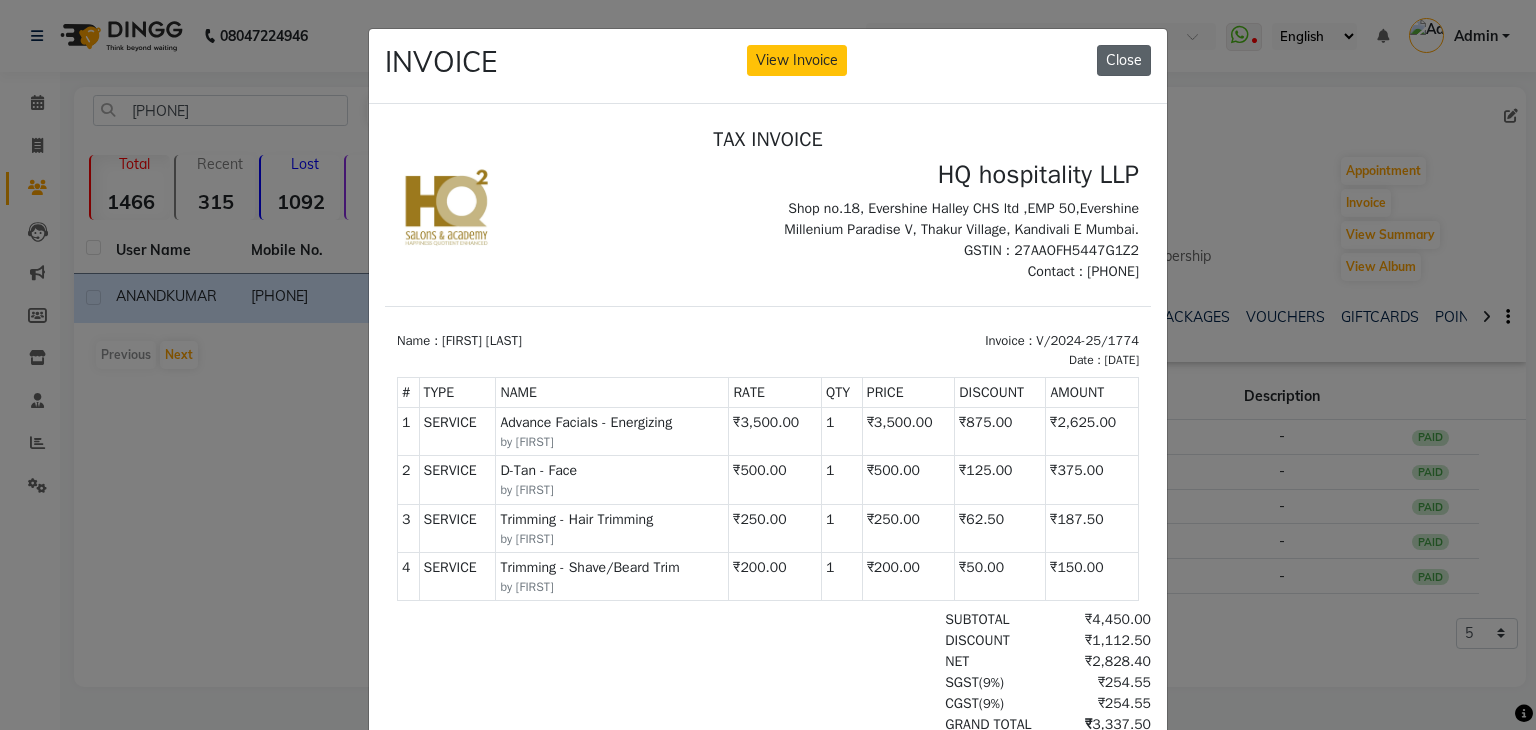 click on "Close" 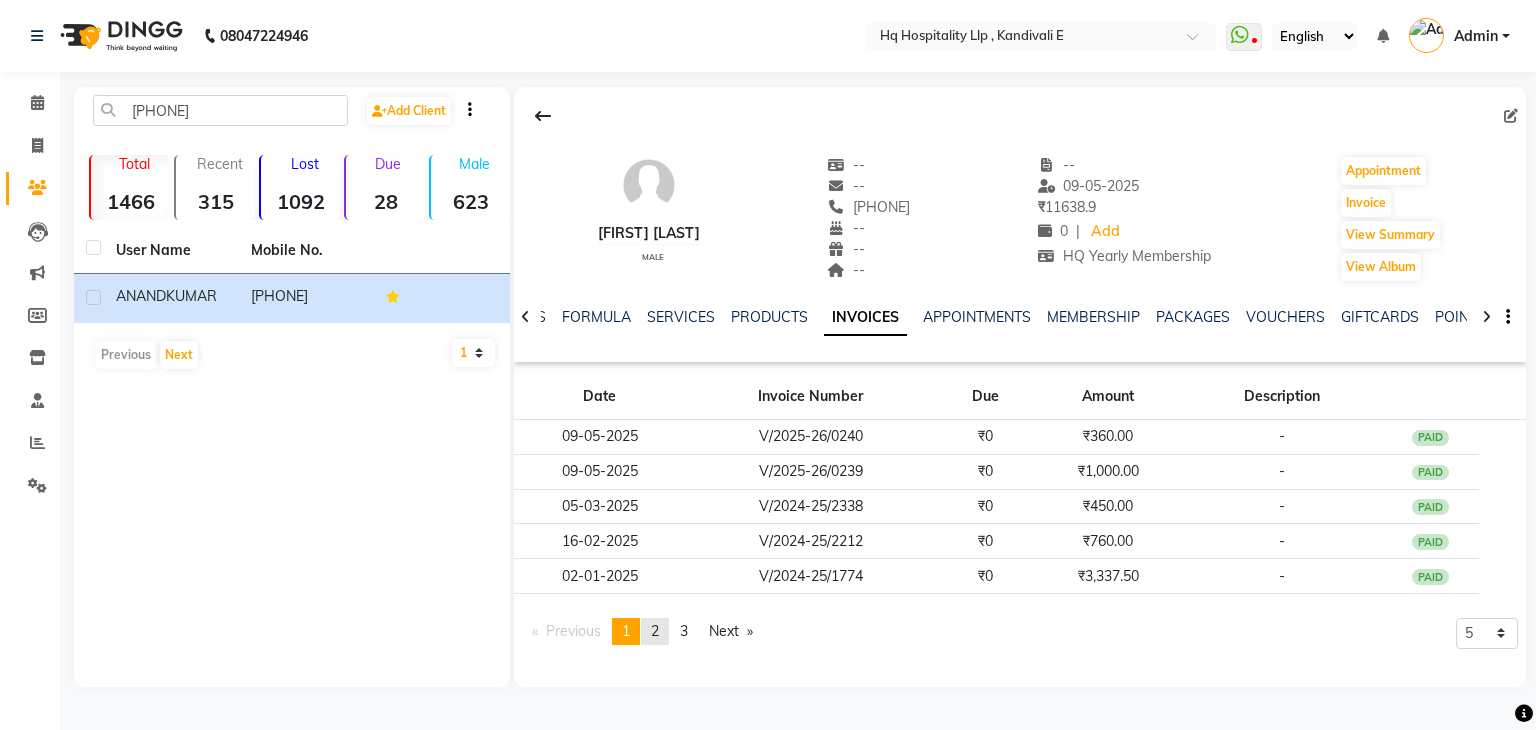 click on "2" 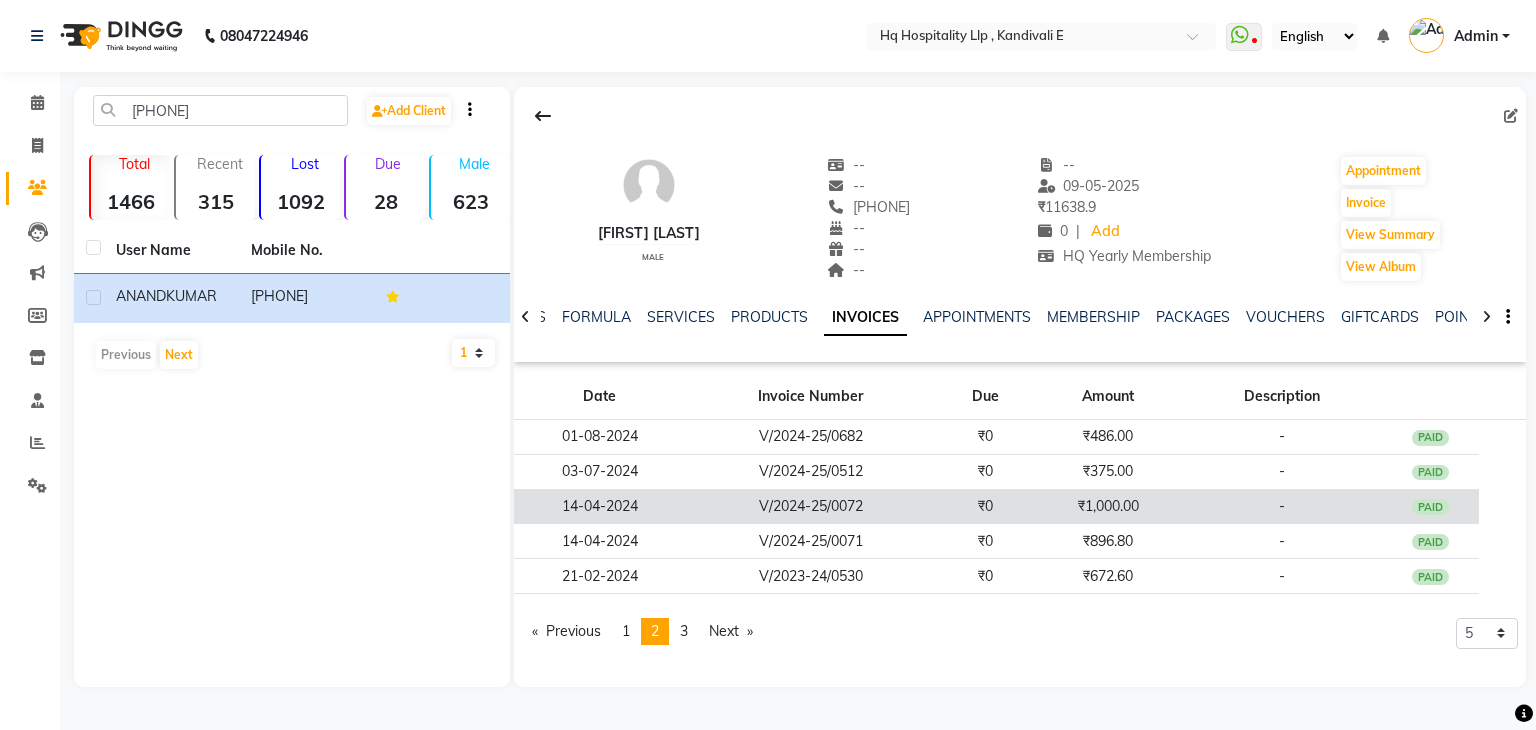 click on "V/2024-25/0072" 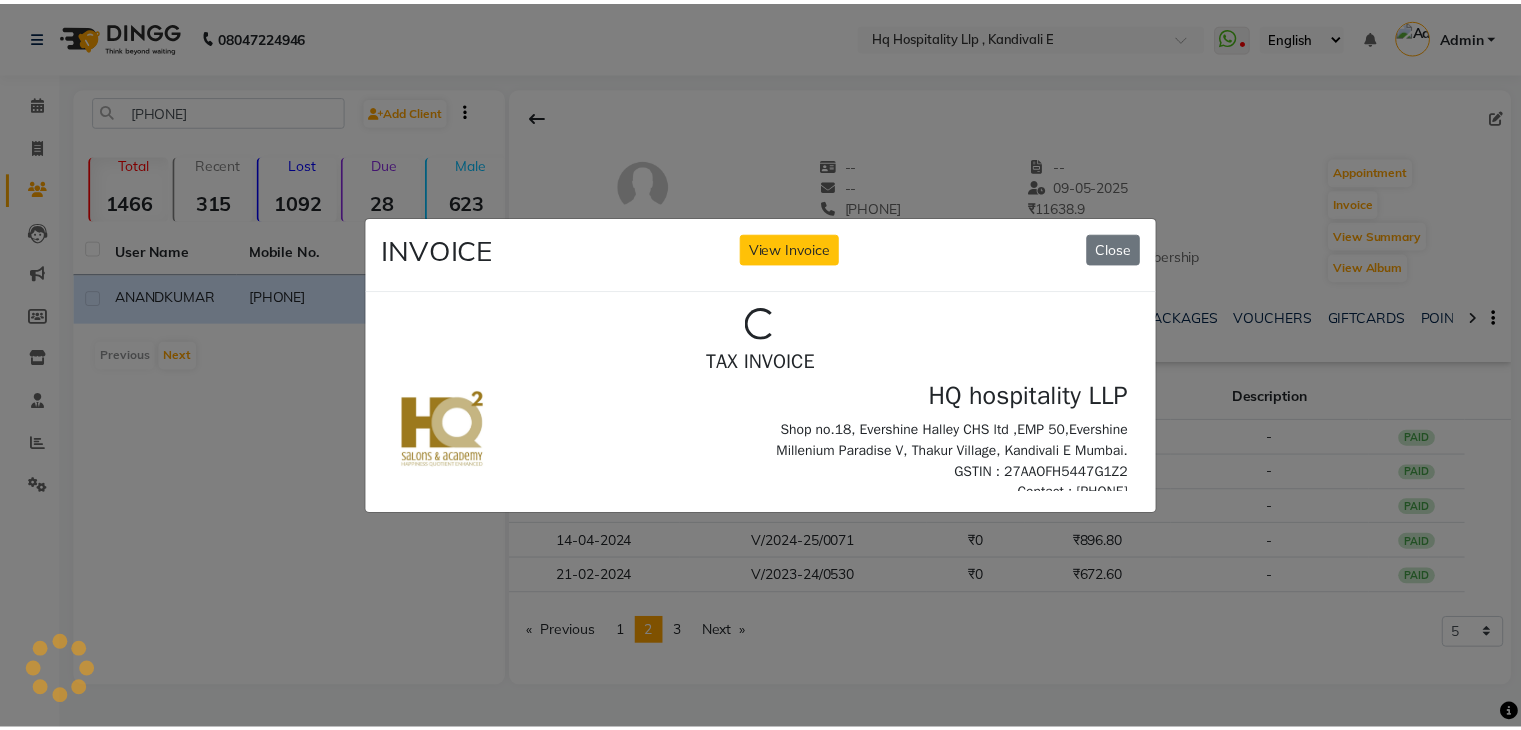scroll, scrollTop: 0, scrollLeft: 0, axis: both 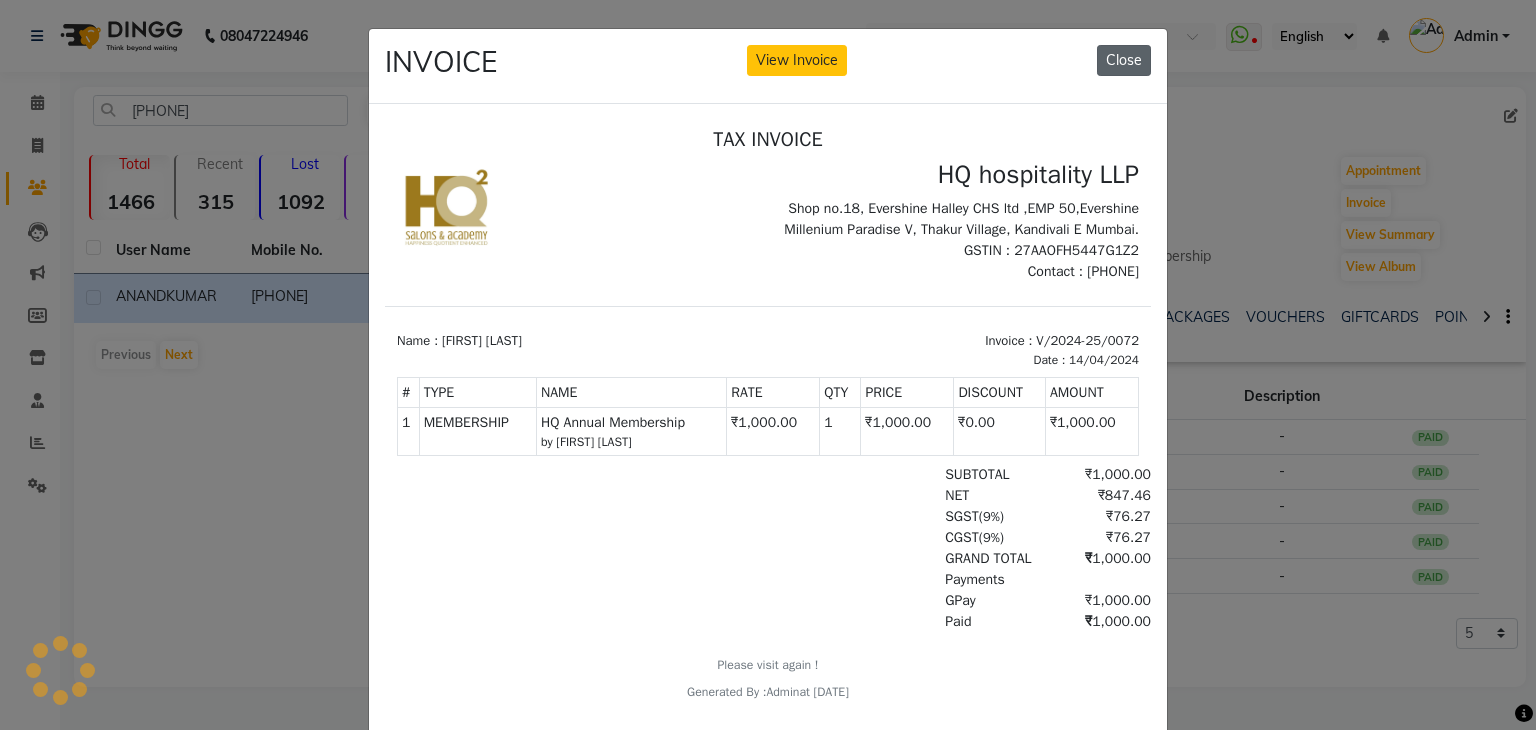 click on "Close" 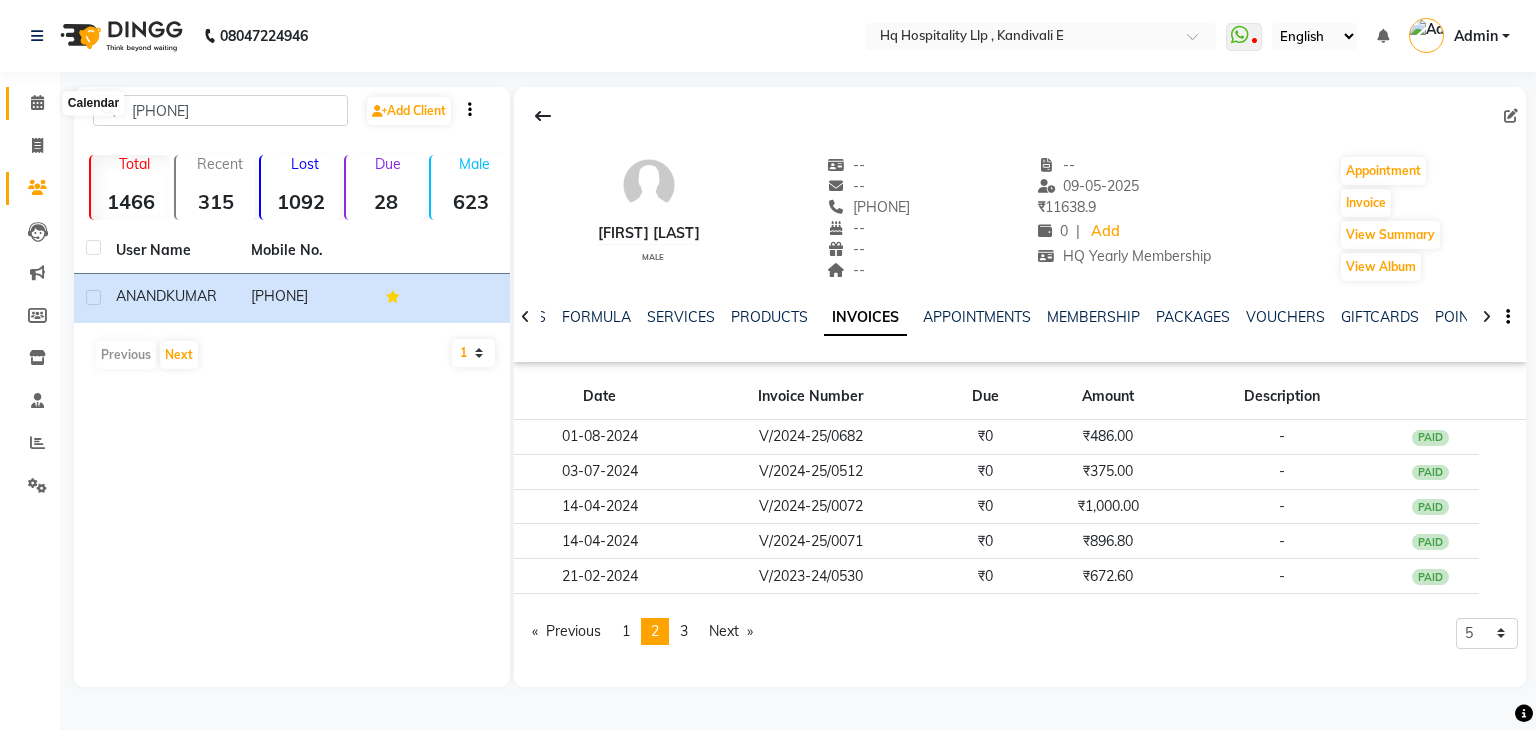 click 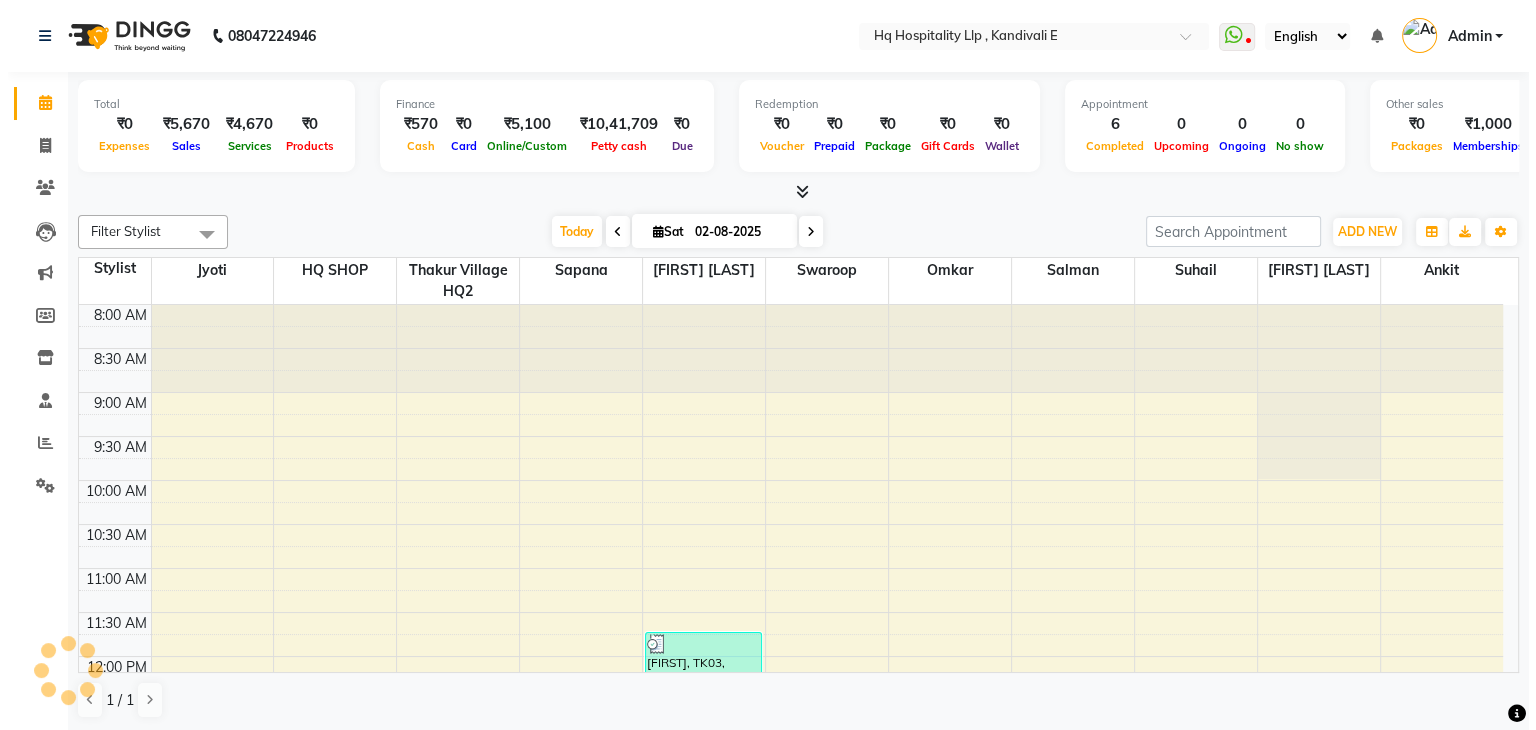 scroll, scrollTop: 786, scrollLeft: 0, axis: vertical 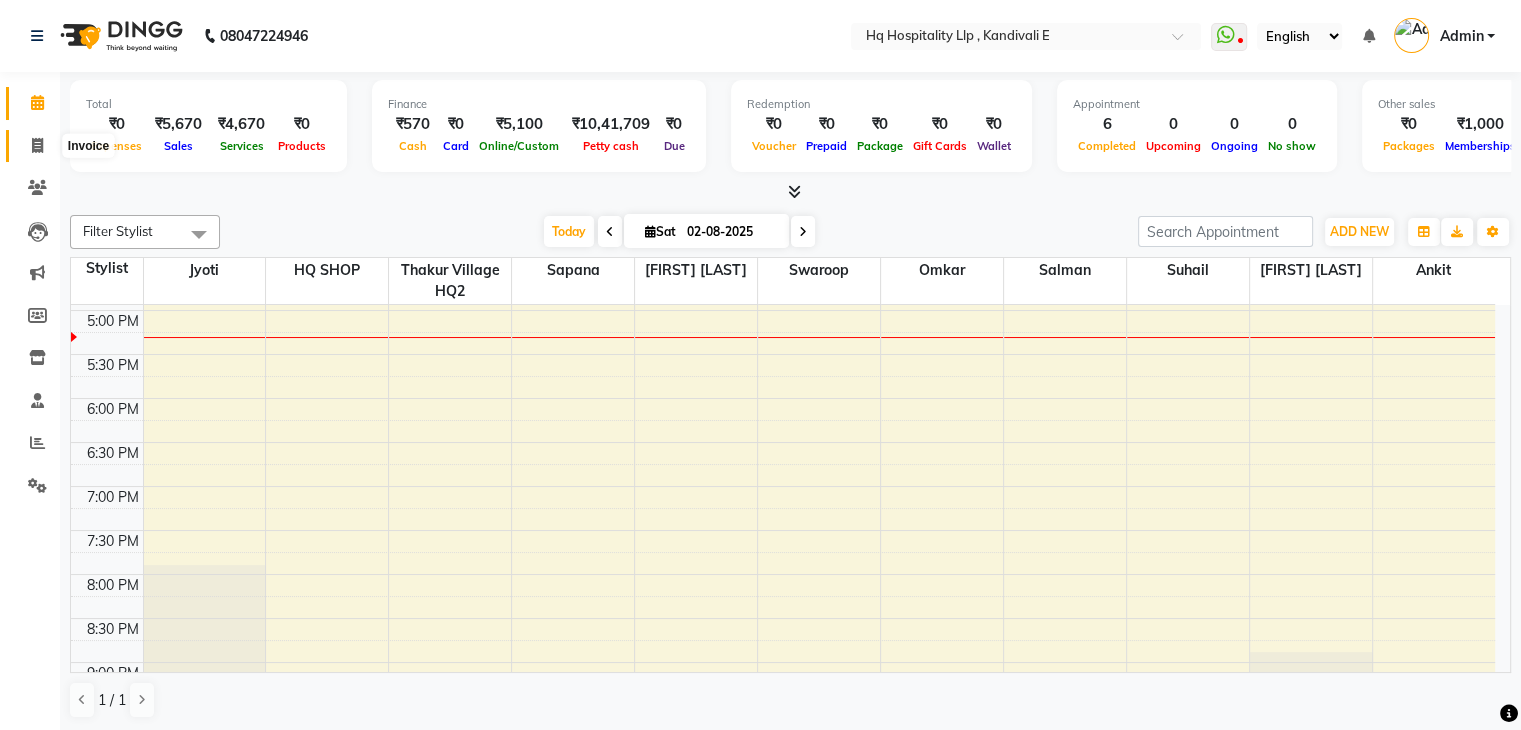 click 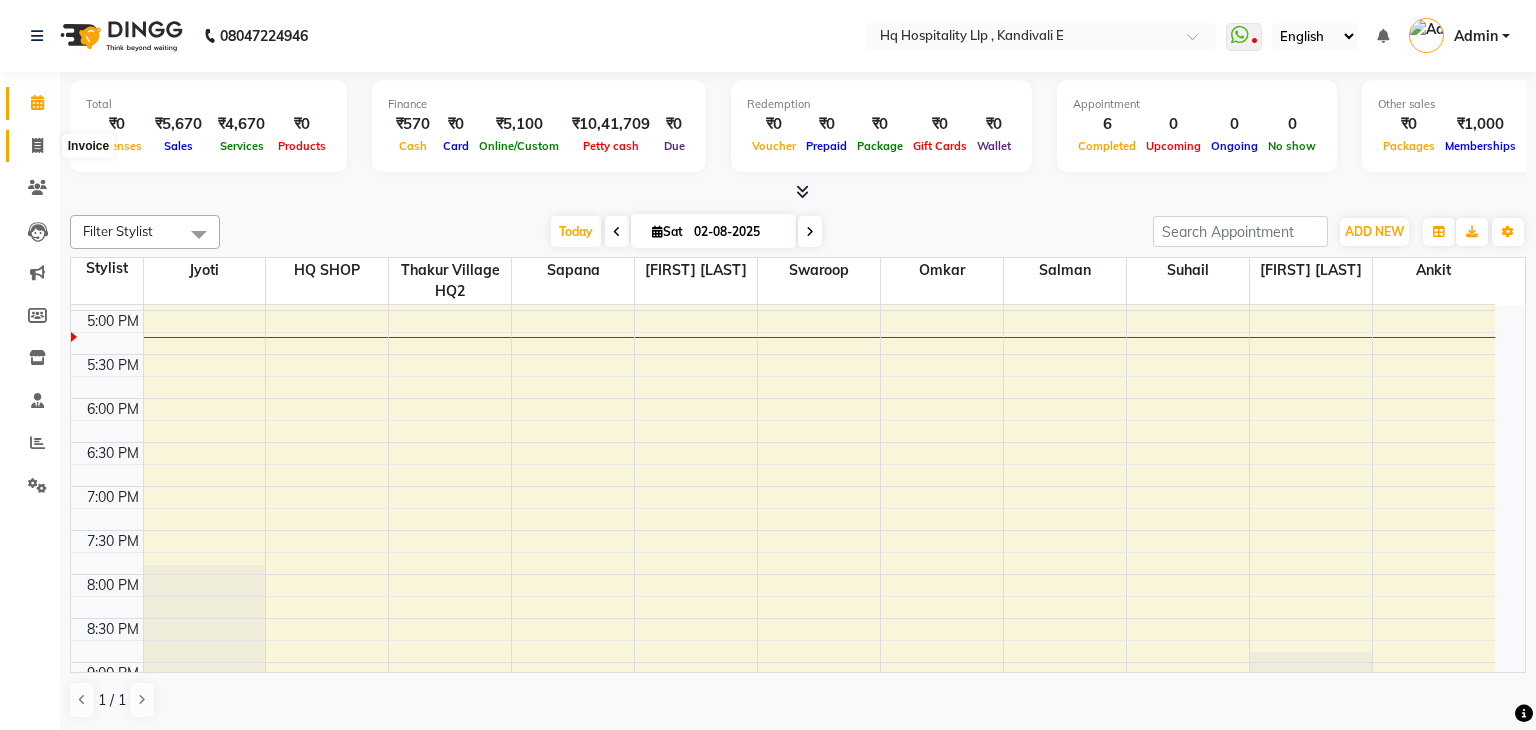 select on "5407" 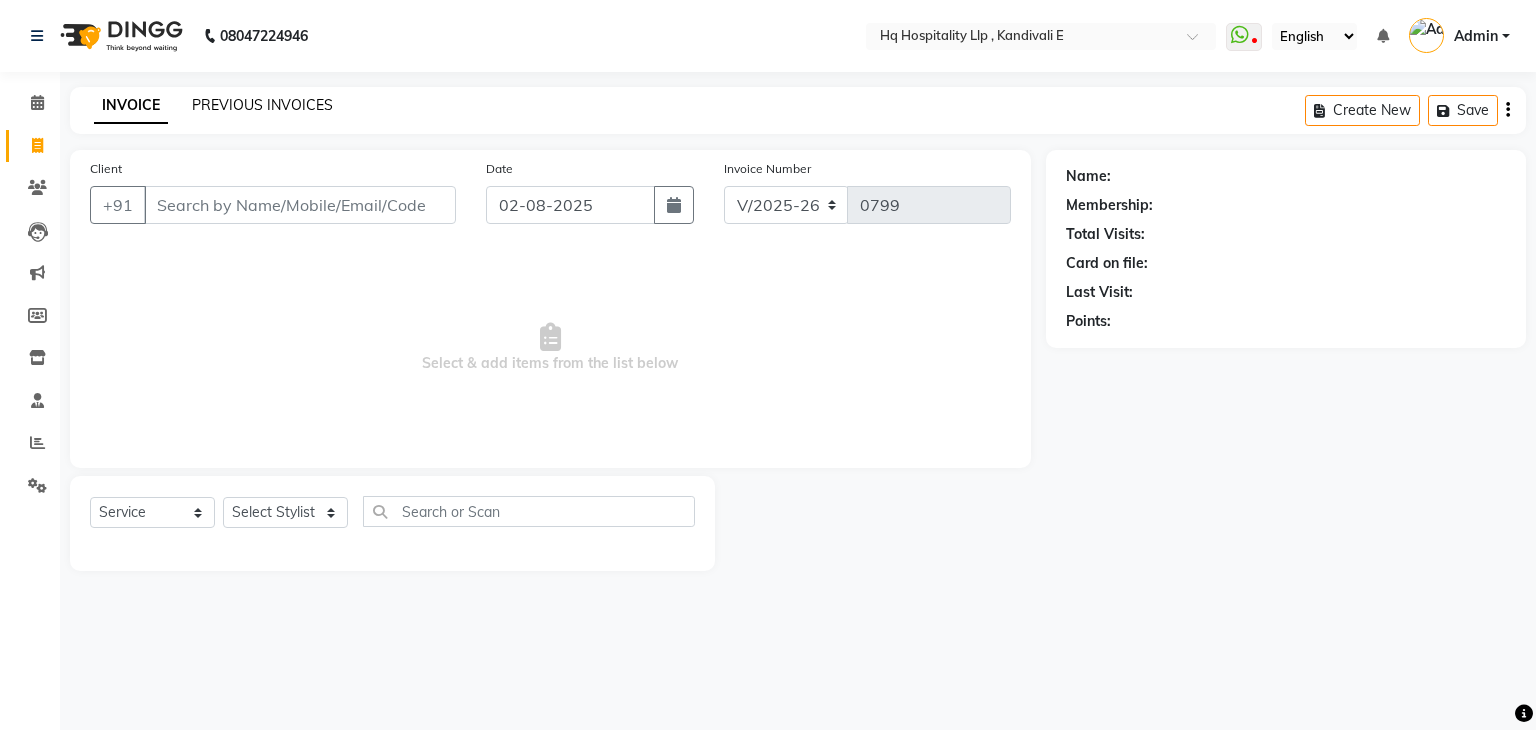 click on "PREVIOUS INVOICES" 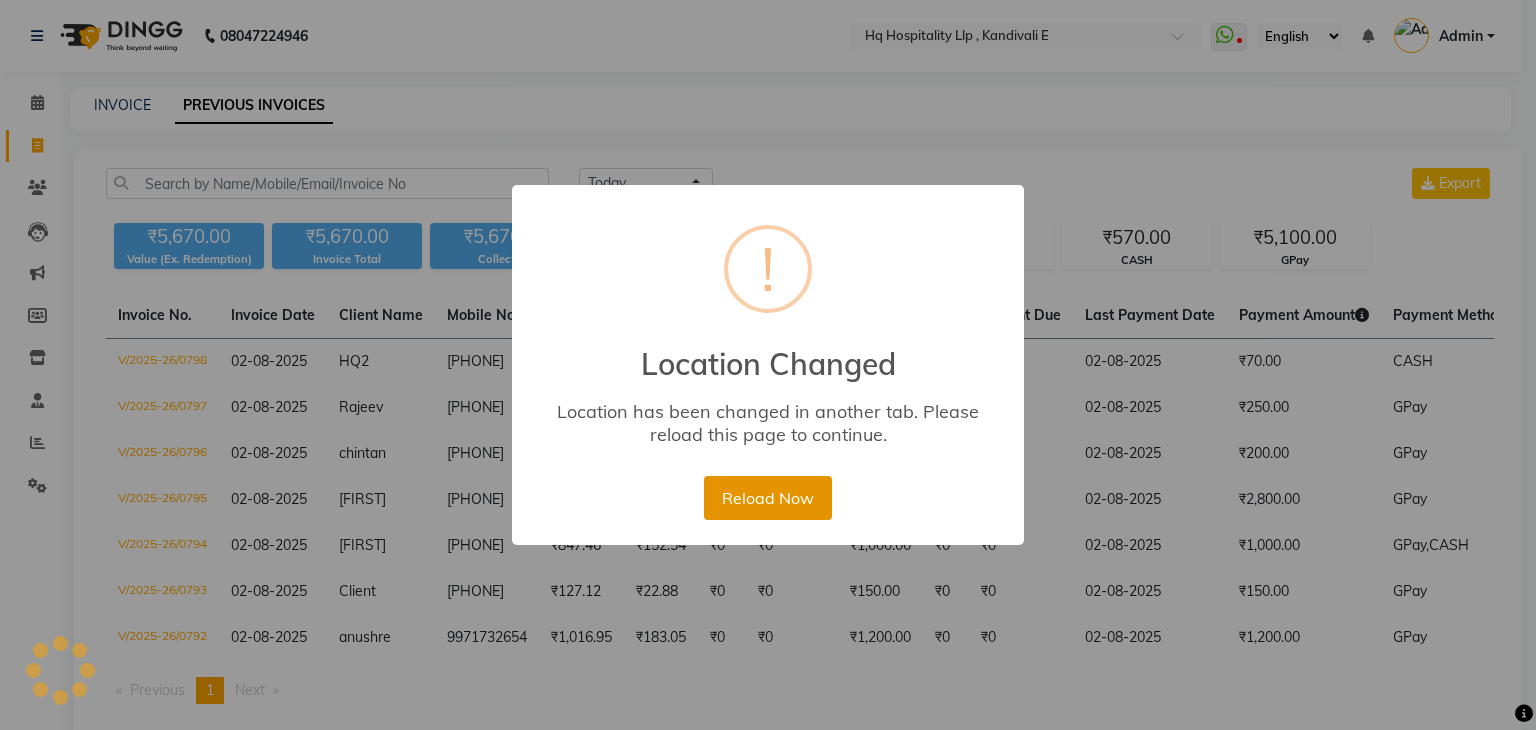 click on "Reload Now" at bounding box center [767, 498] 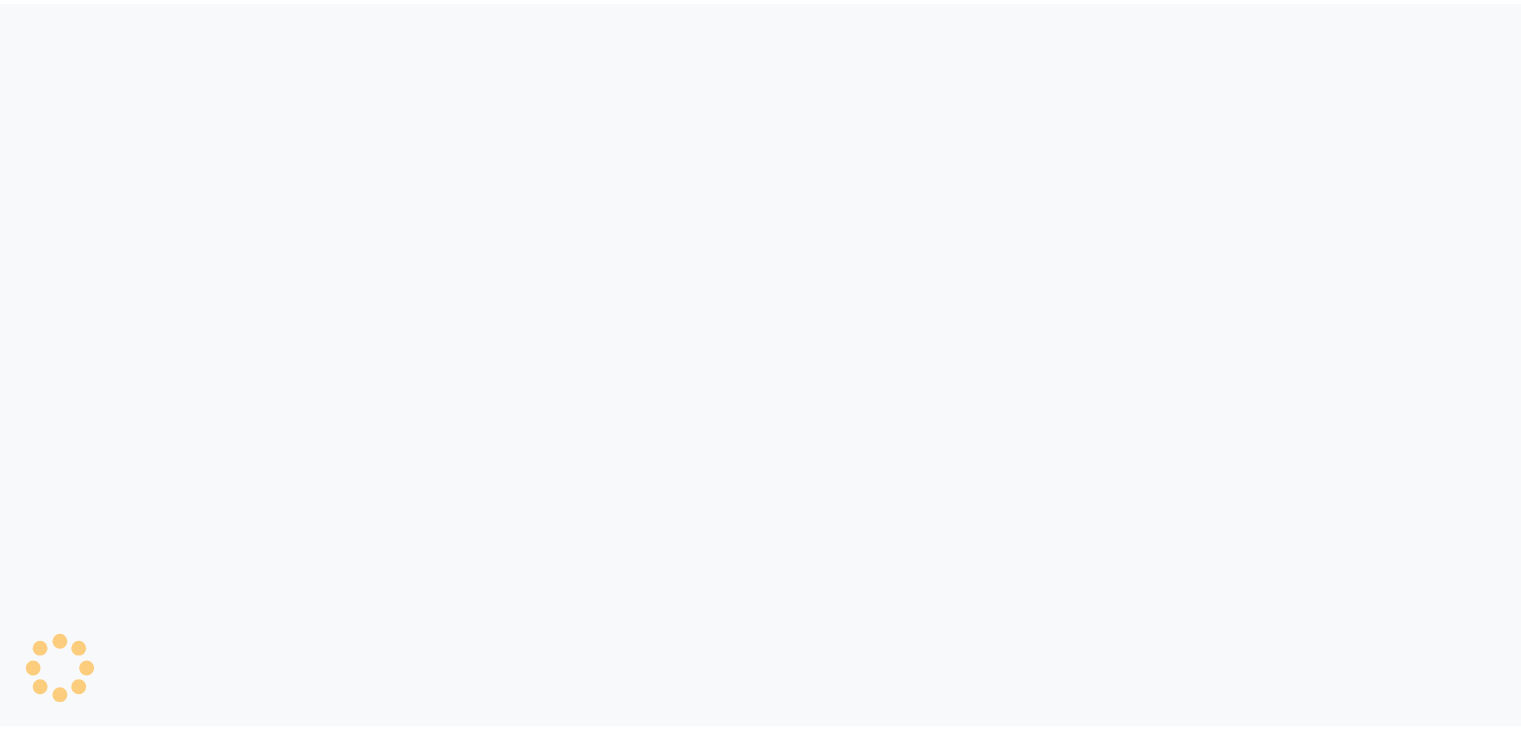 scroll, scrollTop: 0, scrollLeft: 0, axis: both 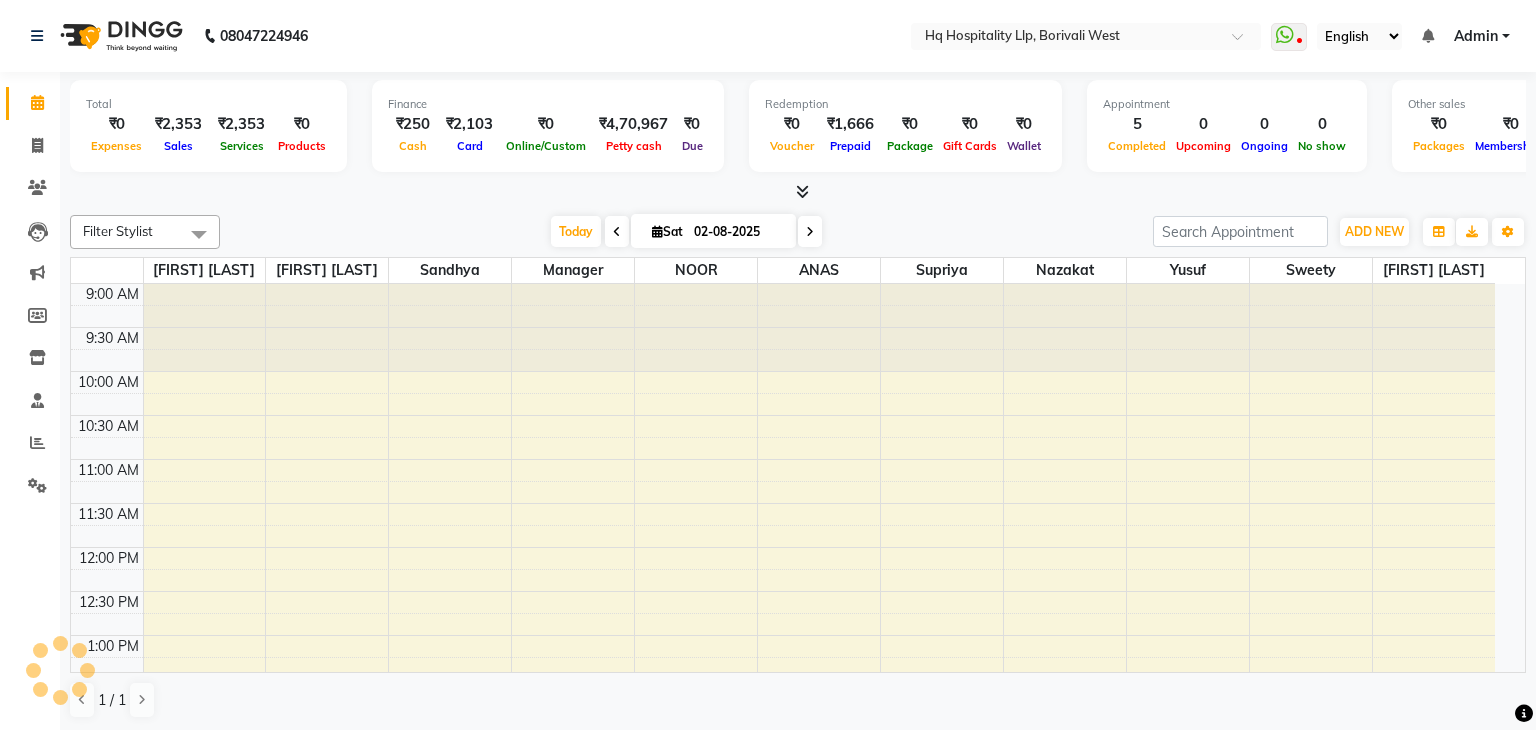select on "en" 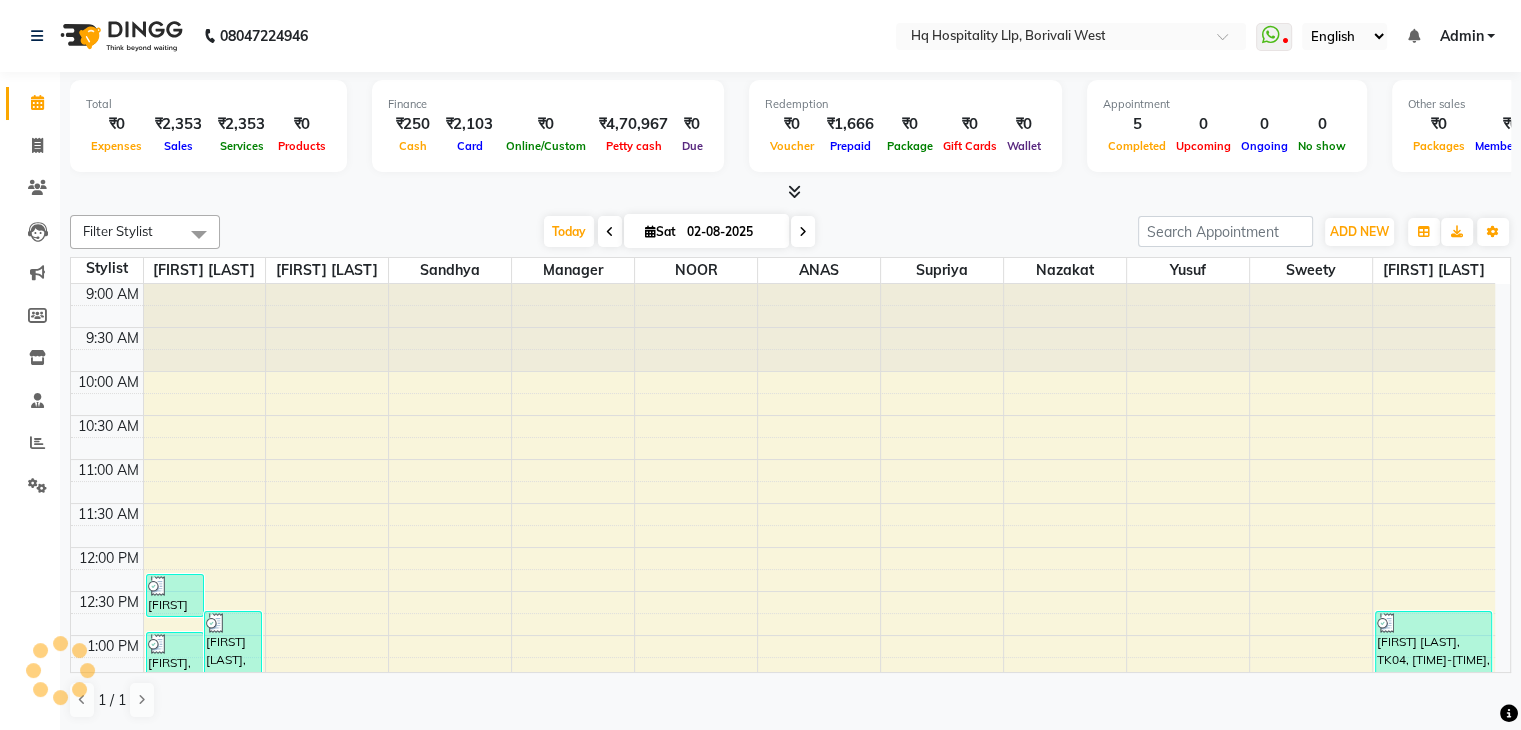 scroll, scrollTop: 0, scrollLeft: 0, axis: both 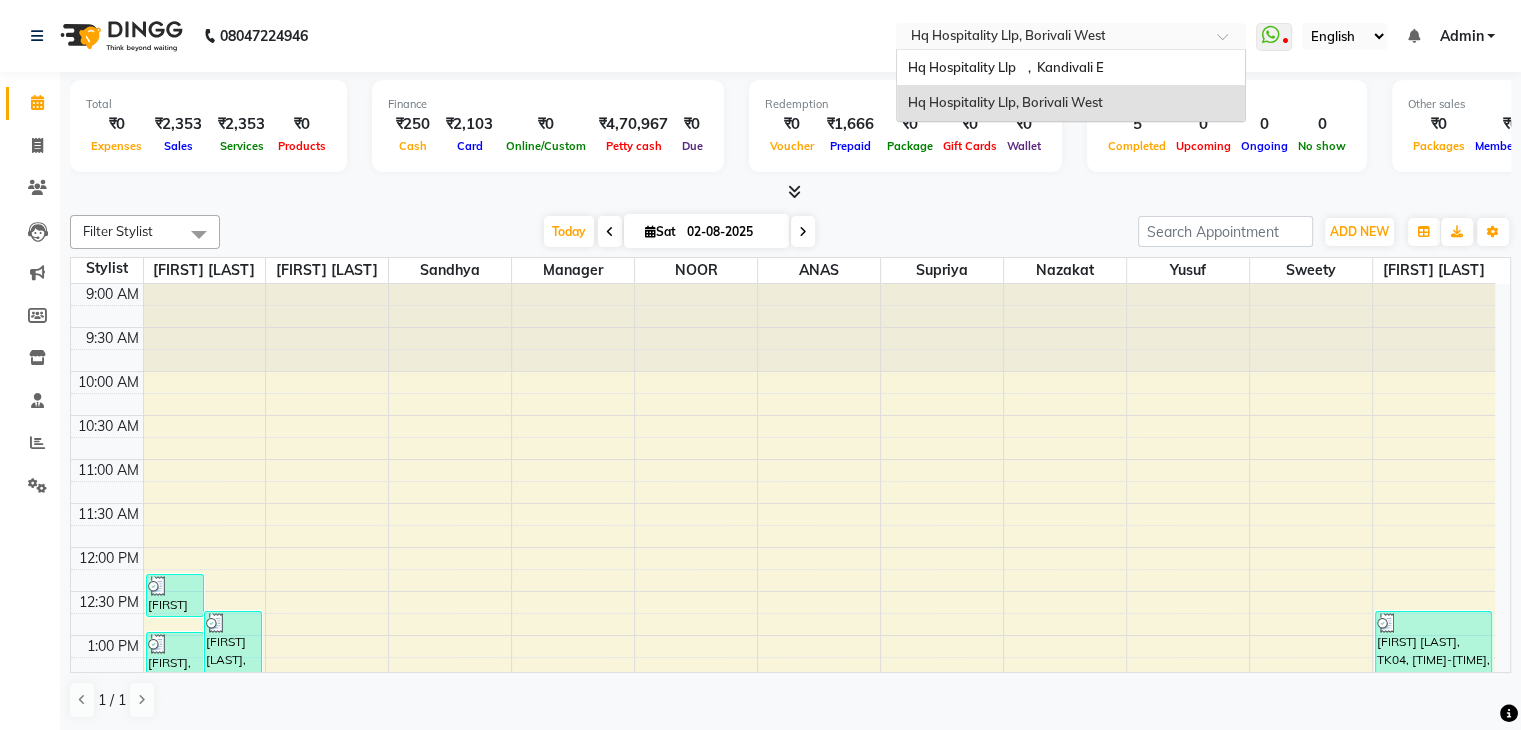 click at bounding box center (1051, 38) 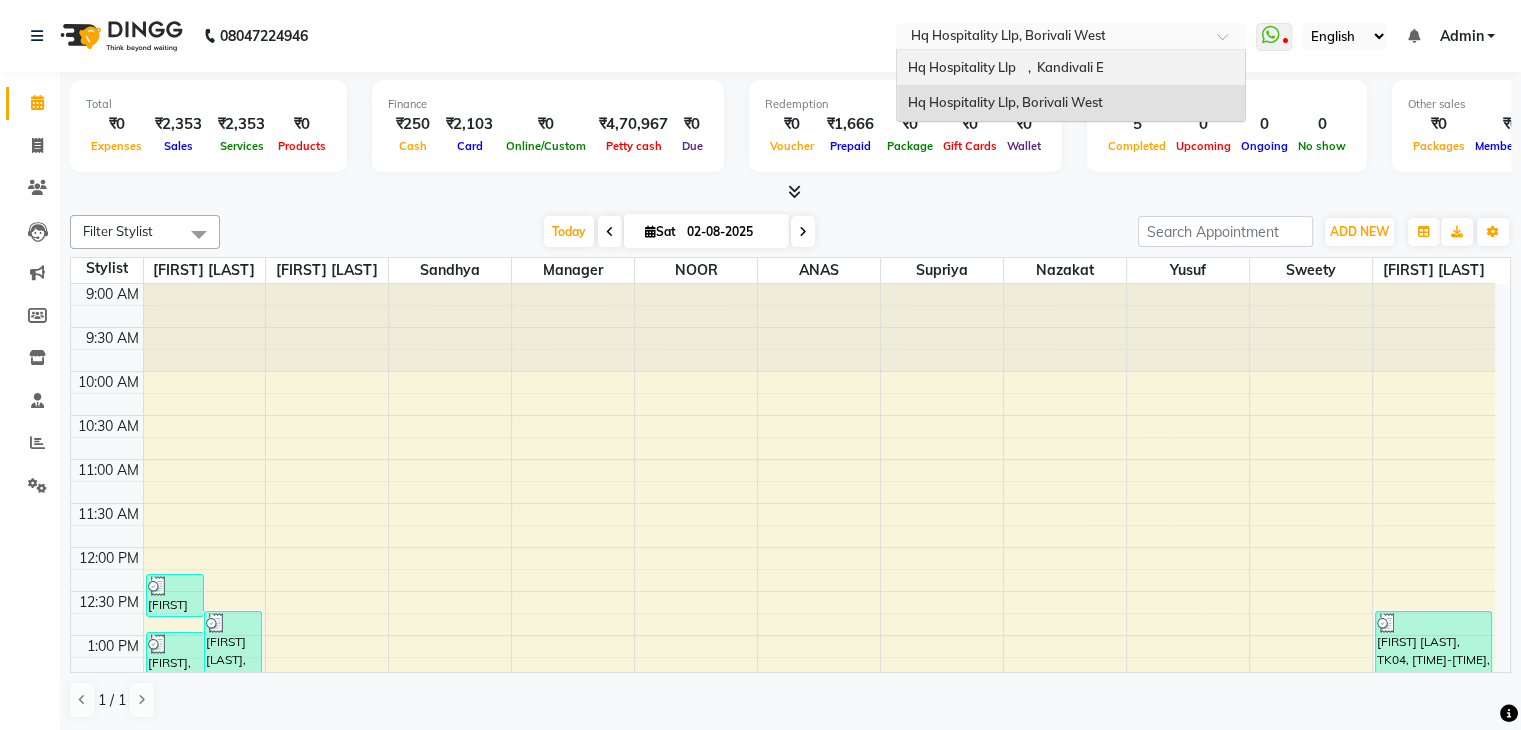 click on "Hq Hospitality Llp	,  Kandivali E" at bounding box center (1005, 67) 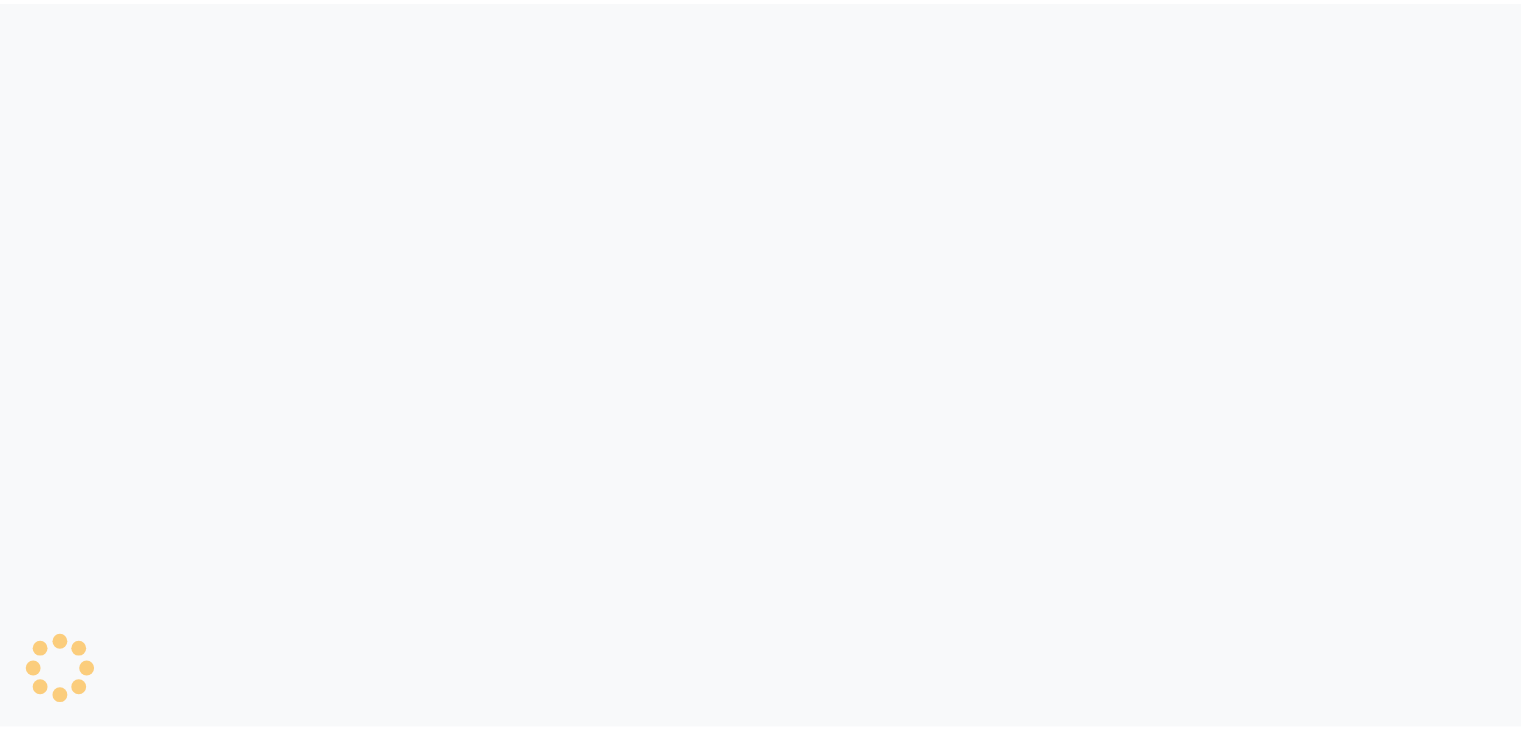 scroll, scrollTop: 0, scrollLeft: 0, axis: both 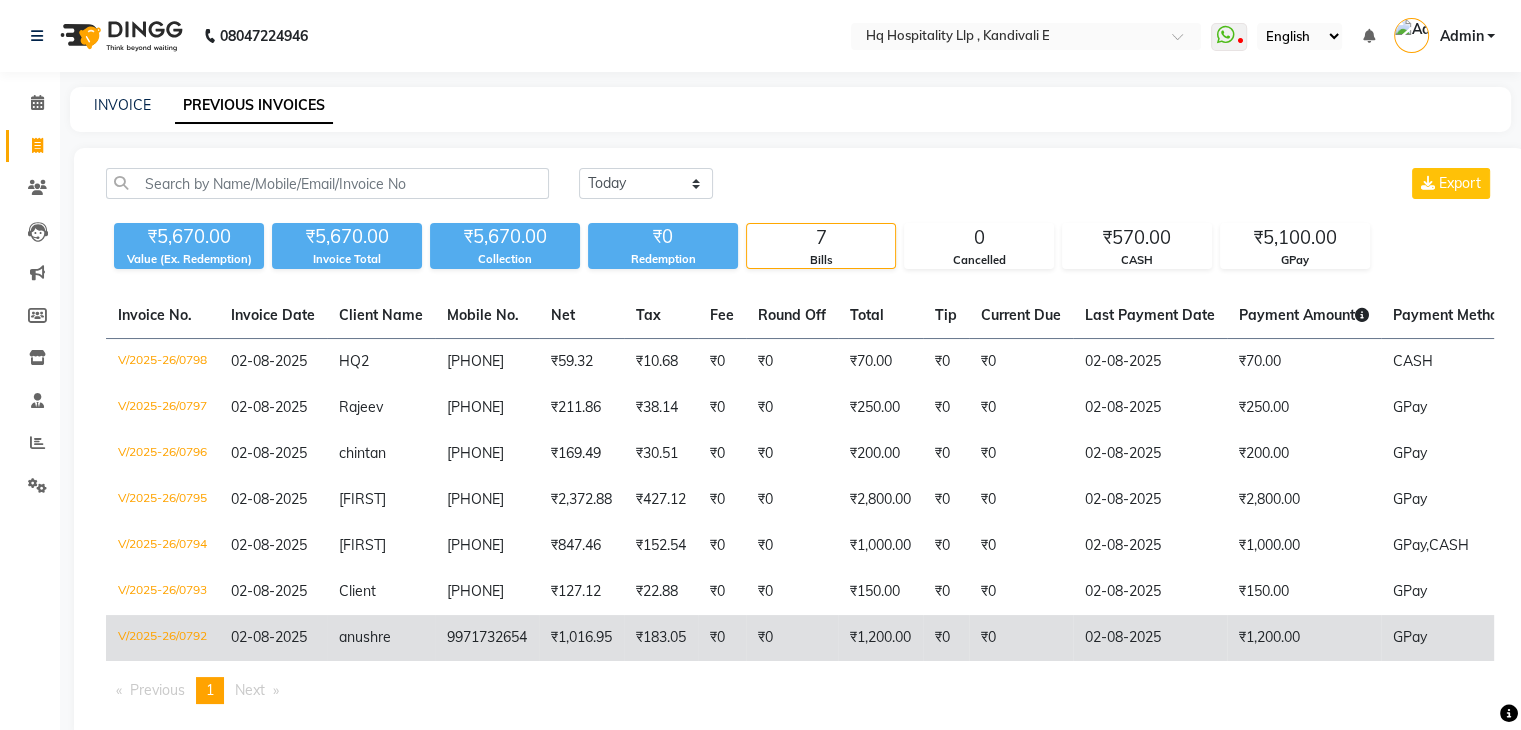 click on "02-08-2025" 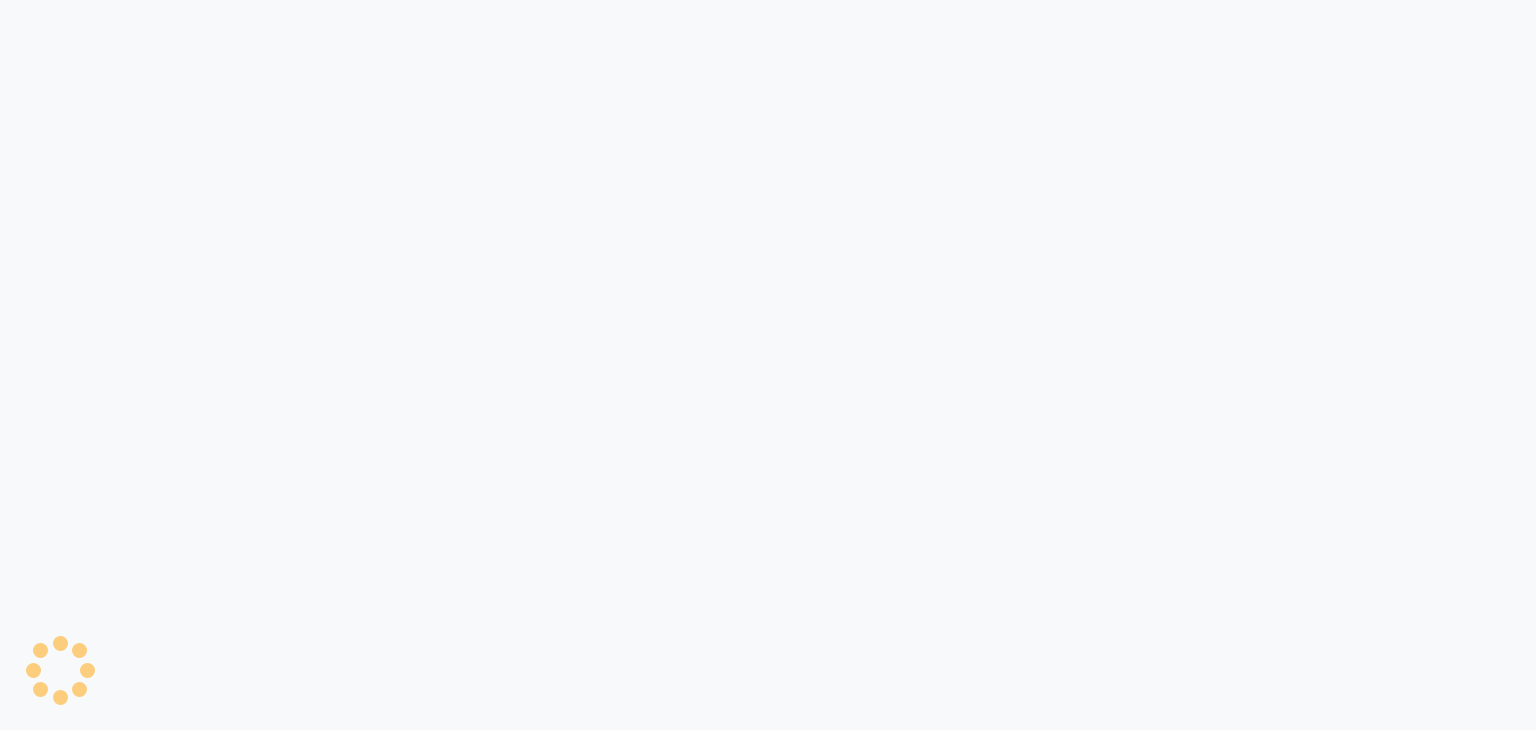 scroll, scrollTop: 0, scrollLeft: 0, axis: both 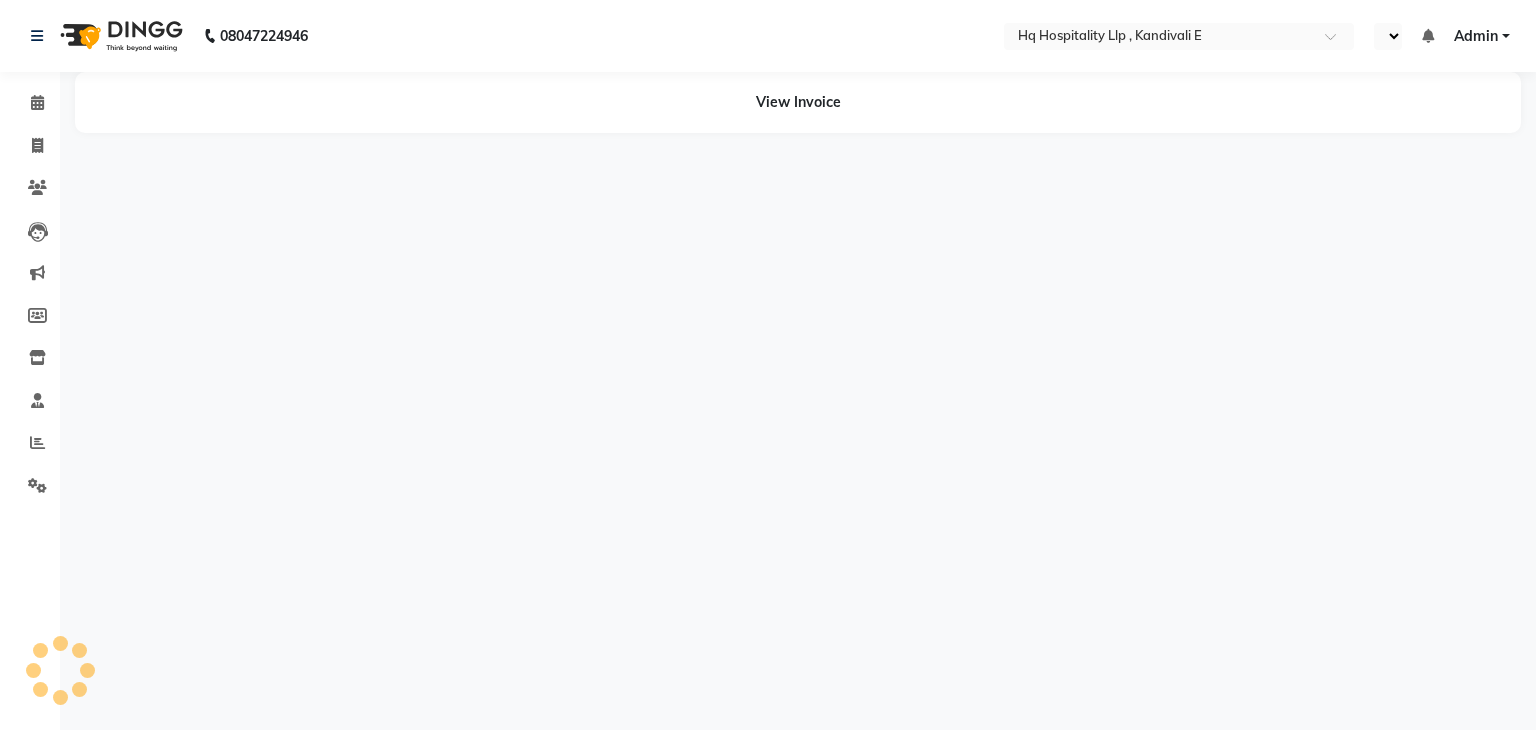 select on "en" 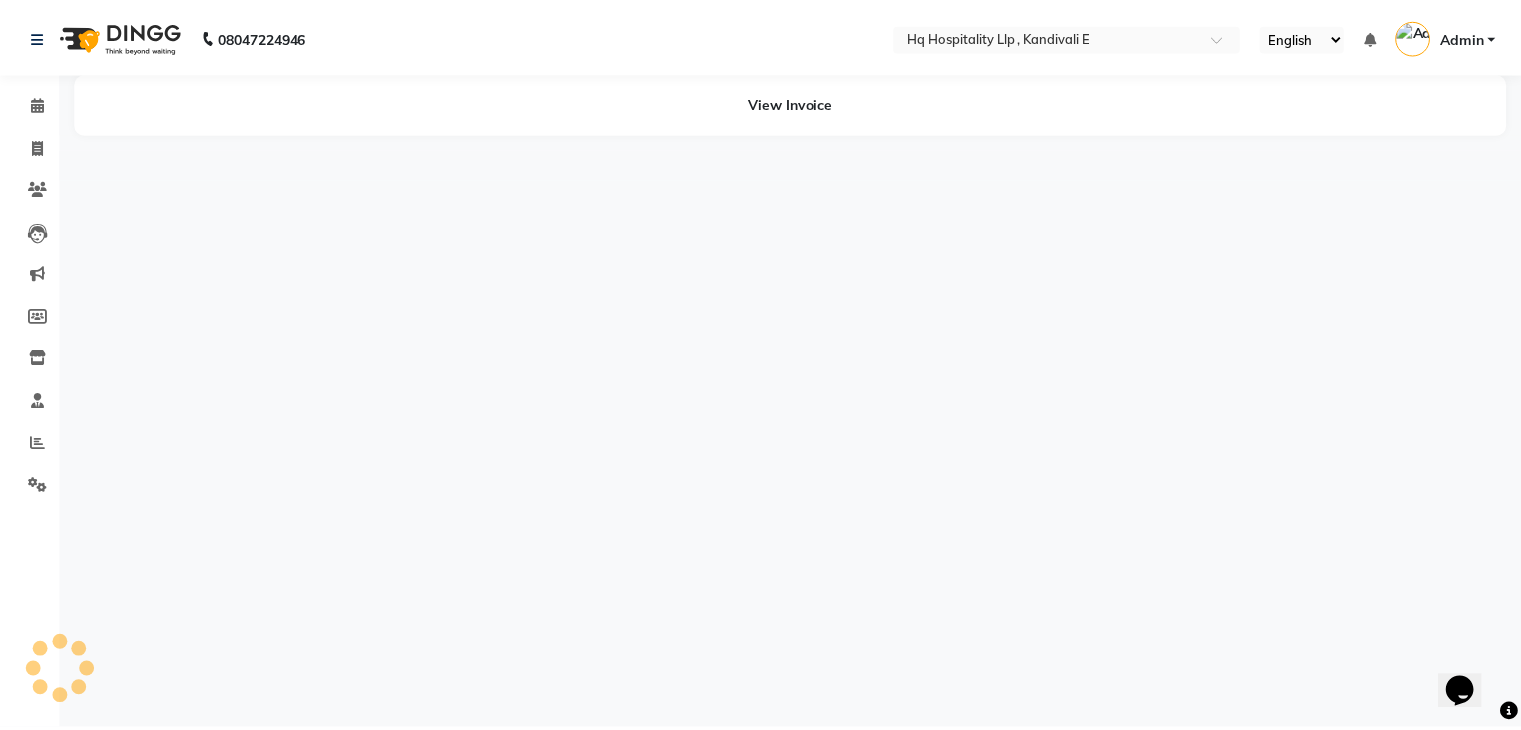 scroll, scrollTop: 0, scrollLeft: 0, axis: both 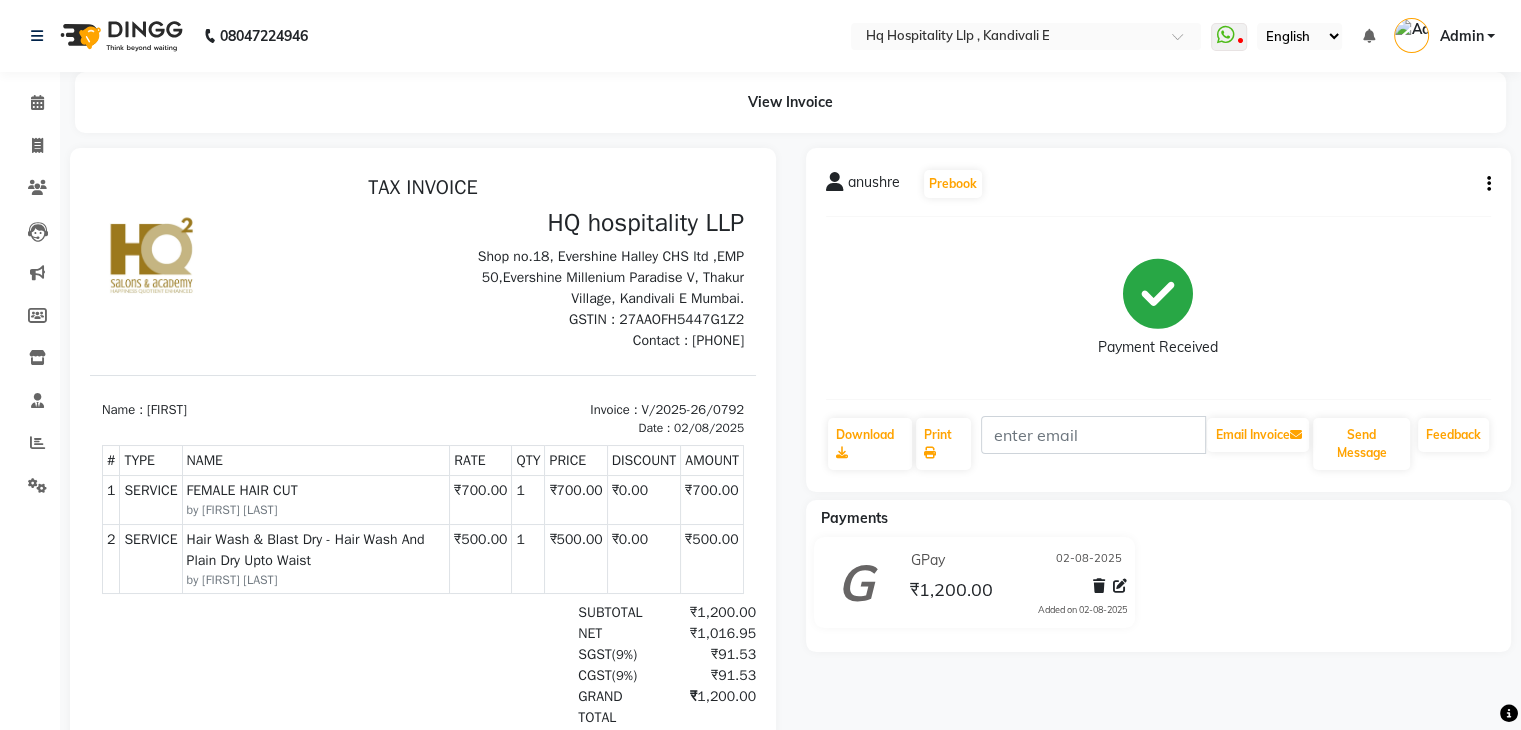 click 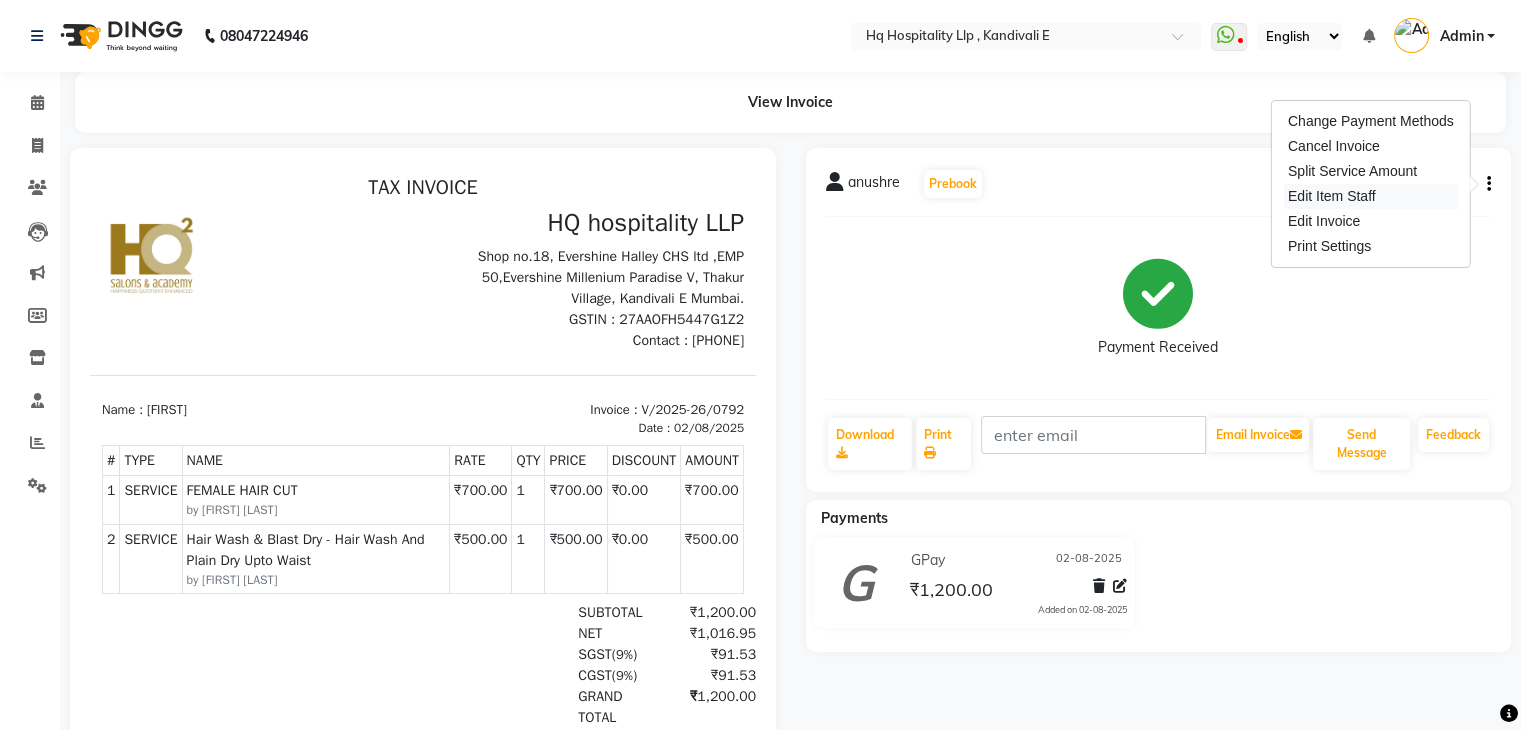 click on "Edit Item Staff" at bounding box center [1371, 196] 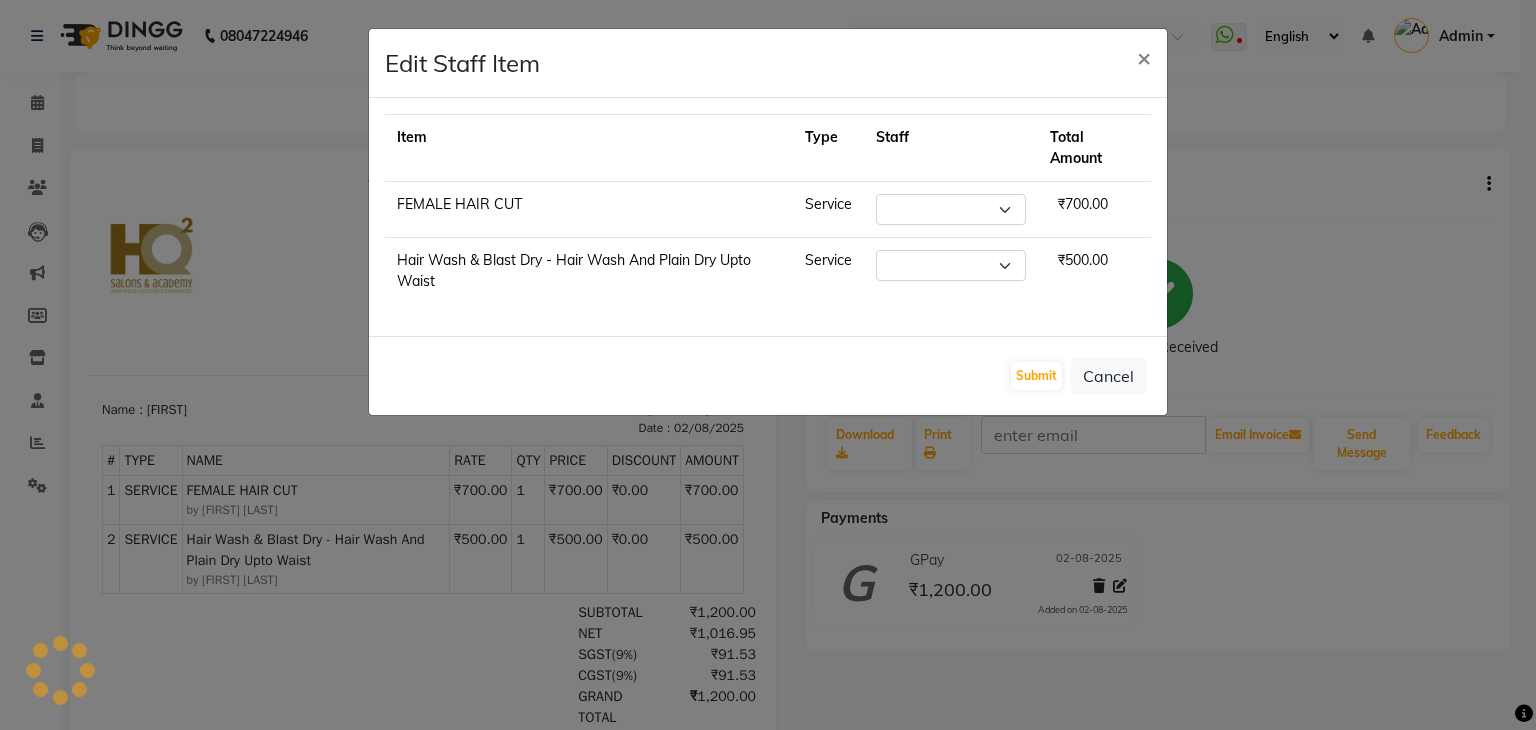 select on "85911" 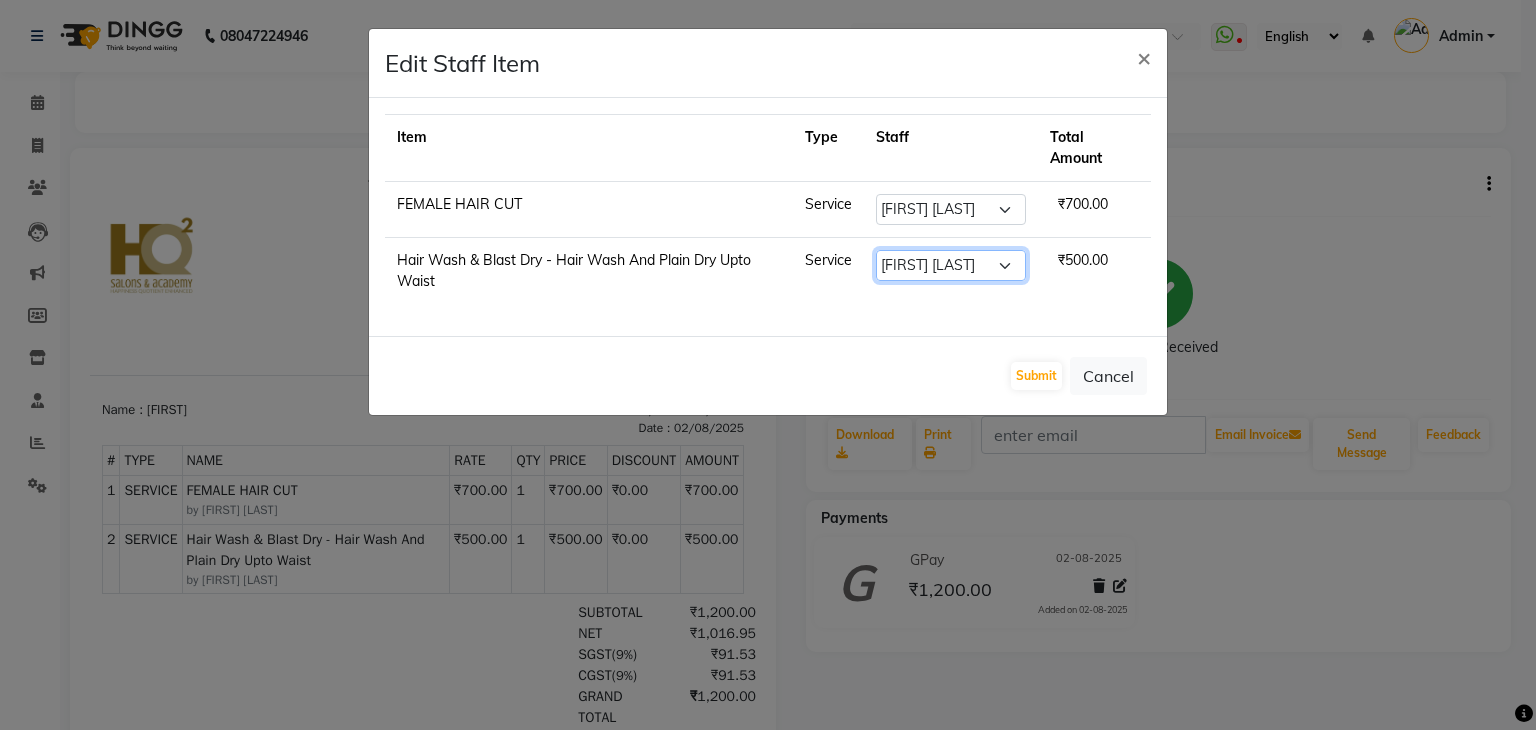 click on "Select  [FIRST]   [FIRST]   HQ SHOP   [FIRST]   [FIRST]   [FIRST] [LAST]   [FIRST]   [FIRST] [LAST]   [FIRST]   [FIRST]   [FIRST]   [FIRST]" 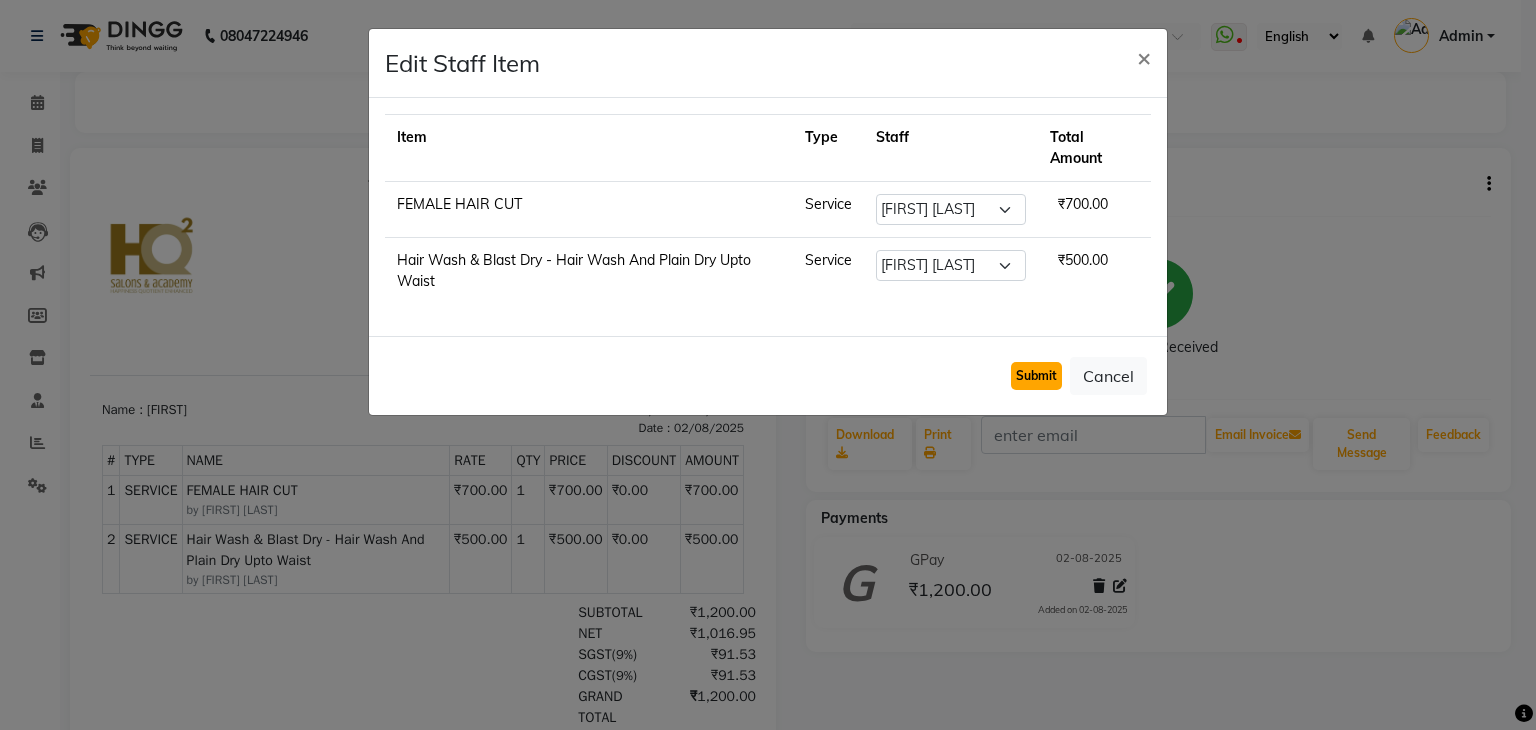 click on "Submit" 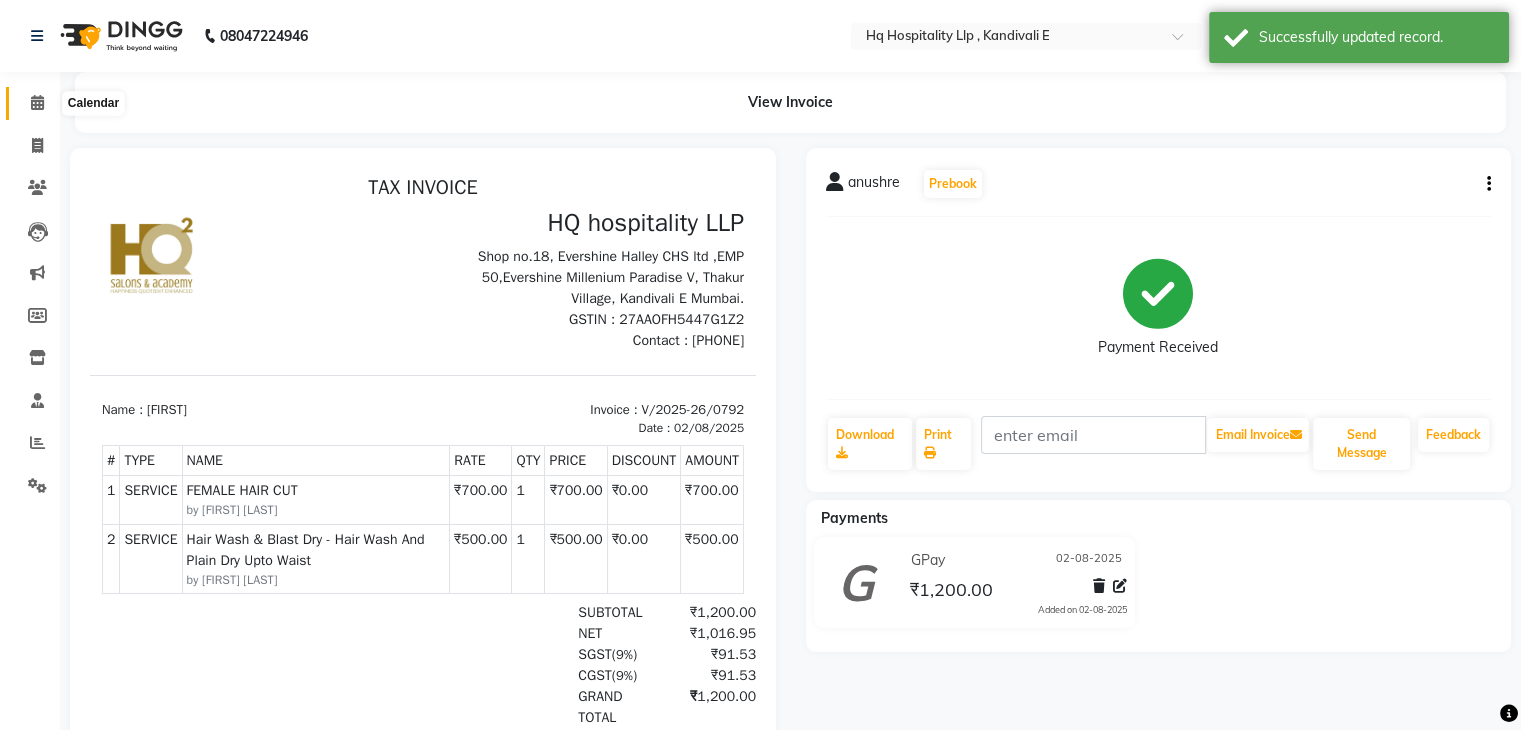 click 